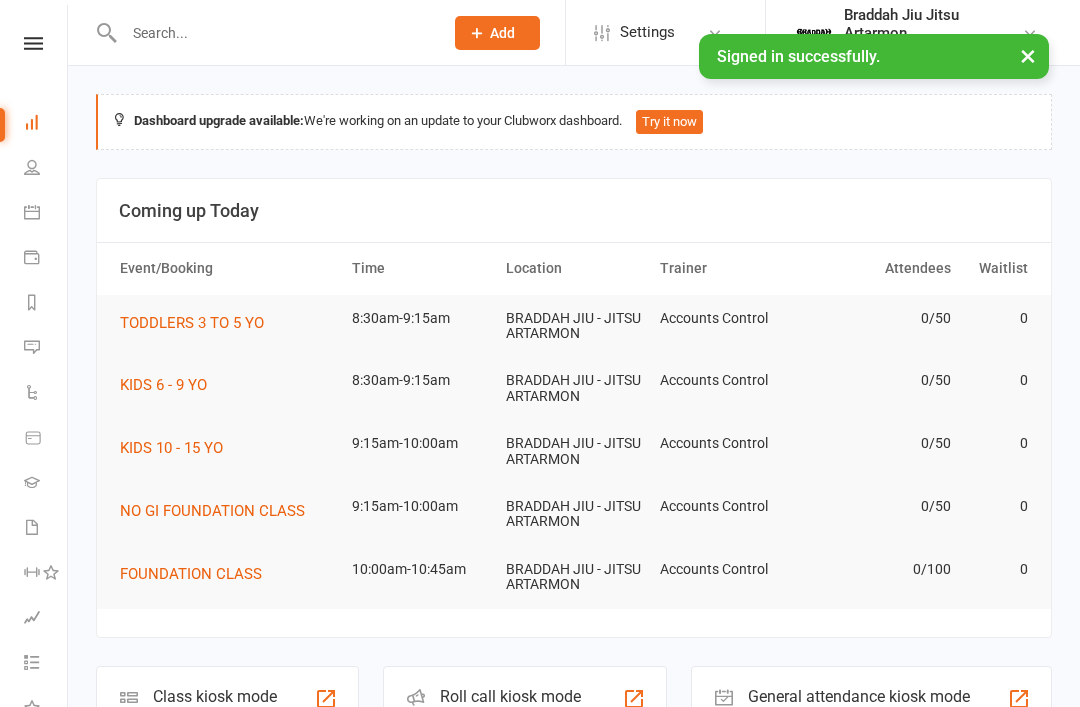 scroll, scrollTop: 0, scrollLeft: 0, axis: both 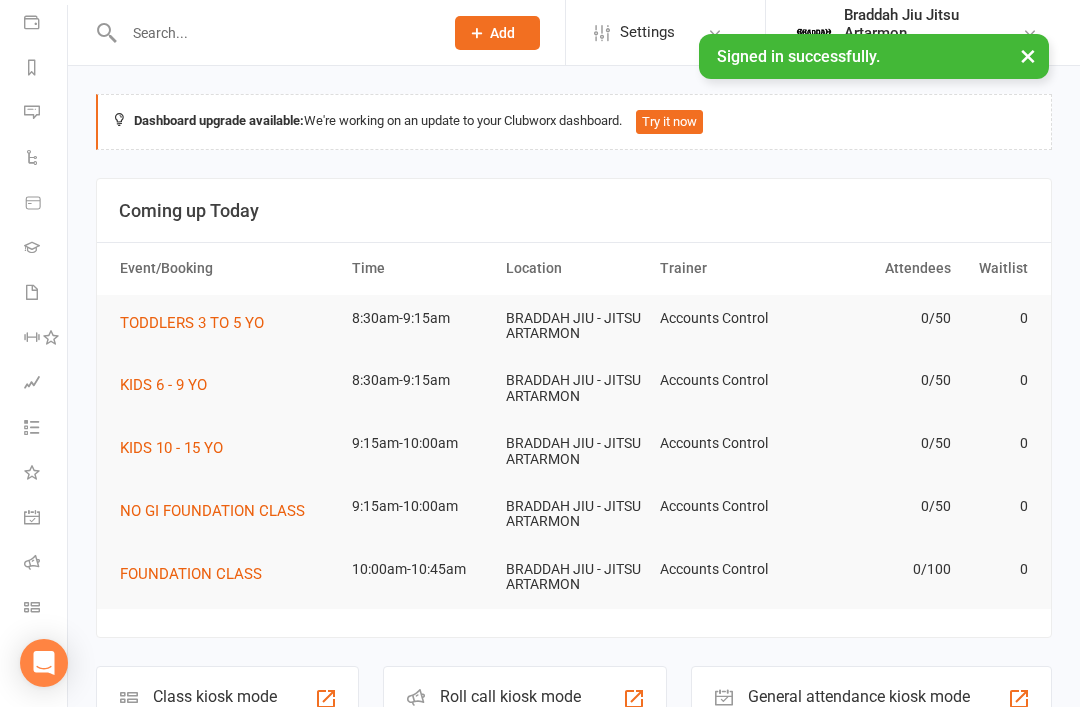 click on "Class check-in" at bounding box center (33, 609) 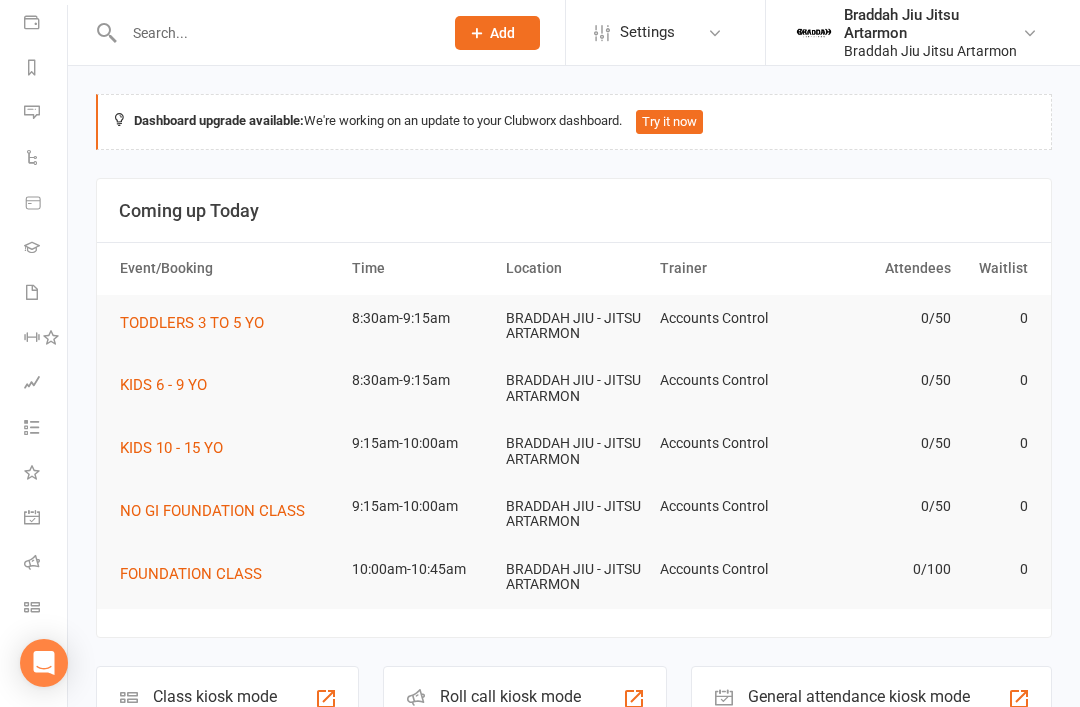 click at bounding box center (32, 607) 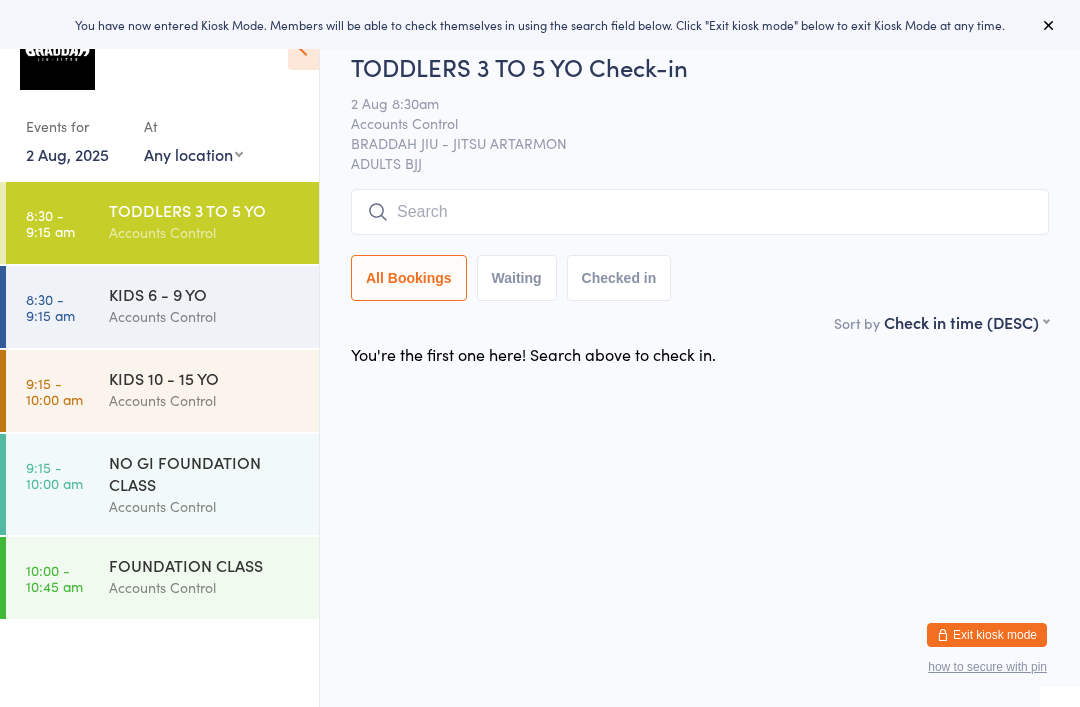 scroll, scrollTop: 0, scrollLeft: 0, axis: both 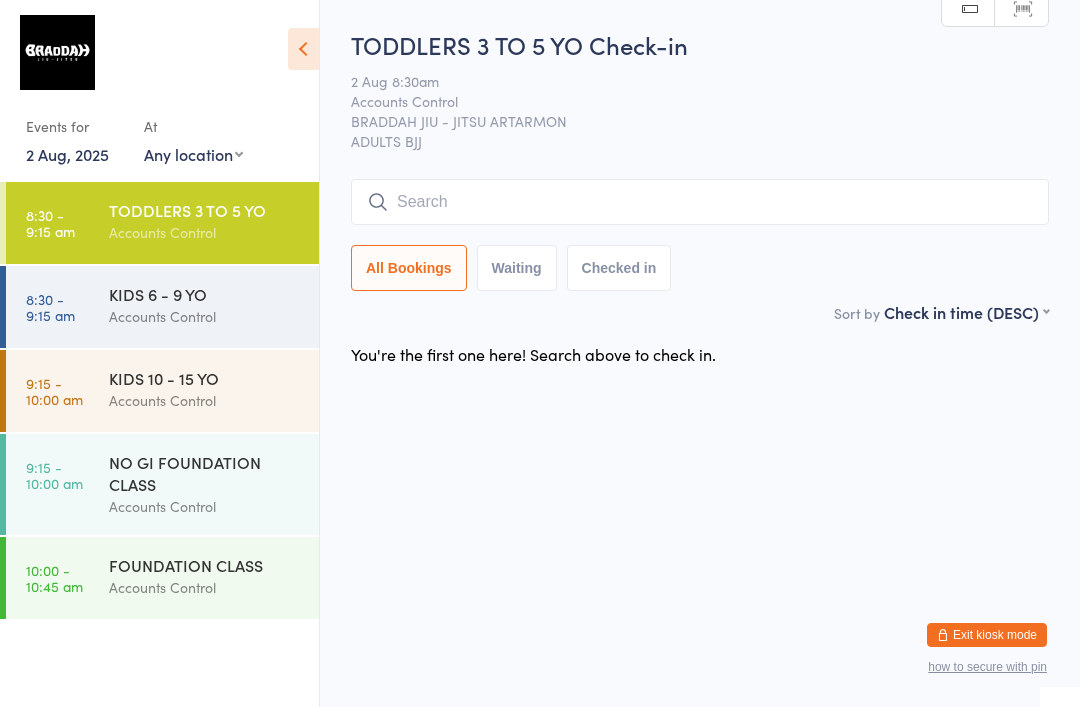 click on "Accounts Control" at bounding box center (205, 316) 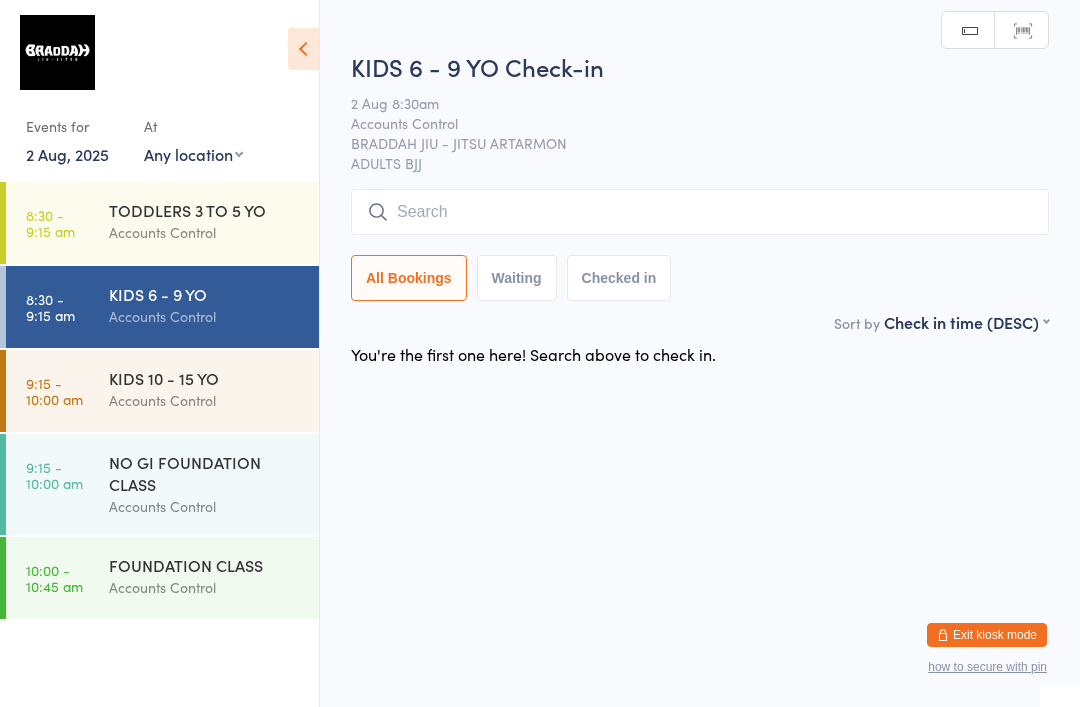click on "KIDS 10 - 15 YO" at bounding box center (205, 378) 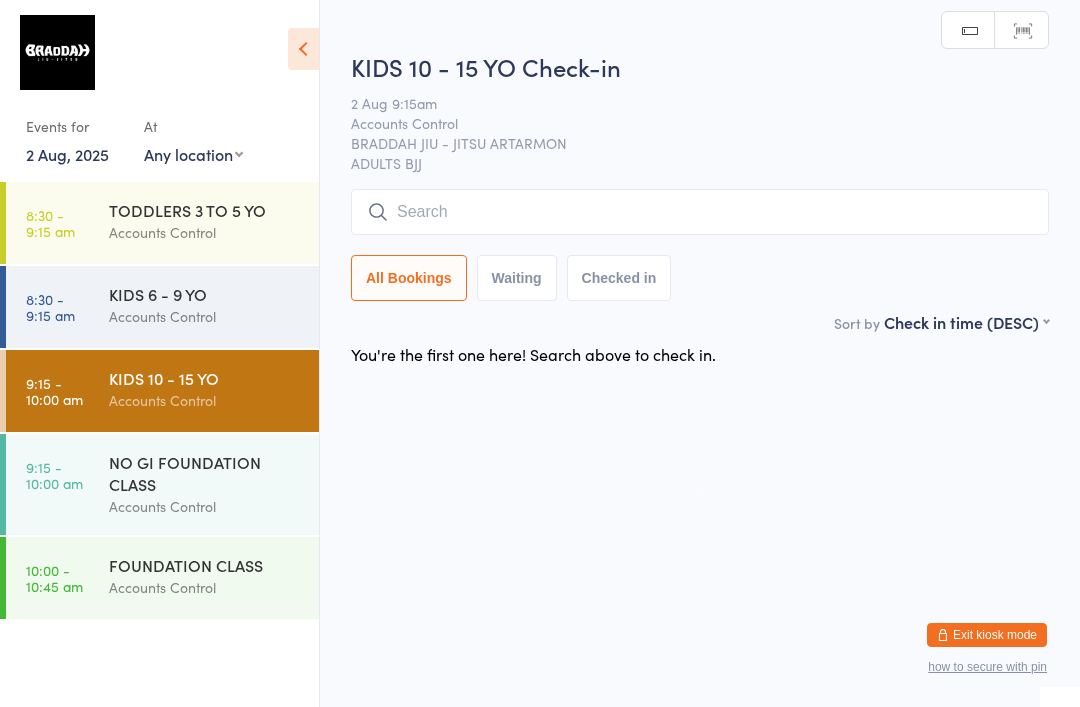 click on "NO GI FOUNDATION CLASS" at bounding box center [205, 473] 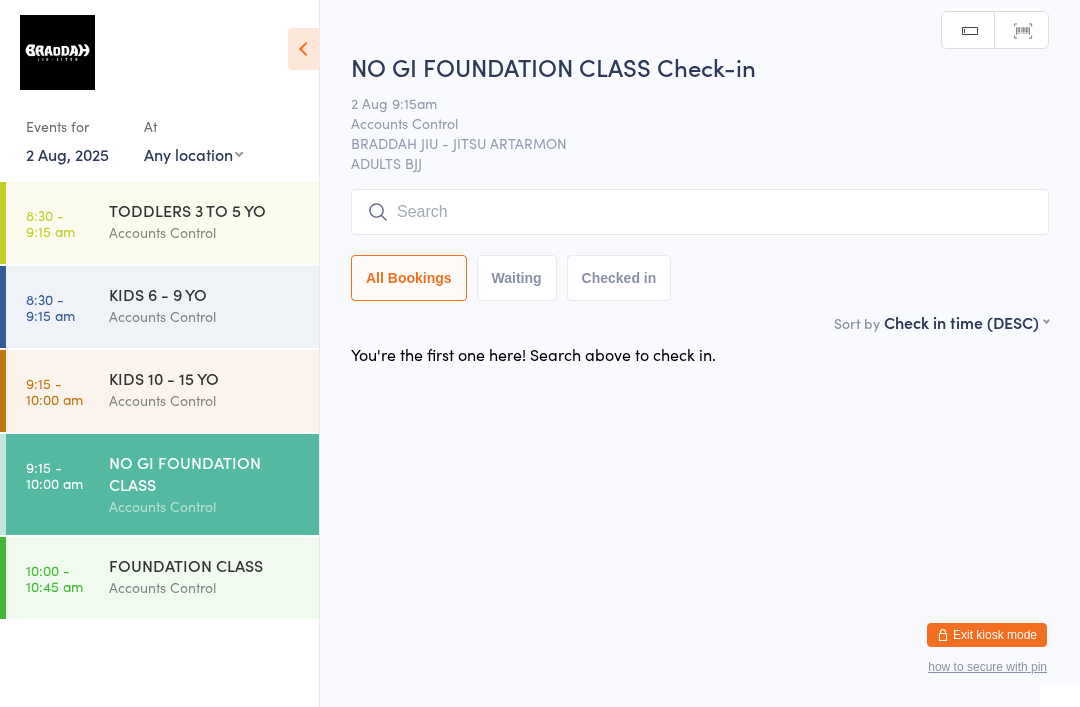 click on "8:30 - 9:15 am TODDLERS 3 TO 5 YO Accounts Control" at bounding box center (162, 223) 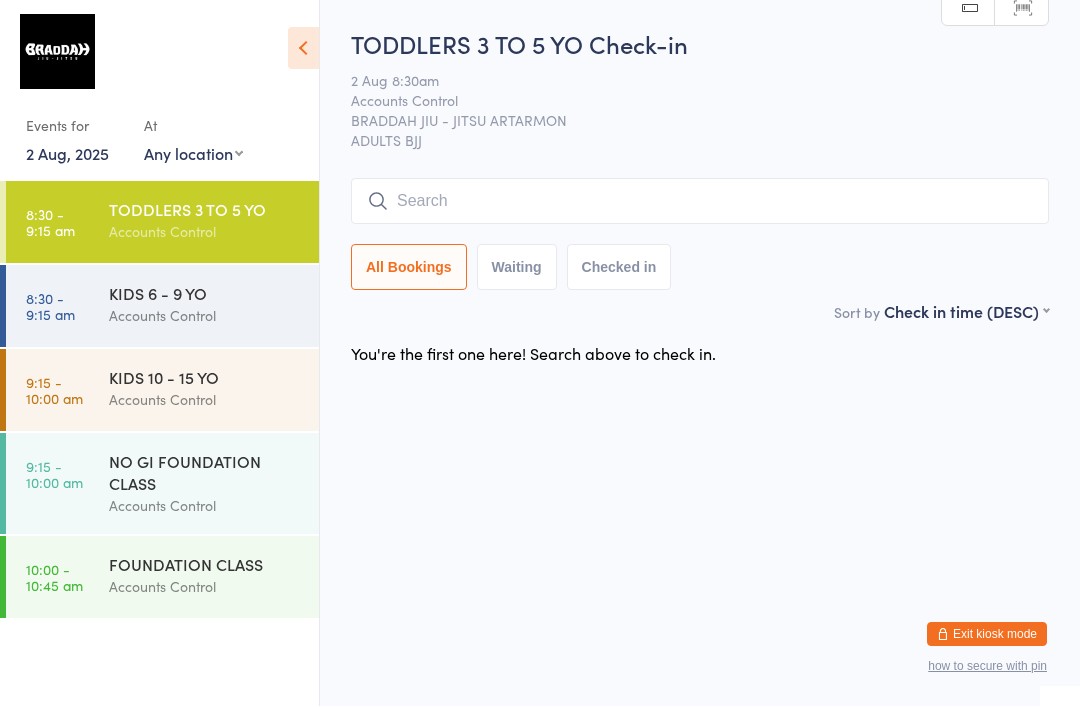 click on "8:30 - 9:15 am KIDS 6 - 9 YO Accounts Control" at bounding box center (162, 307) 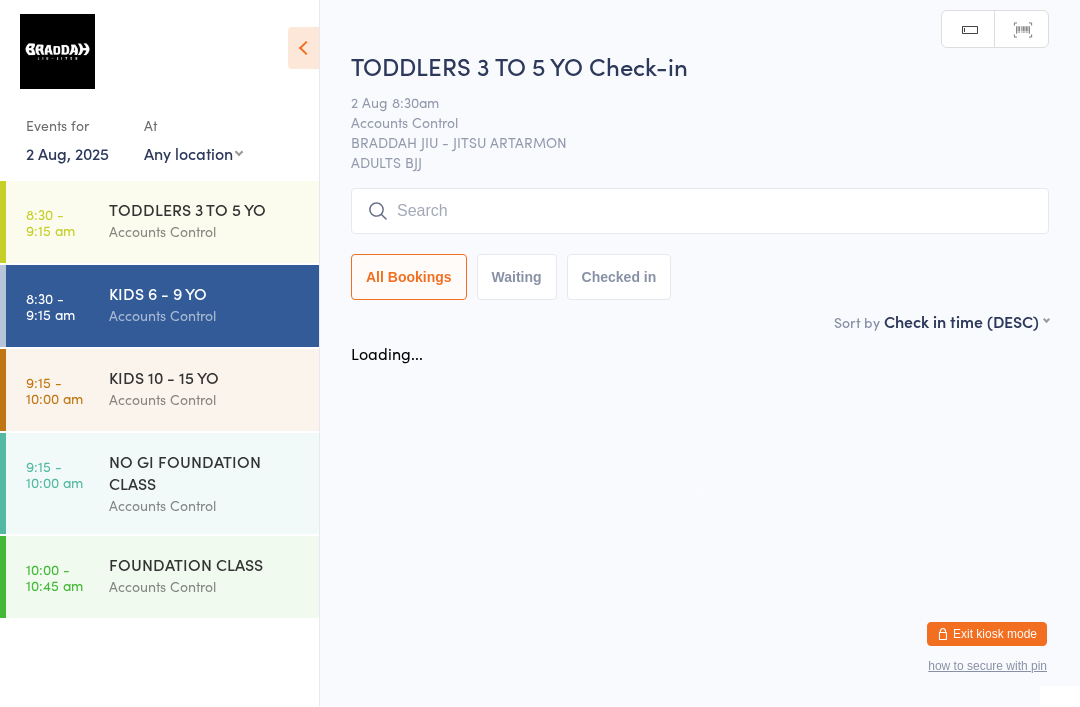 click on "Accounts Control" at bounding box center [205, 400] 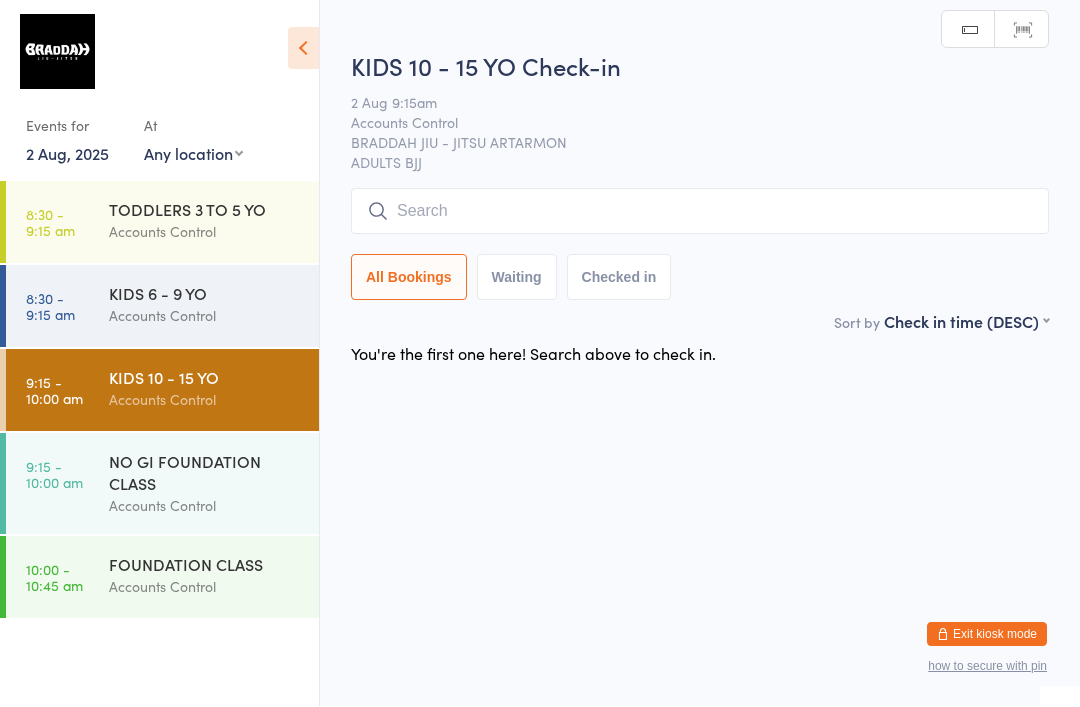 click at bounding box center (700, 212) 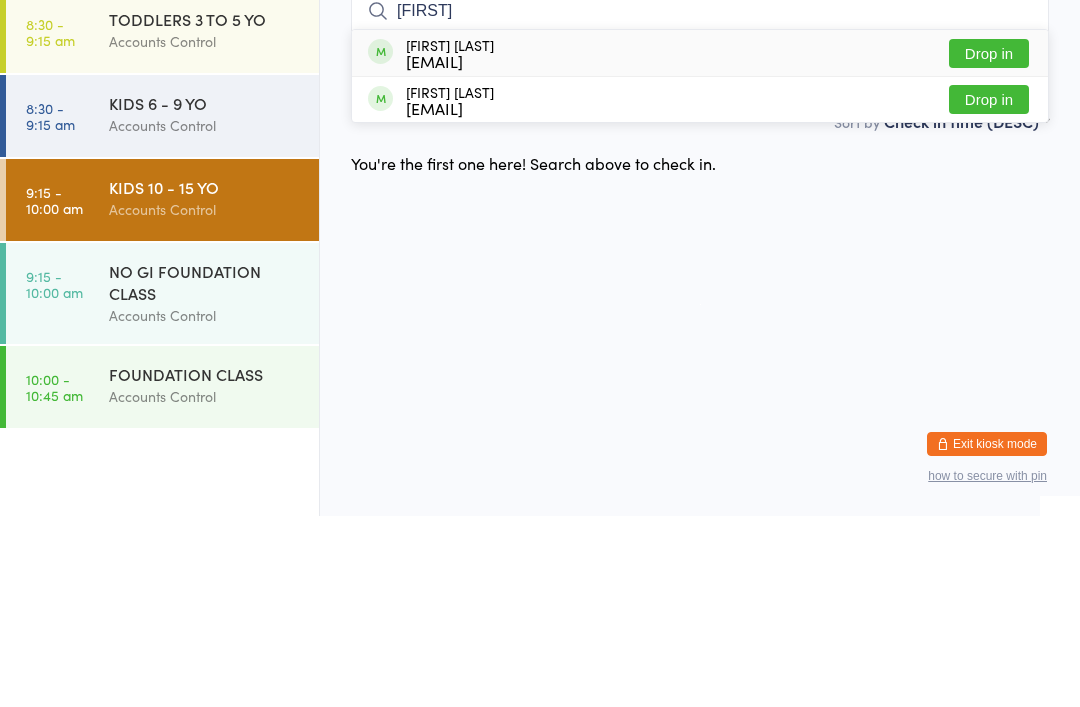 type on "[FIRST]" 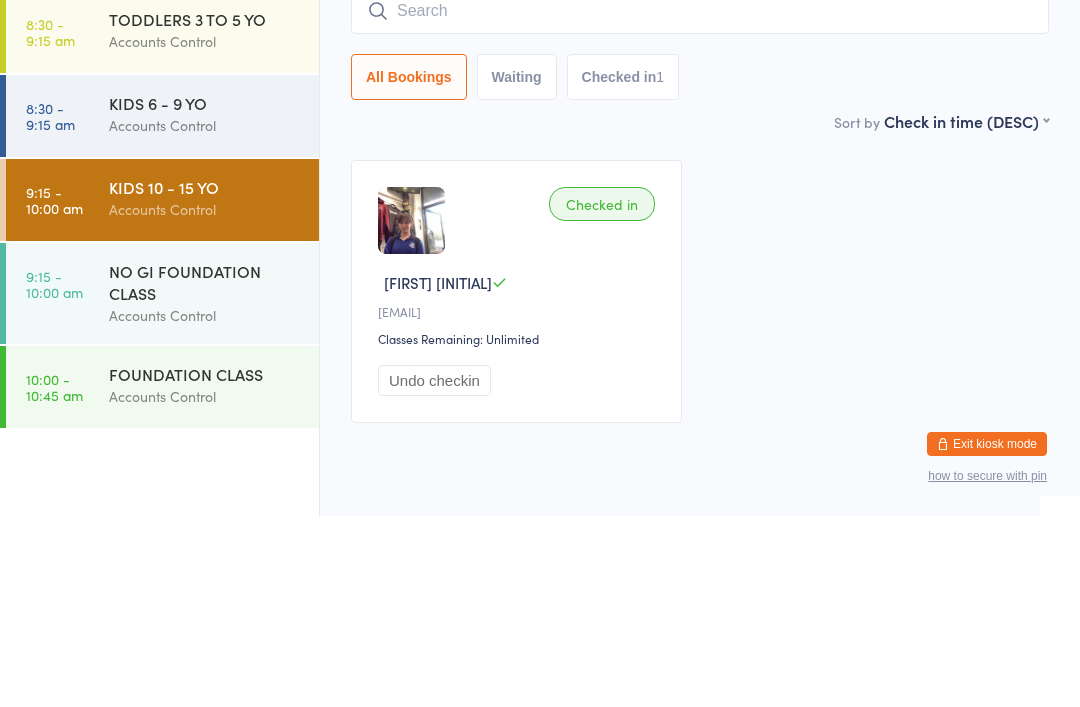 click on "Accounts Control" at bounding box center [205, 316] 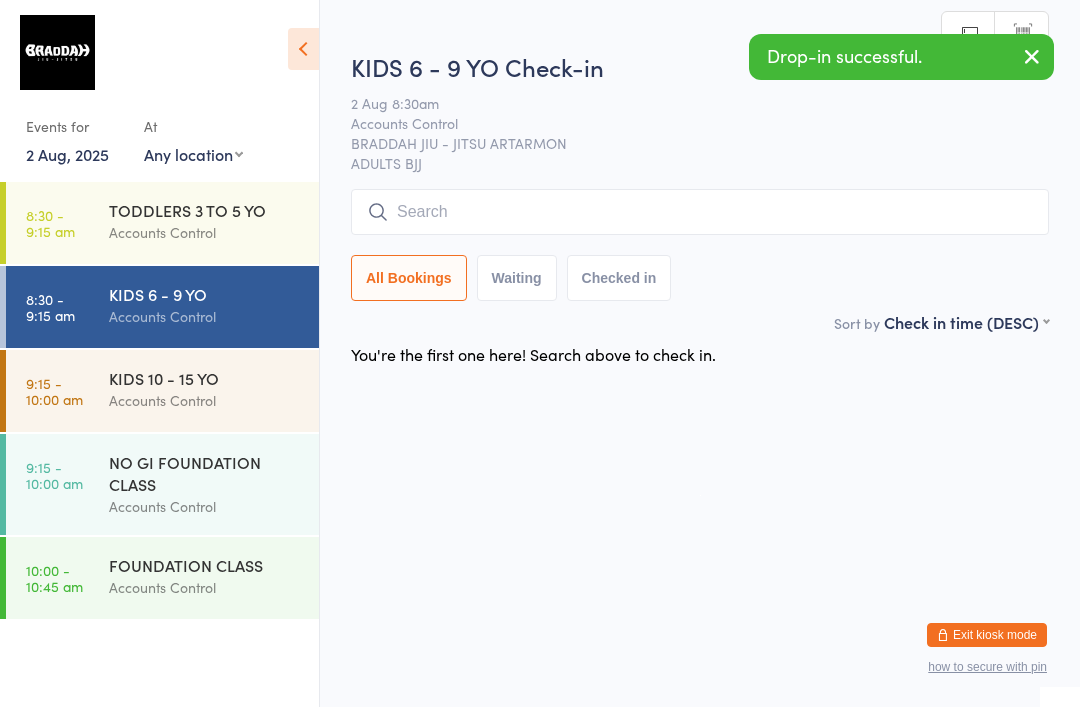 click at bounding box center (700, 212) 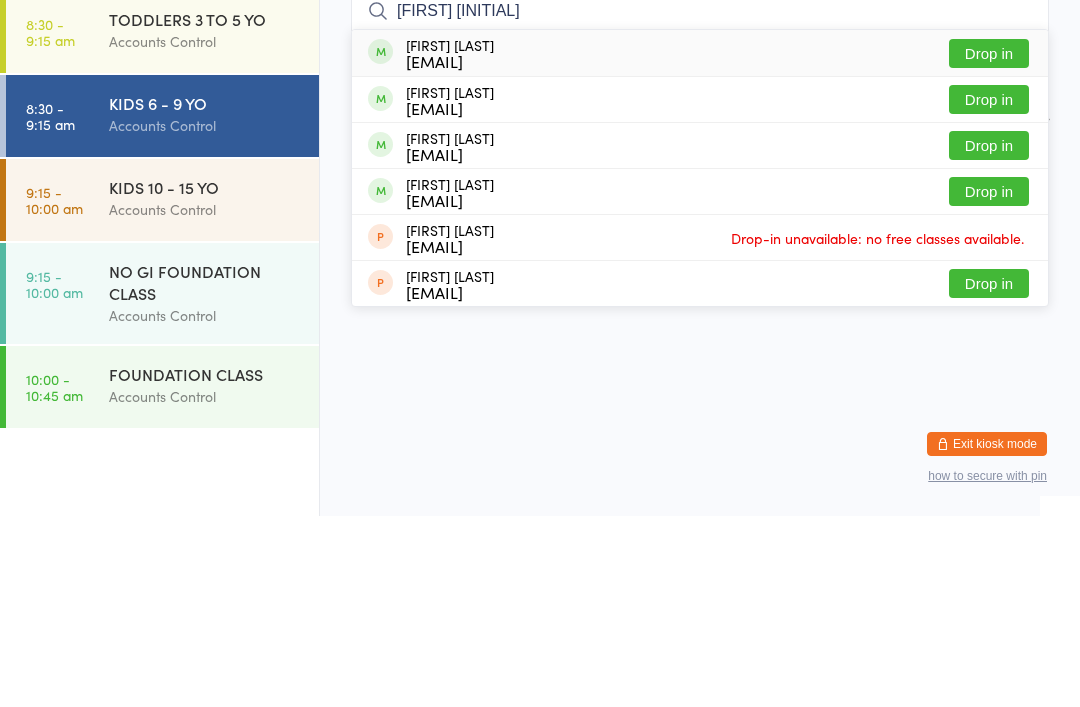 type on "[FIRST] [INITIAL]" 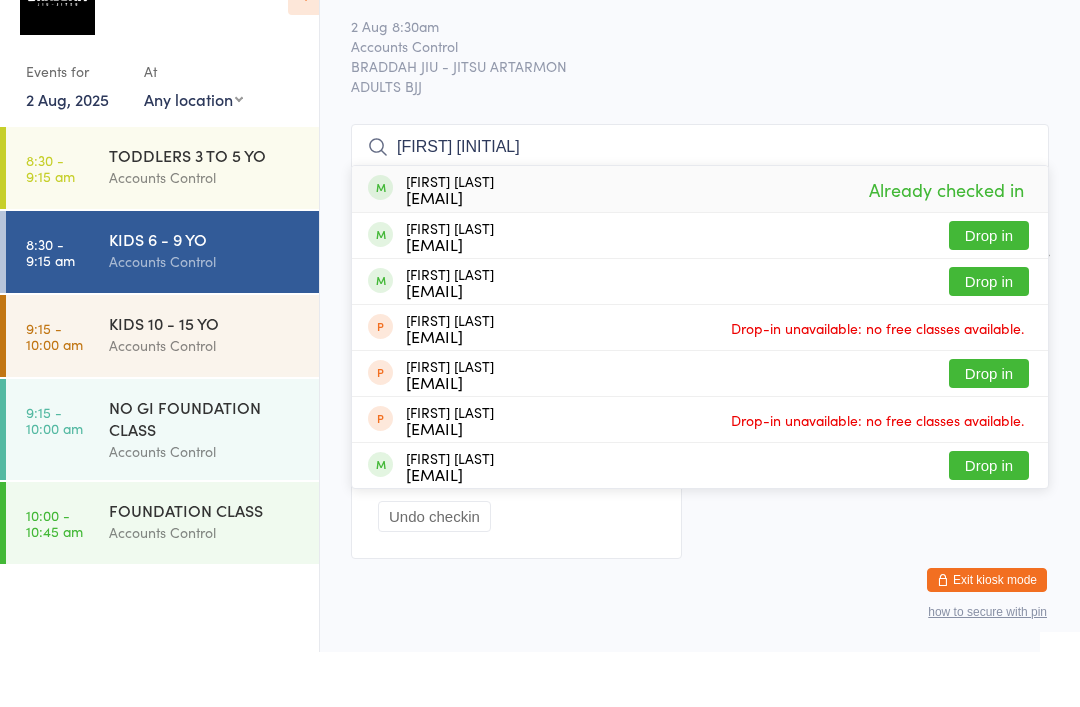 type on "[FIRST] [LAST]" 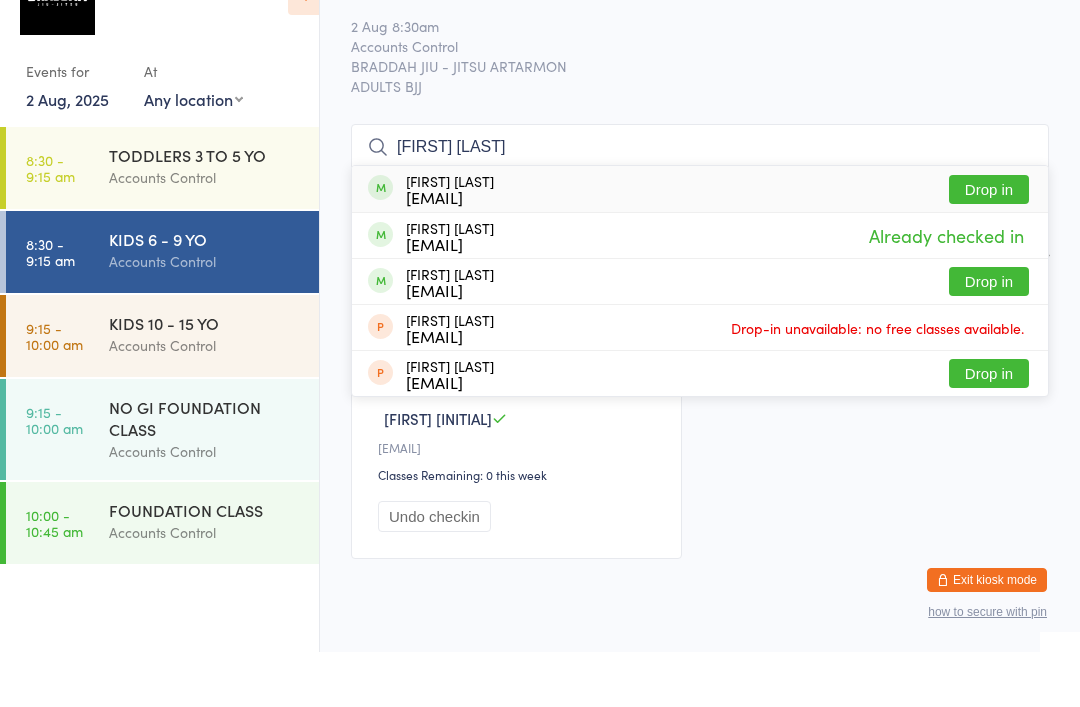 click on "TODDLERS 3 TO 5 YO Accounts Control" at bounding box center [214, 221] 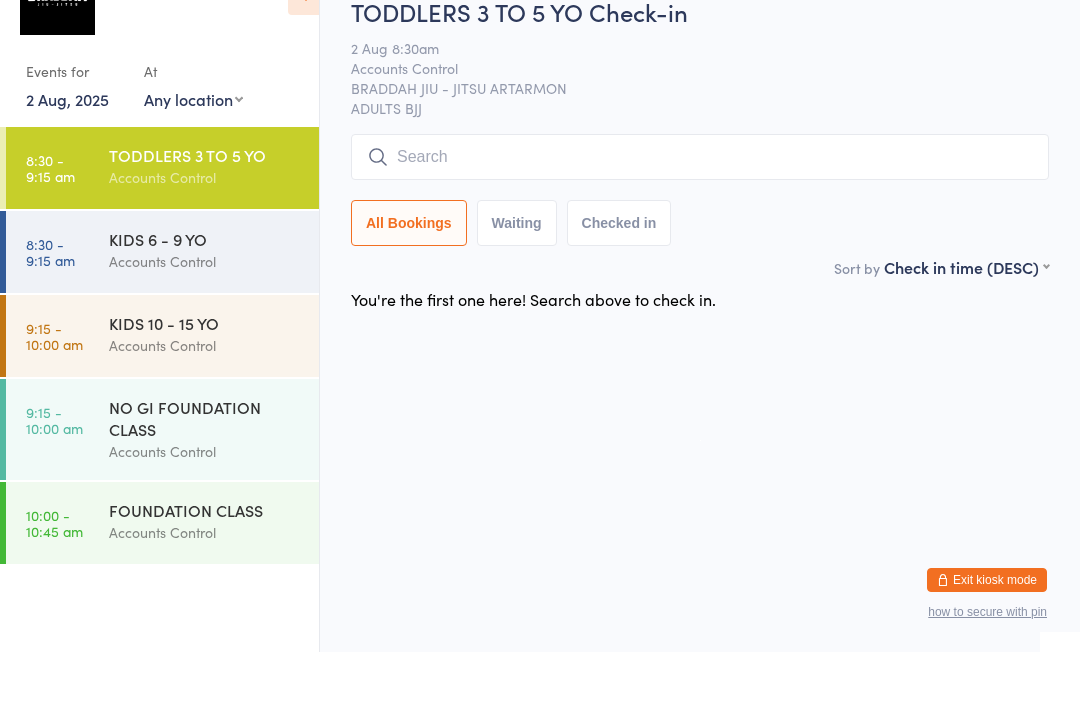 click at bounding box center [700, 212] 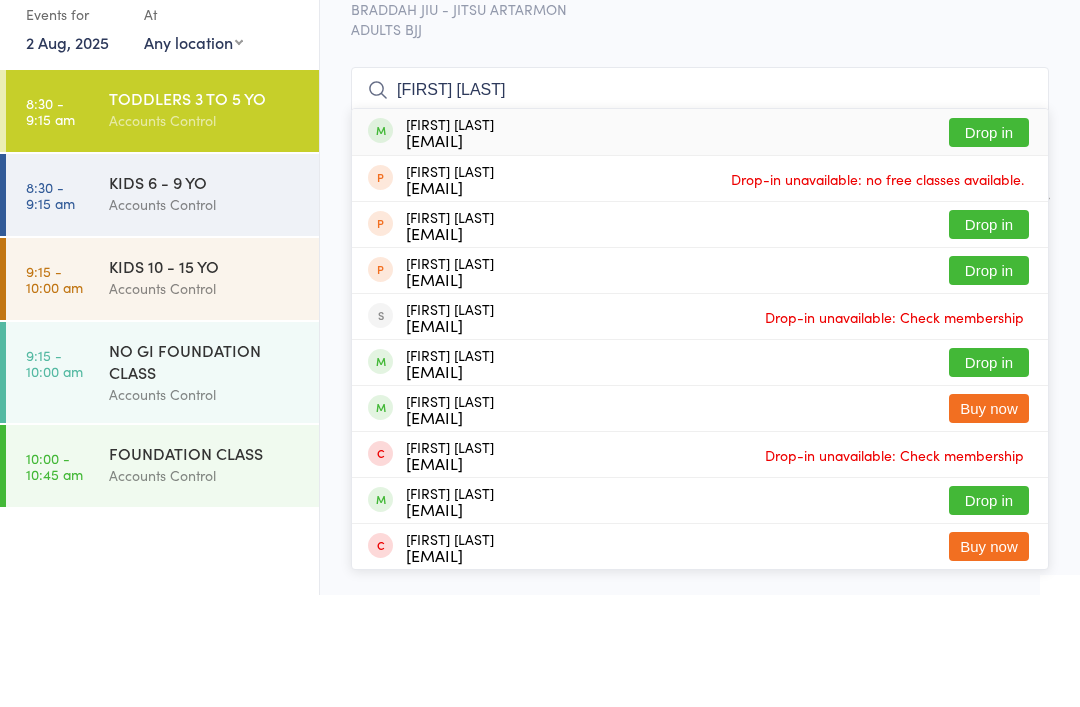 type on "[FIRST] [LAST]" 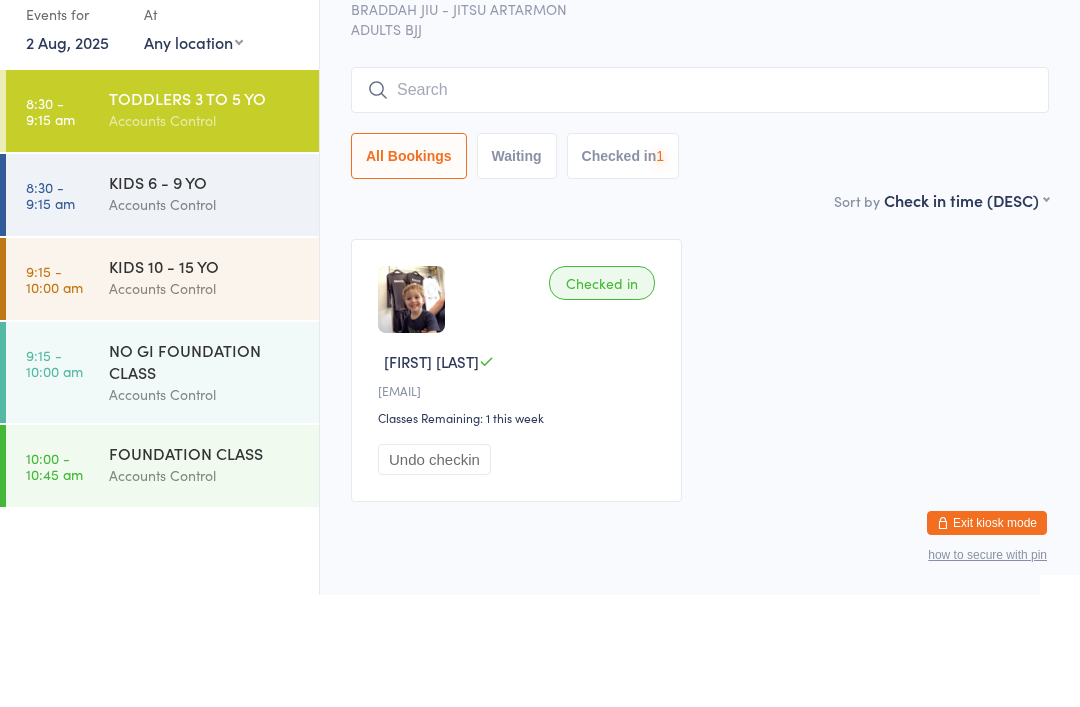 scroll, scrollTop: 69, scrollLeft: 0, axis: vertical 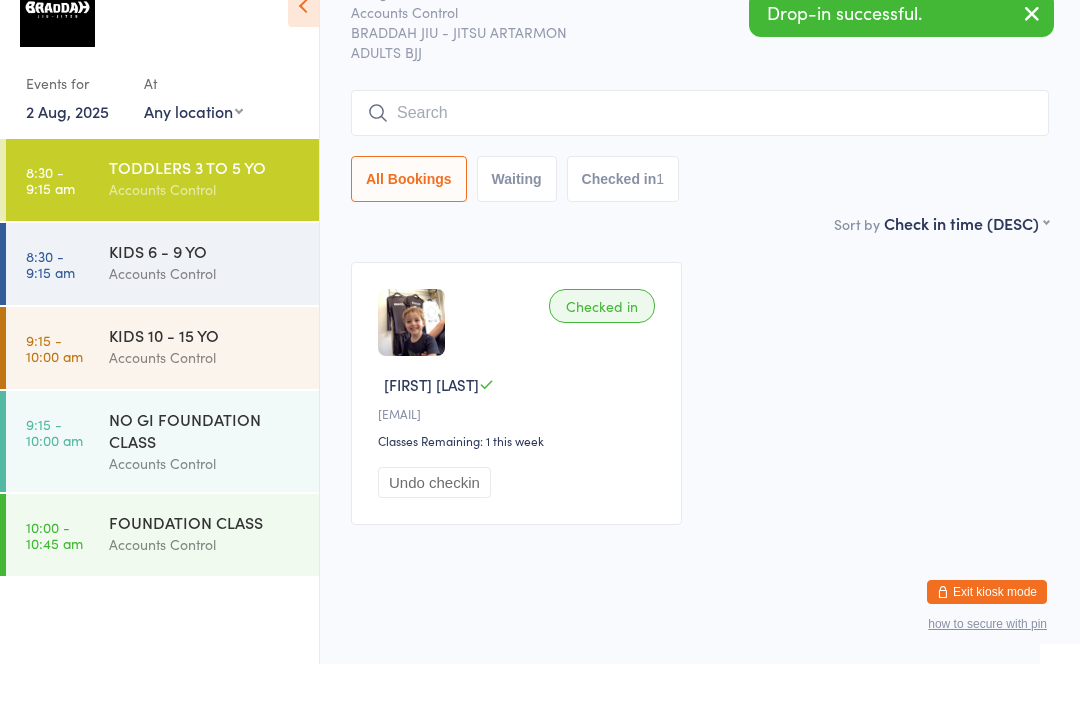 click on "KIDS 10 - 15 YO" at bounding box center [205, 378] 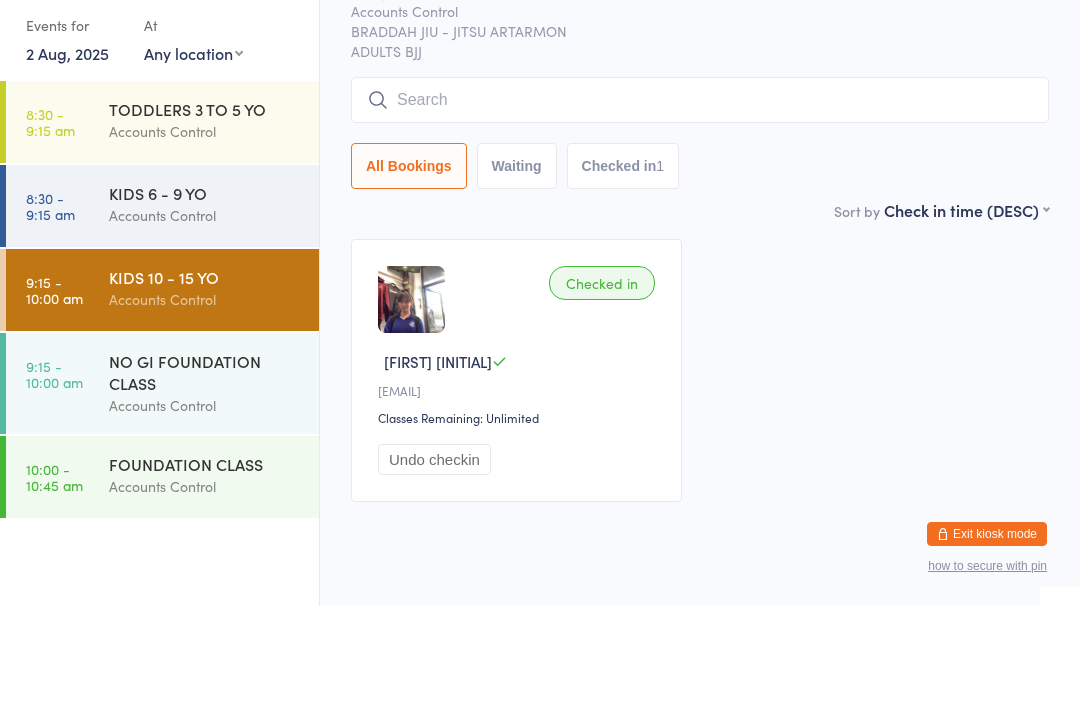 scroll, scrollTop: 8, scrollLeft: 0, axis: vertical 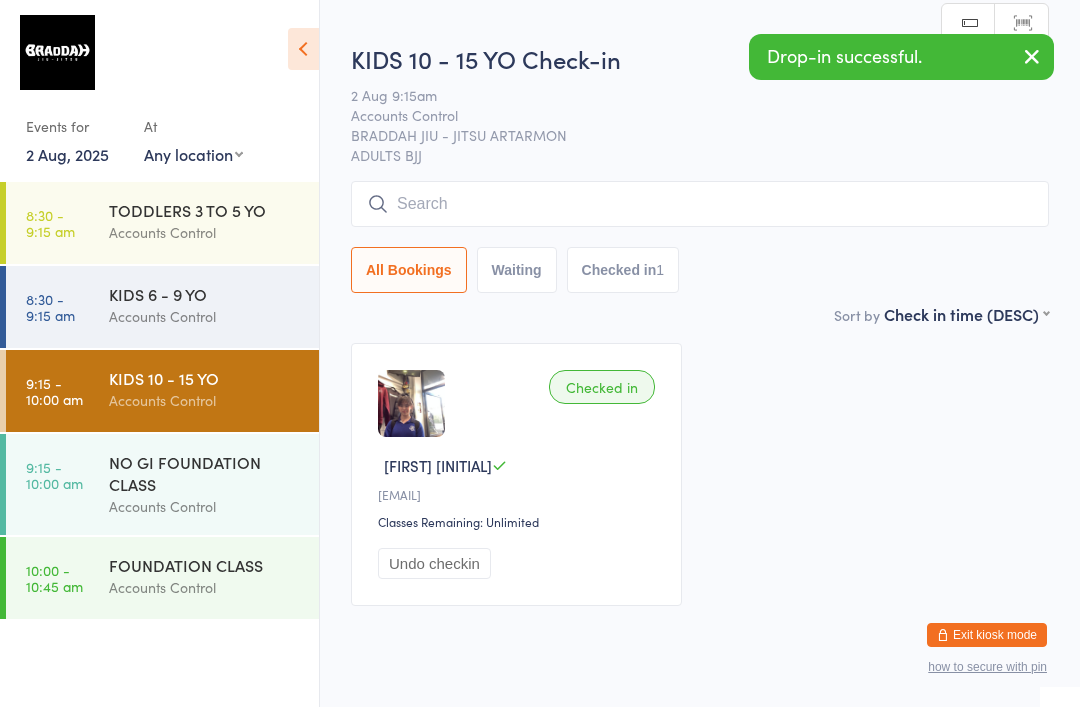 click on "KIDS 6 - 9 YO Accounts Control" at bounding box center [214, 305] 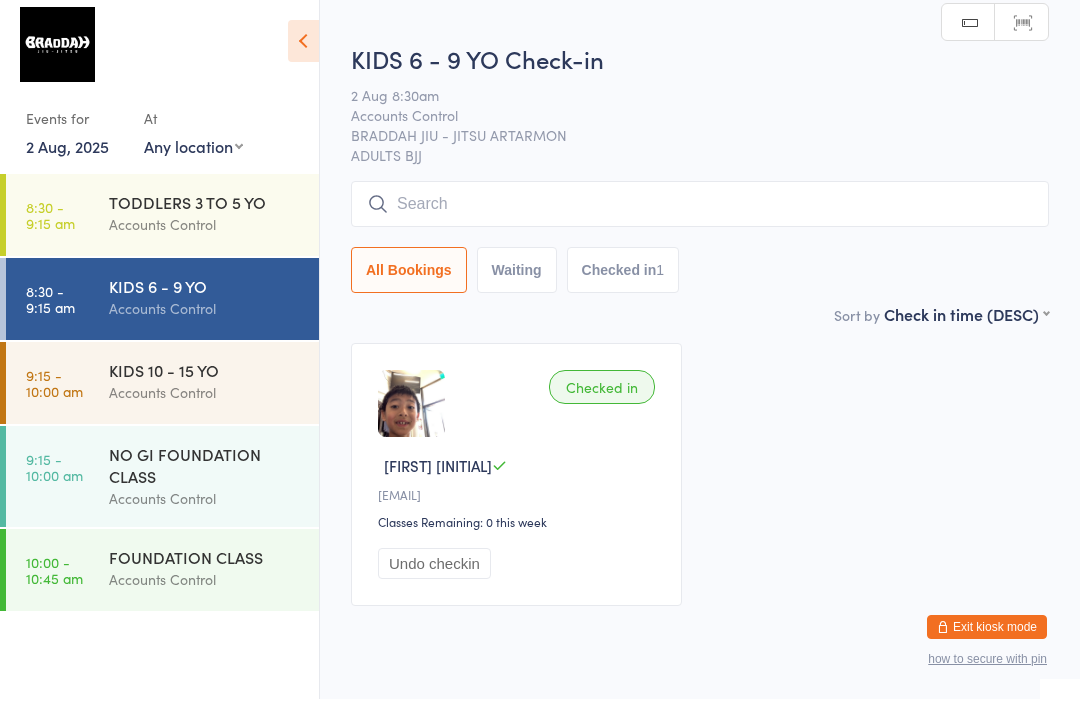 scroll, scrollTop: 8, scrollLeft: 0, axis: vertical 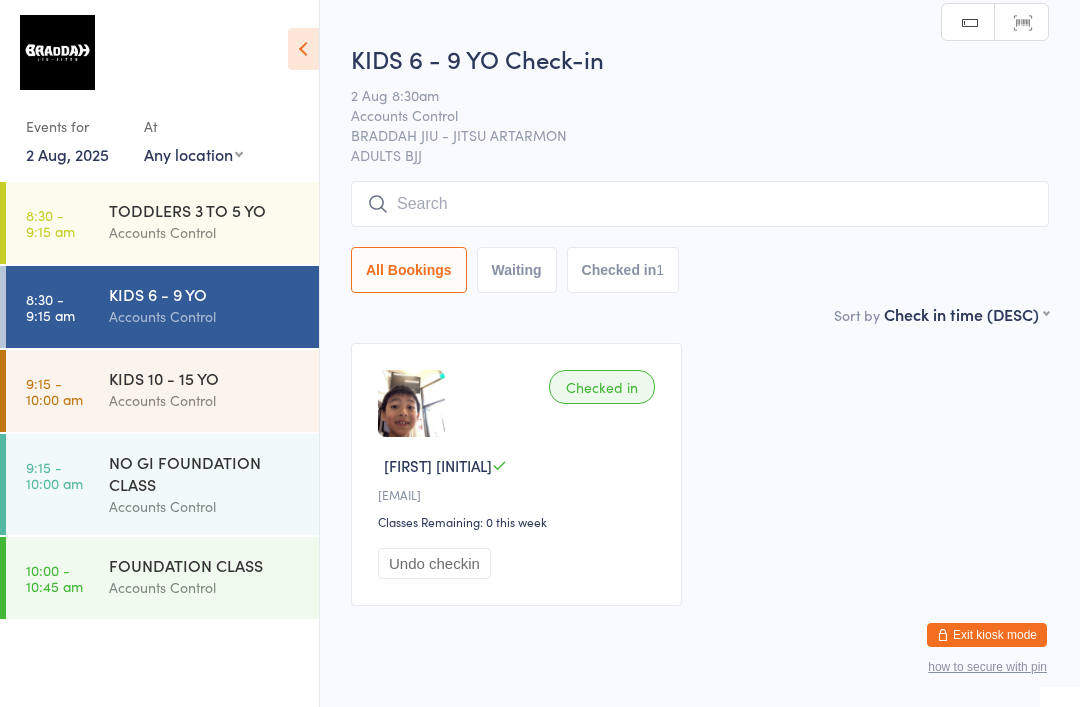 click on "KIDS 6 - 9 YO Check-in 2 Aug 8:30am  Accounts Control  BRADDAH JIU - JITSU ARTARMON  ADULTS BJJ  Manual search Scanner input All Bookings Waiting  Checked in  1" at bounding box center [700, 172] 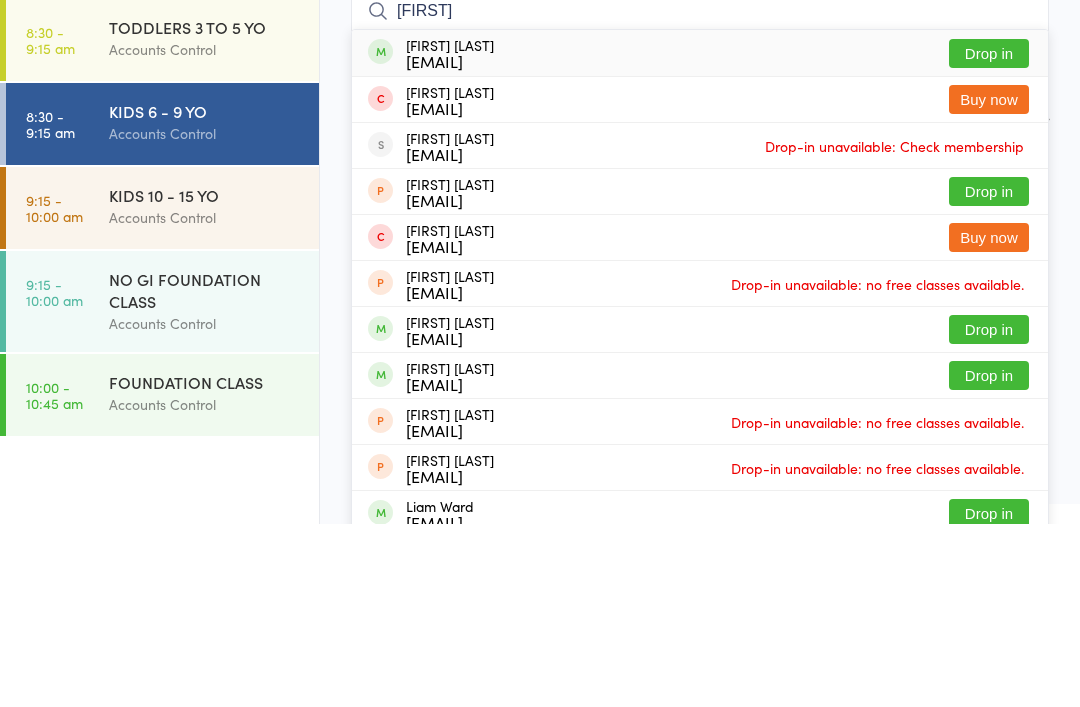 type on "[FIRST]" 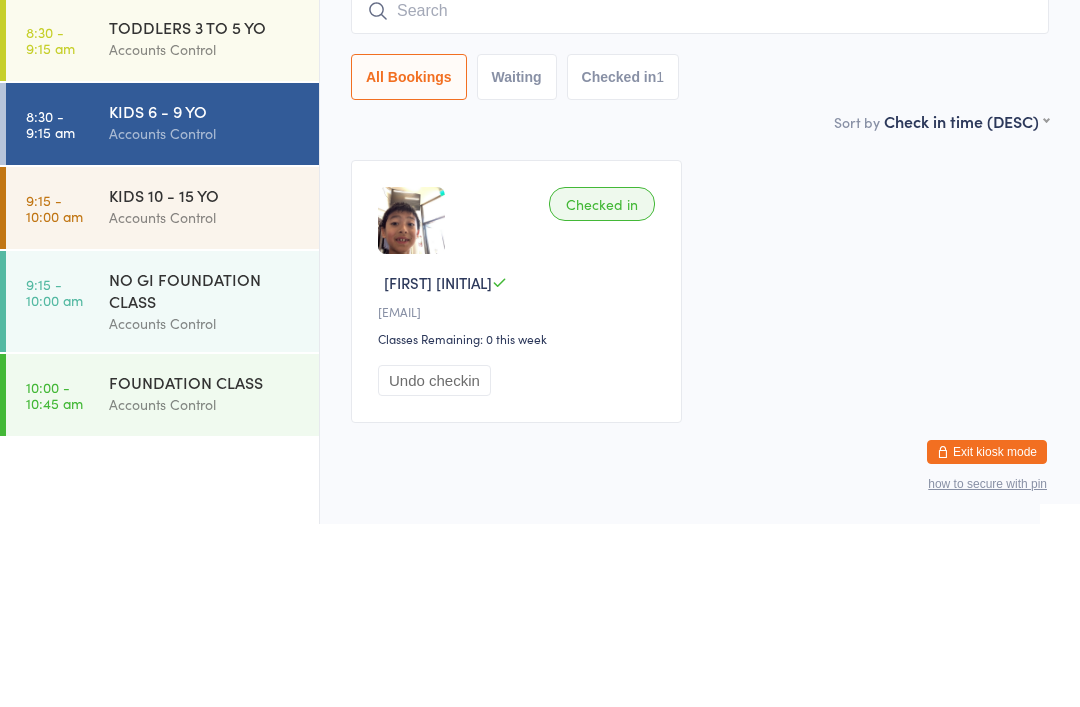 scroll, scrollTop: 69, scrollLeft: 0, axis: vertical 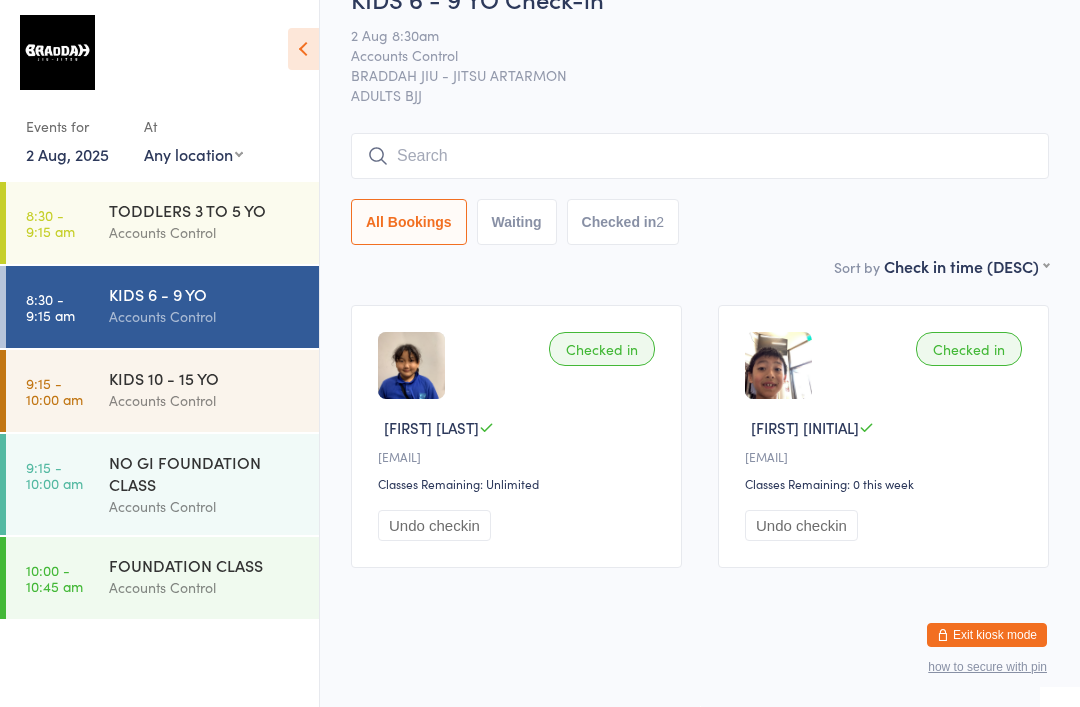 click on "All Bookings Waiting  Checked in  2" at bounding box center [700, 222] 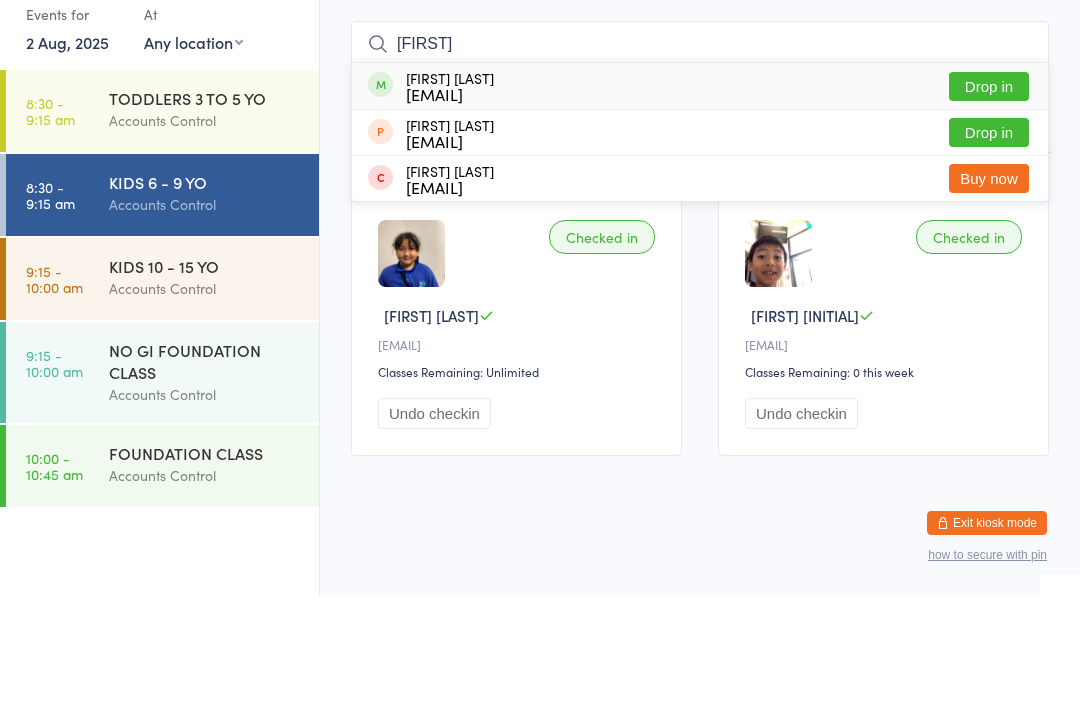 type on "[FIRST]" 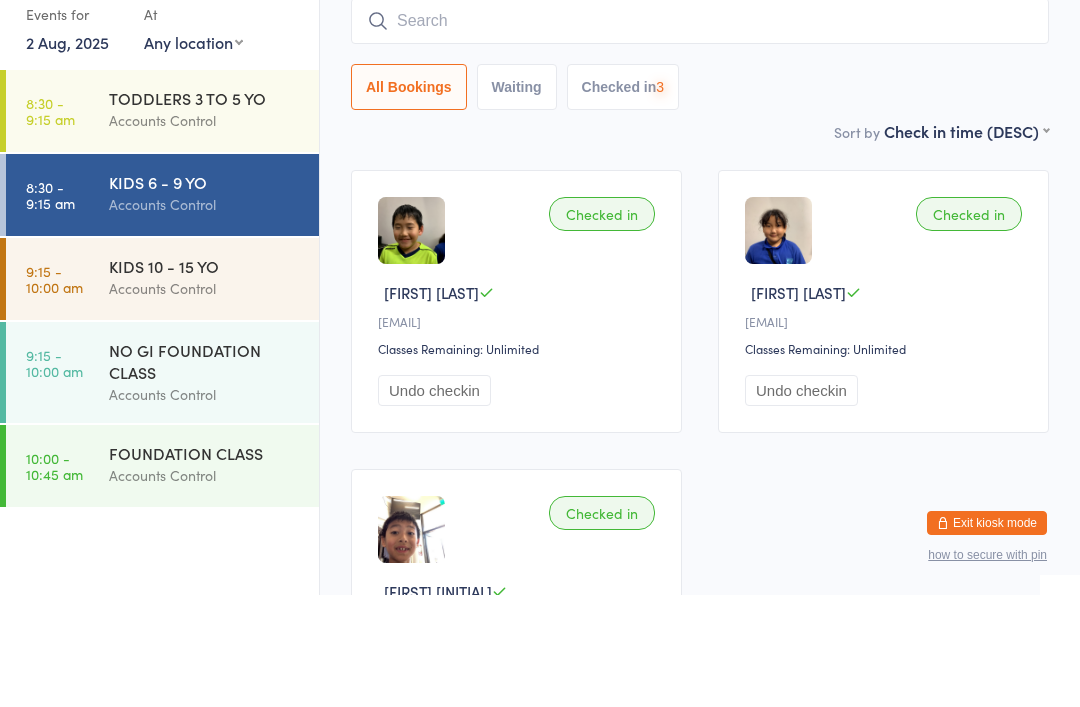 scroll, scrollTop: 181, scrollLeft: 0, axis: vertical 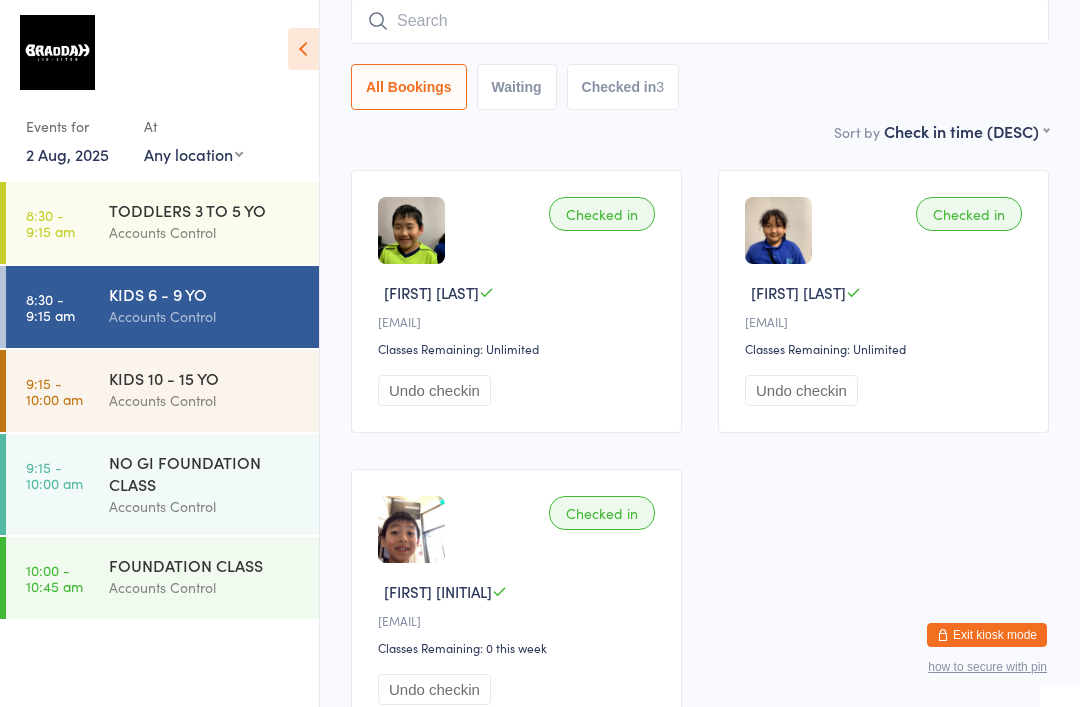 click on "TODDLERS 3 TO 5 YO" at bounding box center (205, 210) 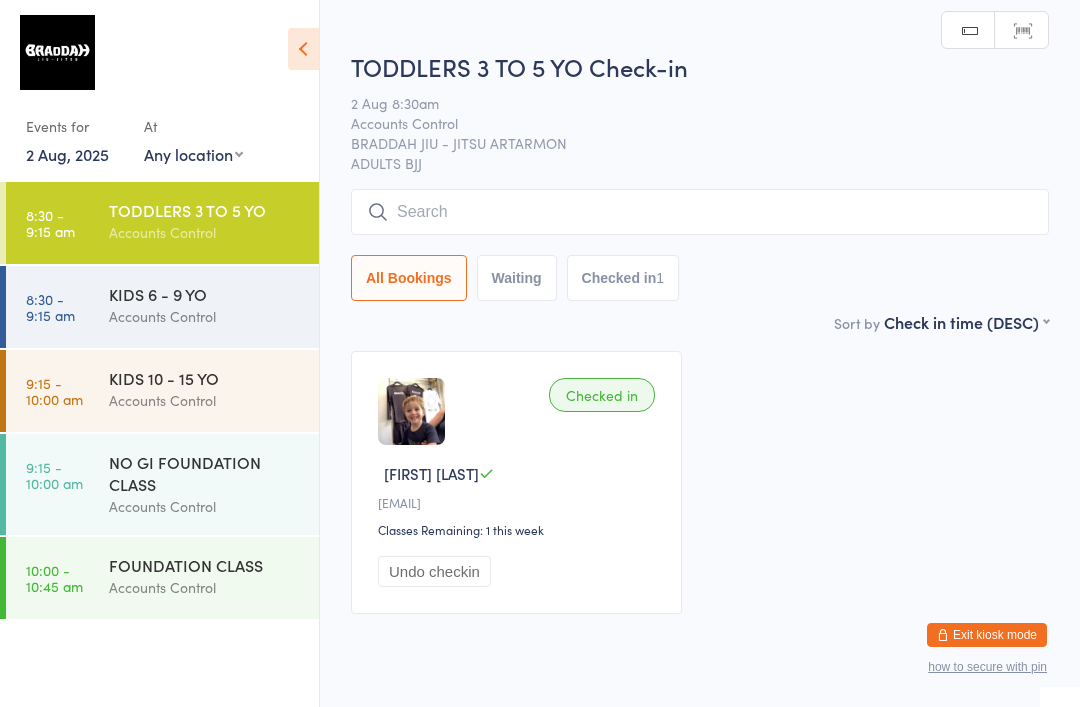 click on "Accounts Control" at bounding box center (205, 316) 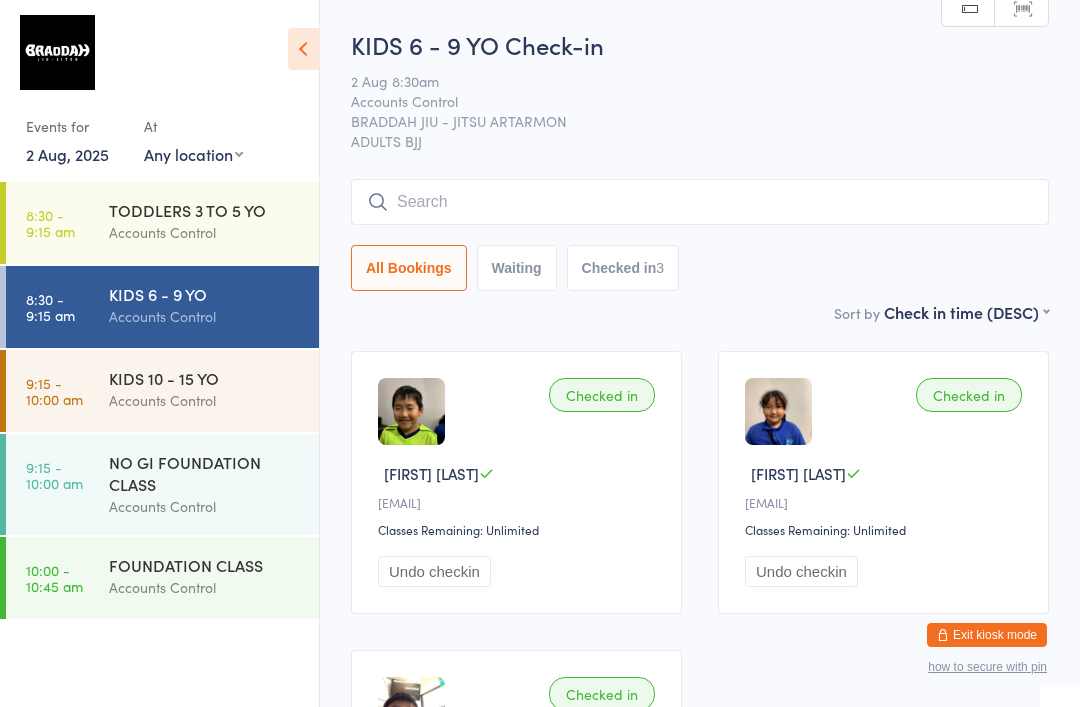 click at bounding box center [700, 202] 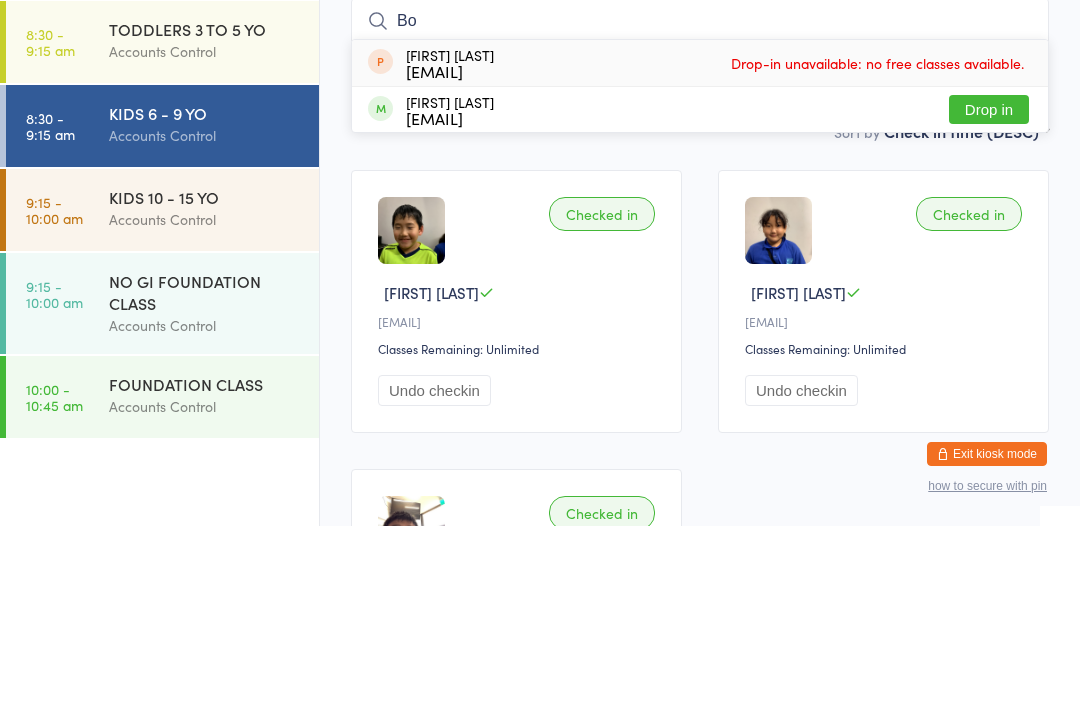 type on "B" 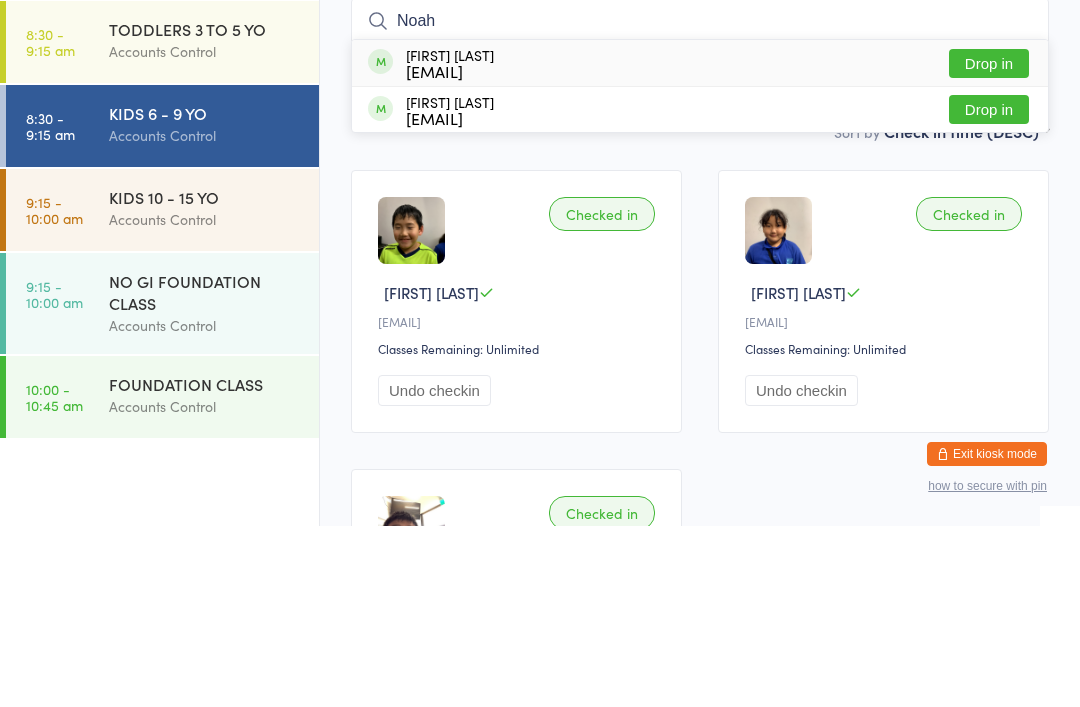 type on "Noah" 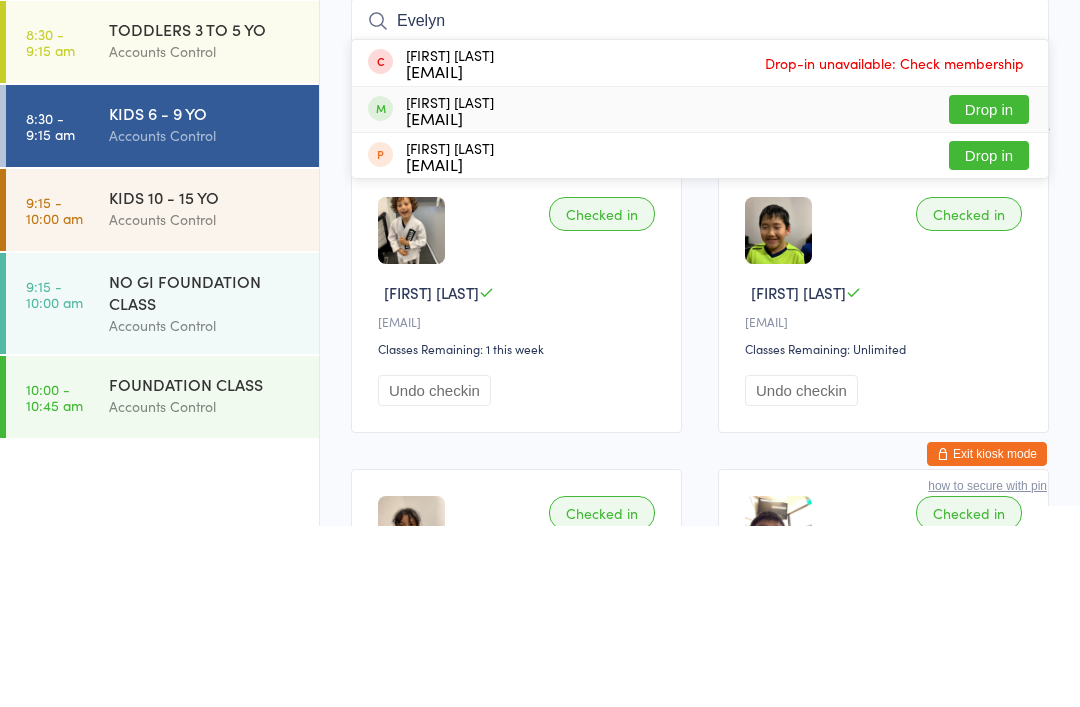 type on "Evelyn" 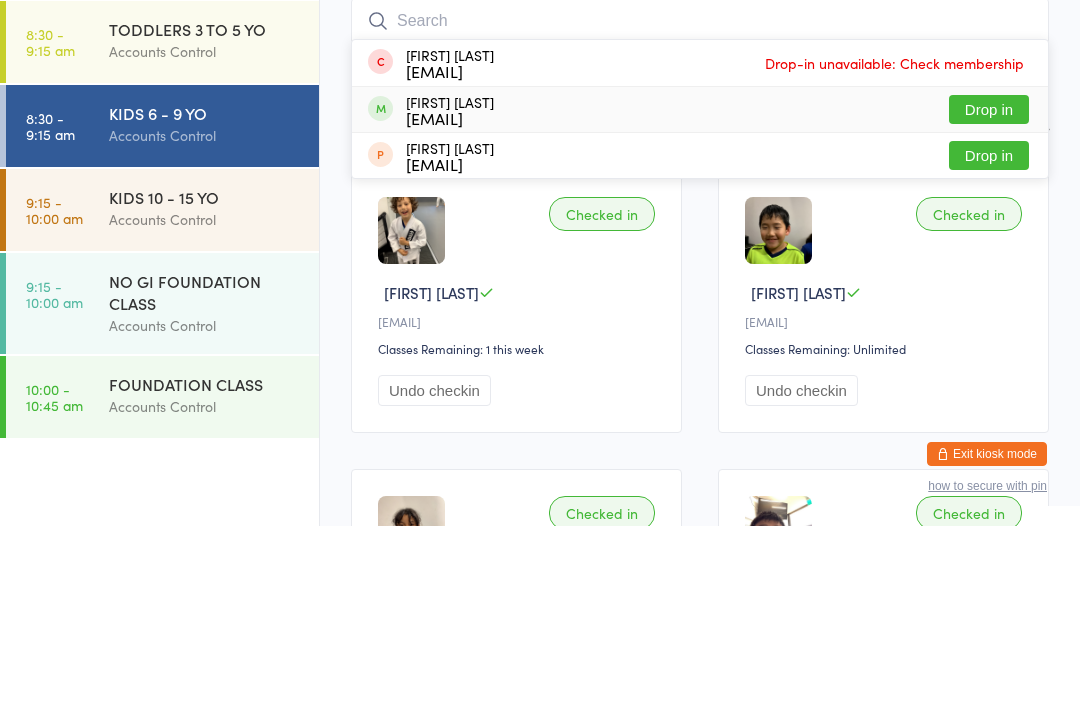 scroll, scrollTop: 181, scrollLeft: 0, axis: vertical 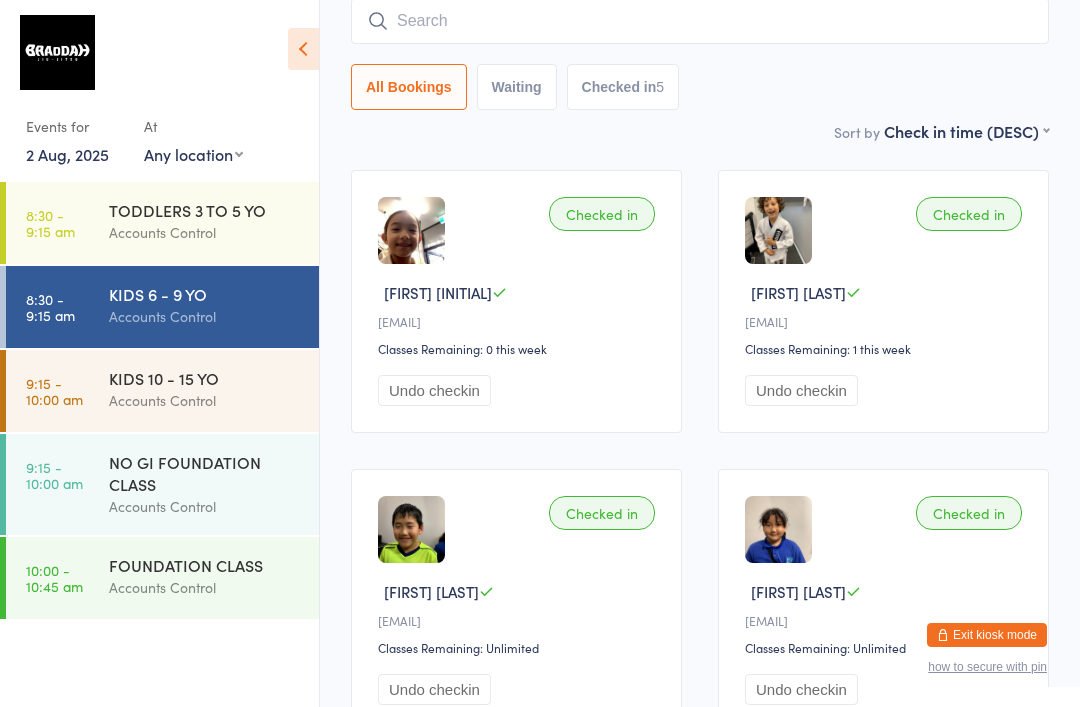 click at bounding box center [700, 21] 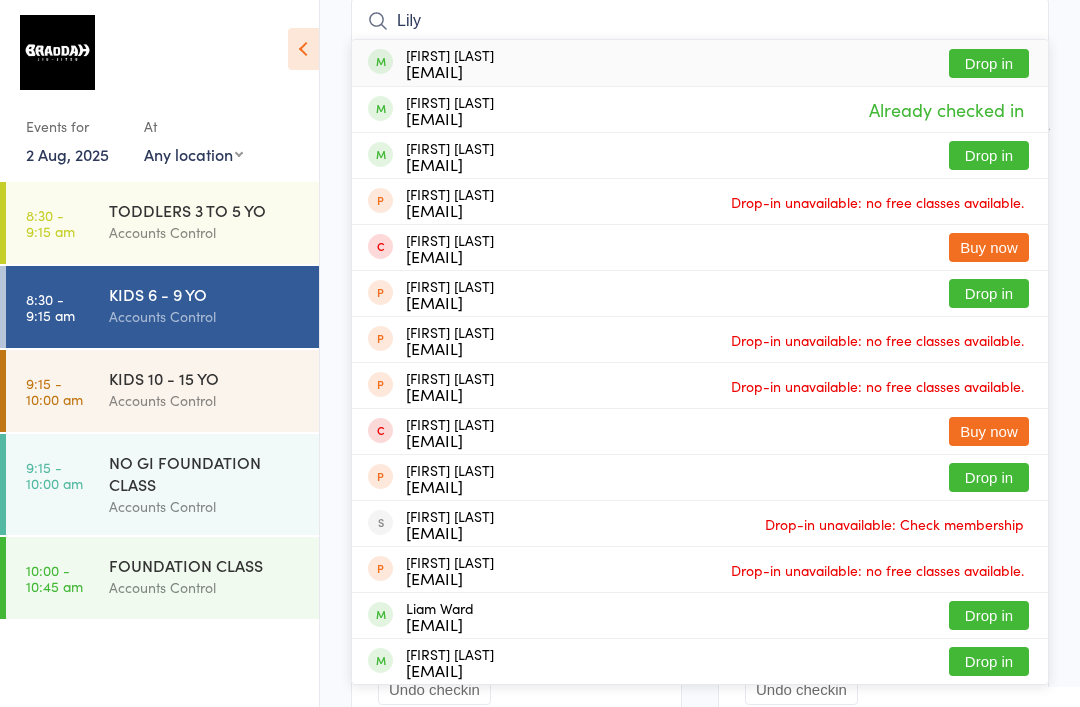 type on "Lily" 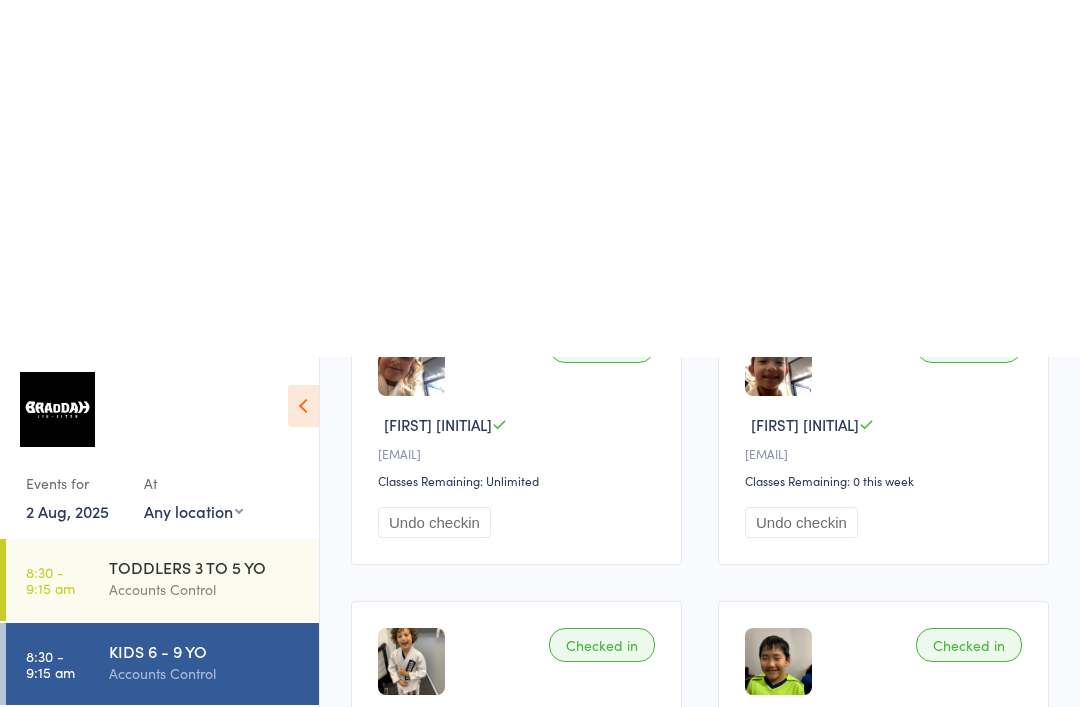 scroll, scrollTop: 0, scrollLeft: 0, axis: both 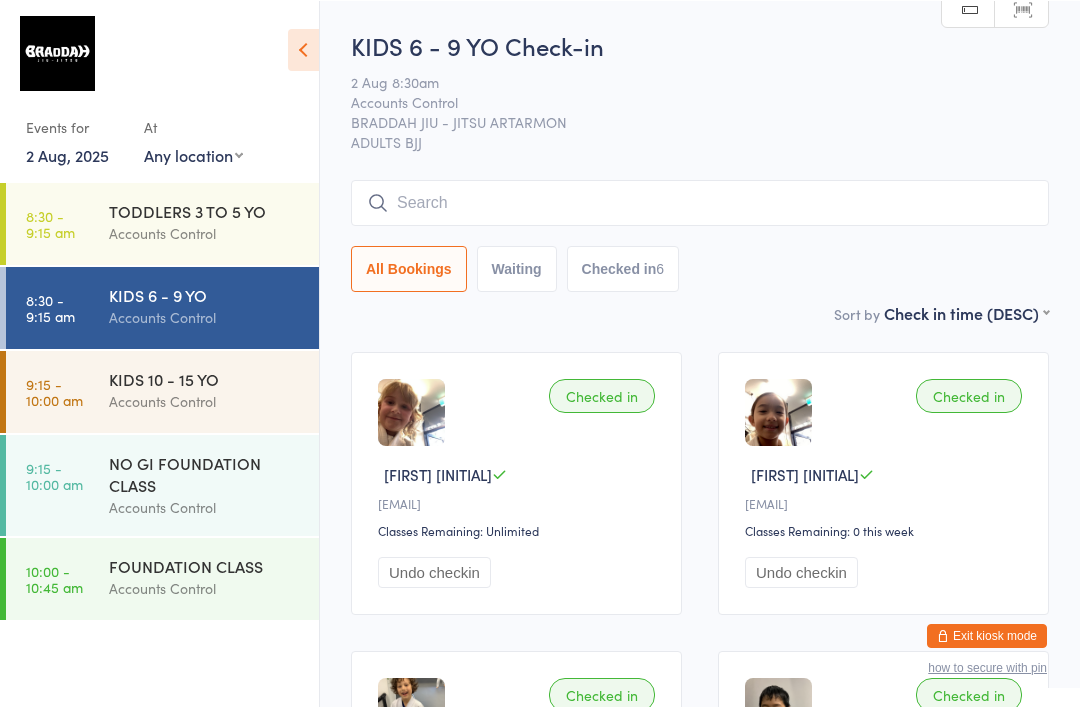 click at bounding box center [700, 202] 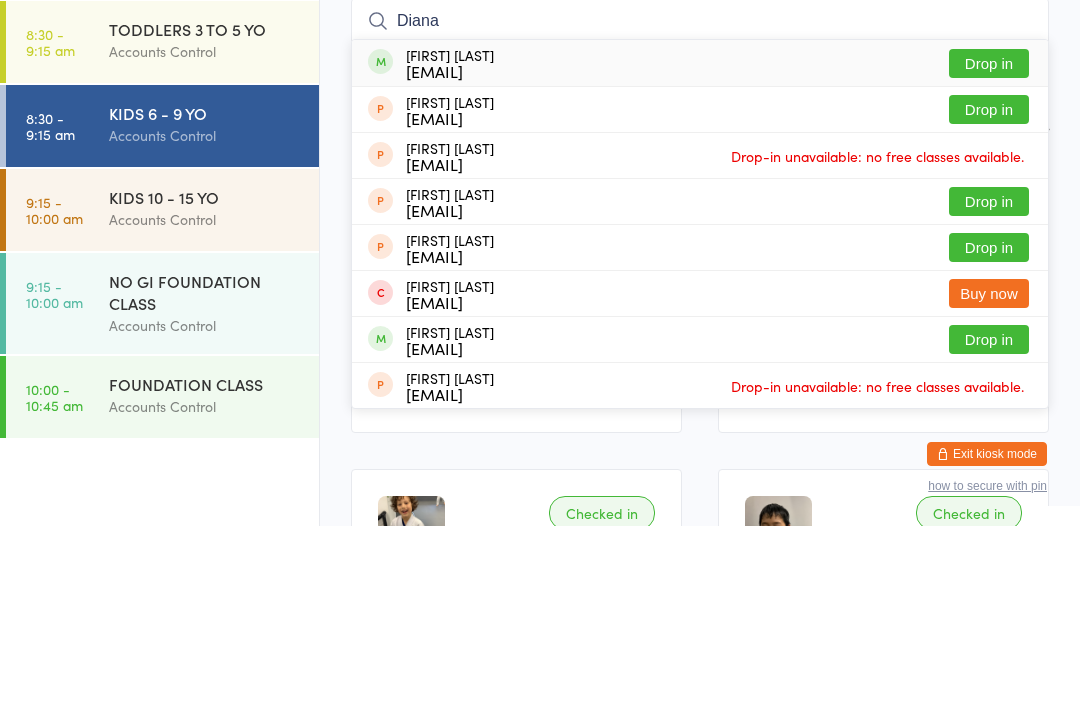 type on "Diana" 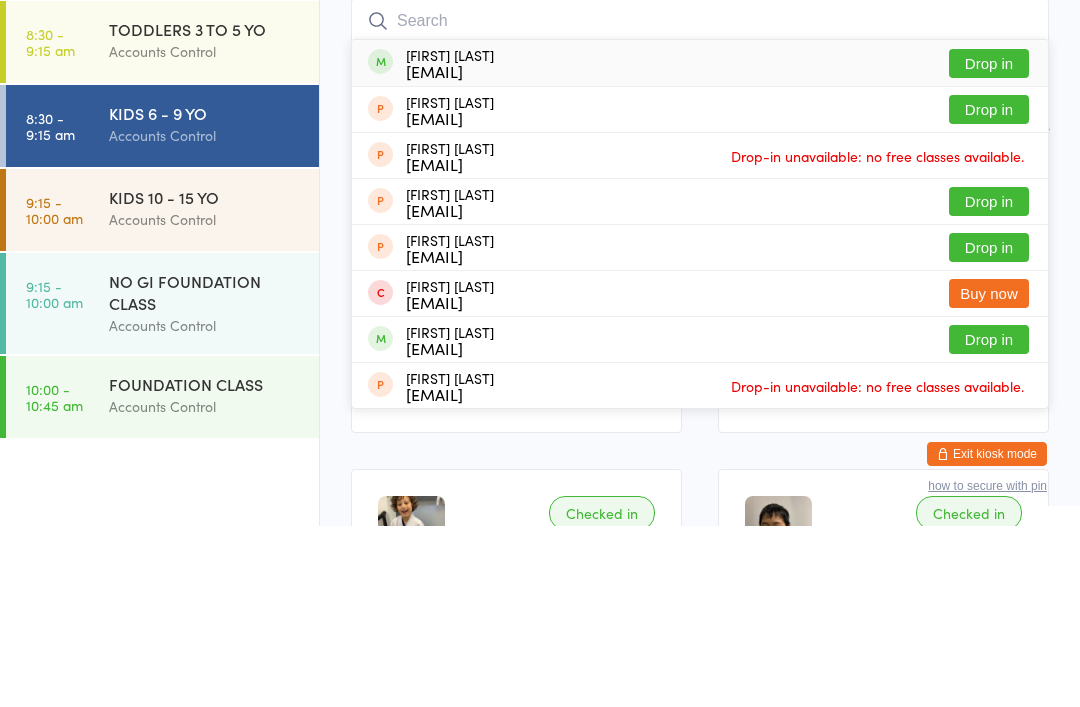 scroll, scrollTop: 181, scrollLeft: 0, axis: vertical 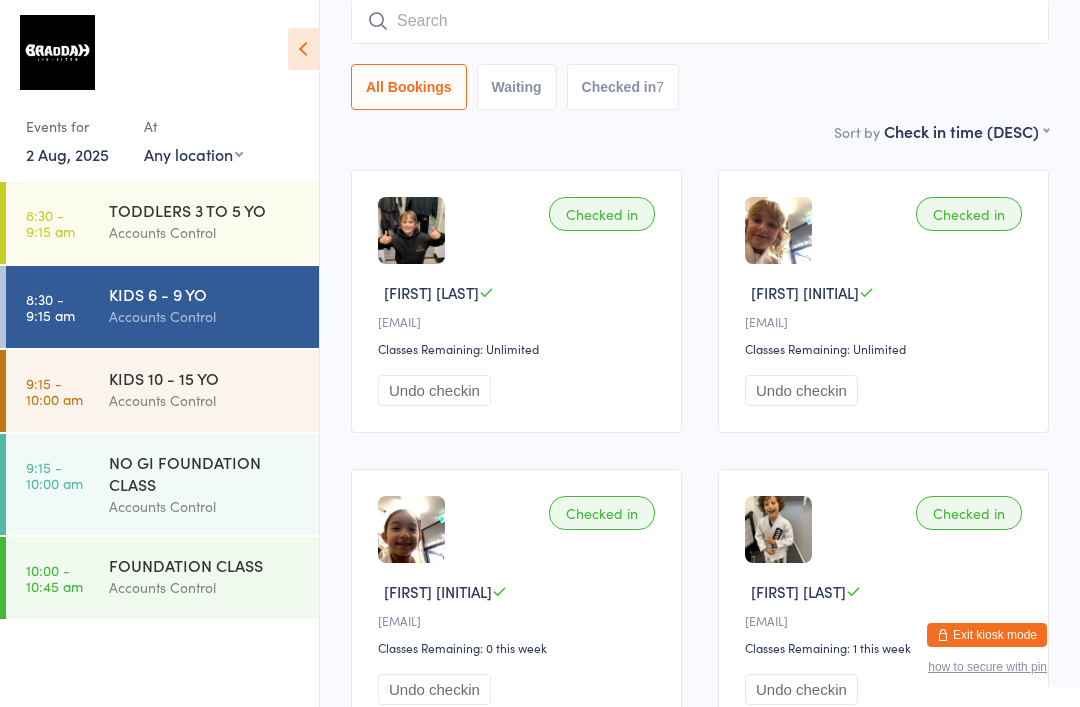click at bounding box center (700, 21) 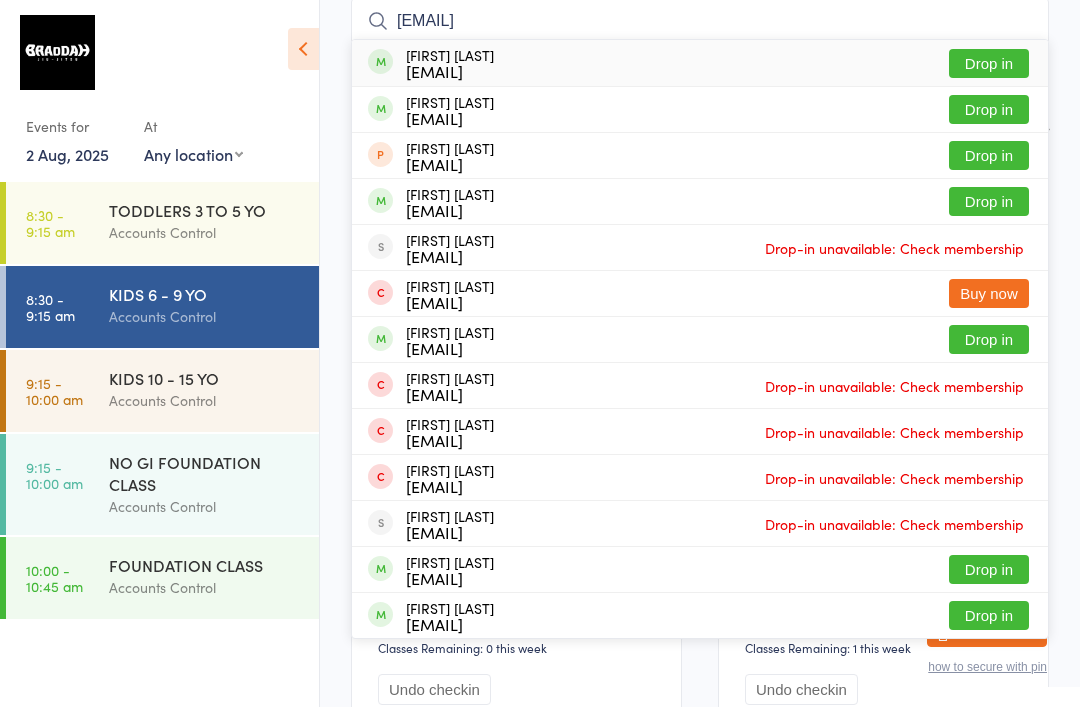 type on "[EMAIL]" 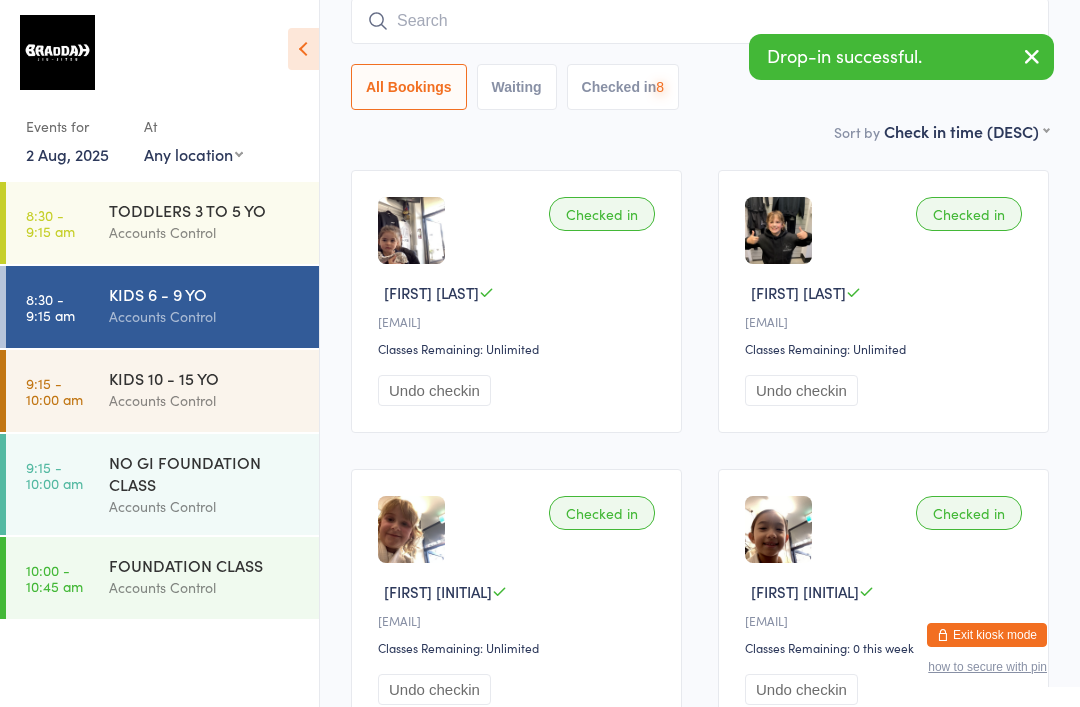 click at bounding box center (700, 21) 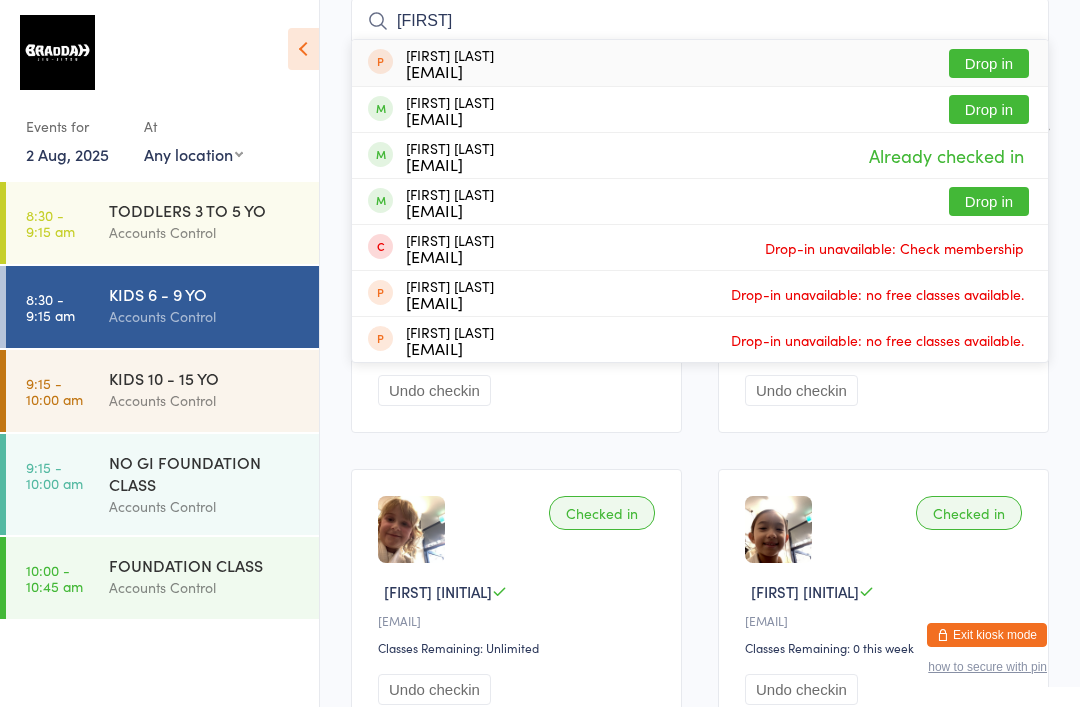 type on "[FIRST]" 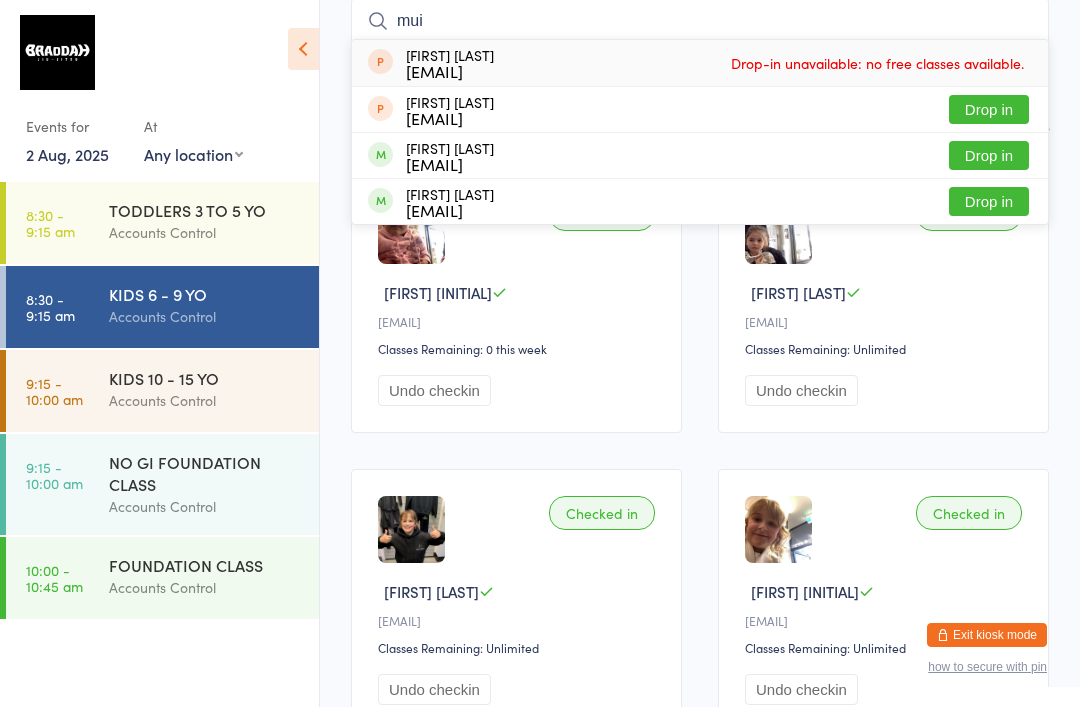type on "mui" 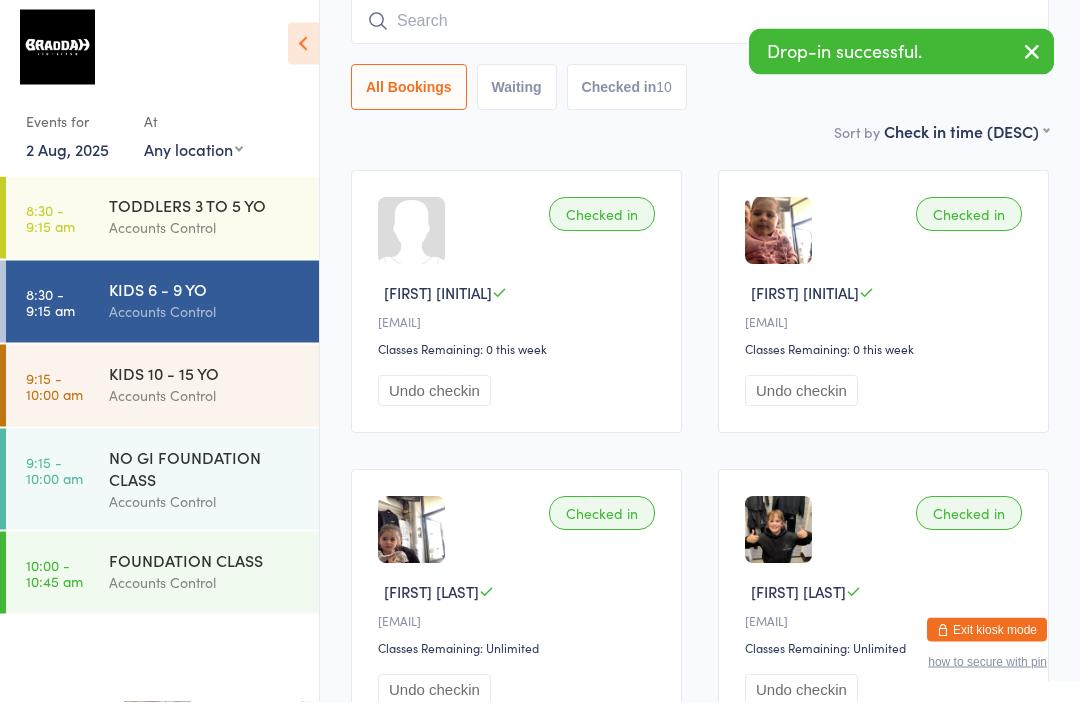 scroll, scrollTop: 159, scrollLeft: 0, axis: vertical 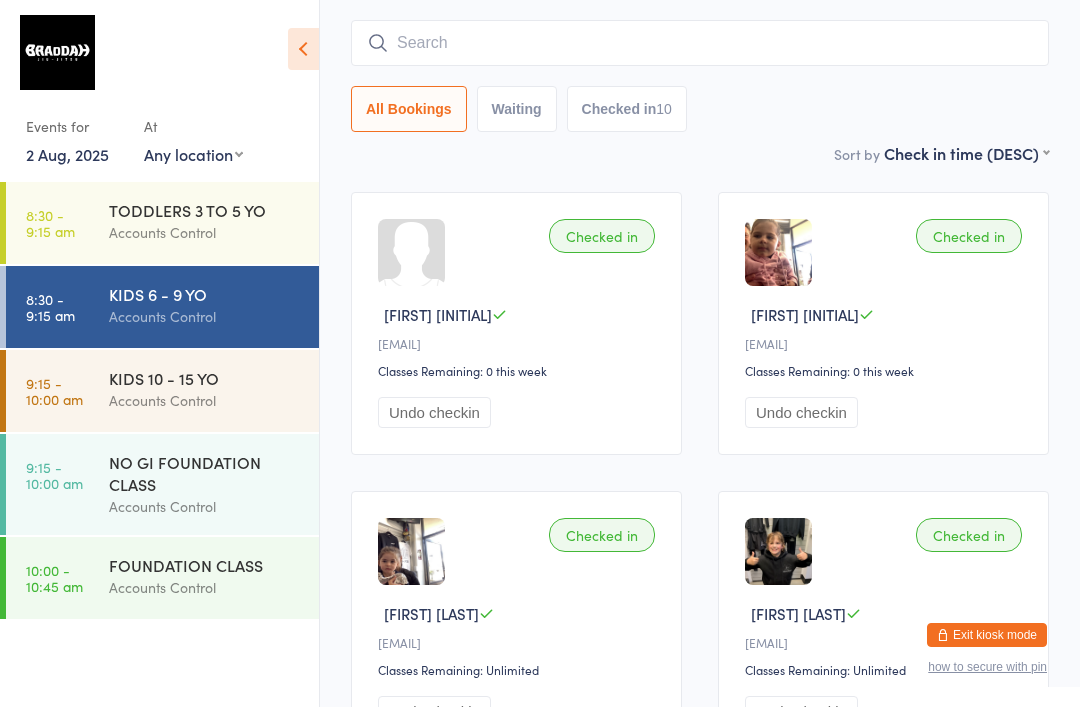 click on "TODDLERS 3 TO 5 YO" at bounding box center [205, 210] 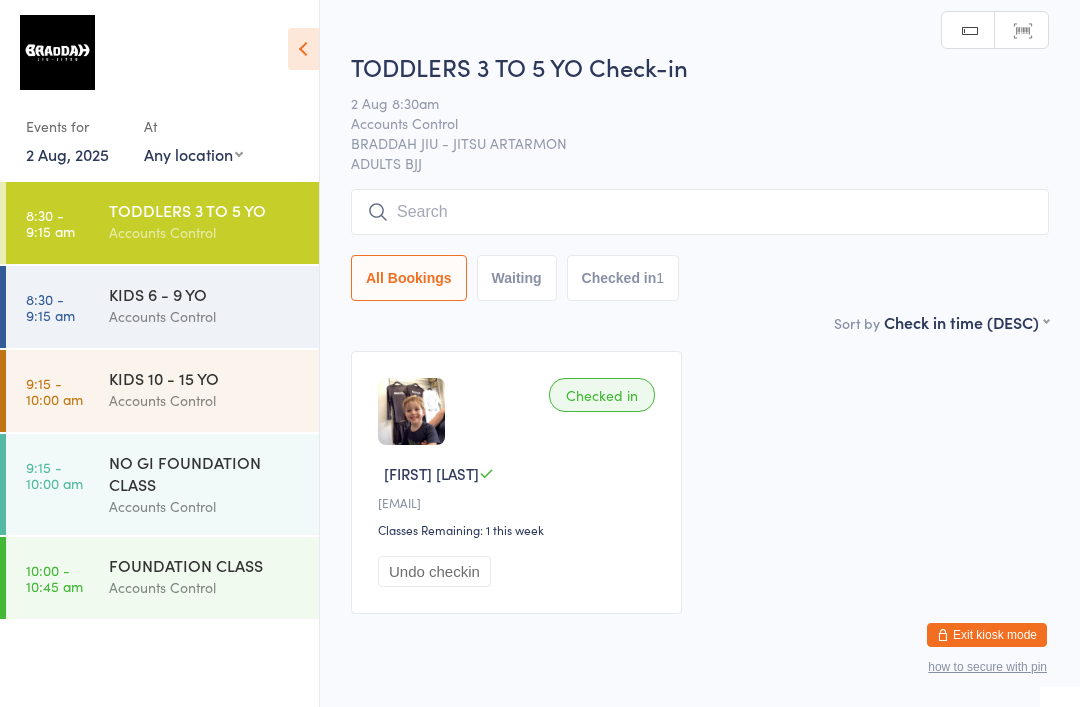 click at bounding box center [700, 212] 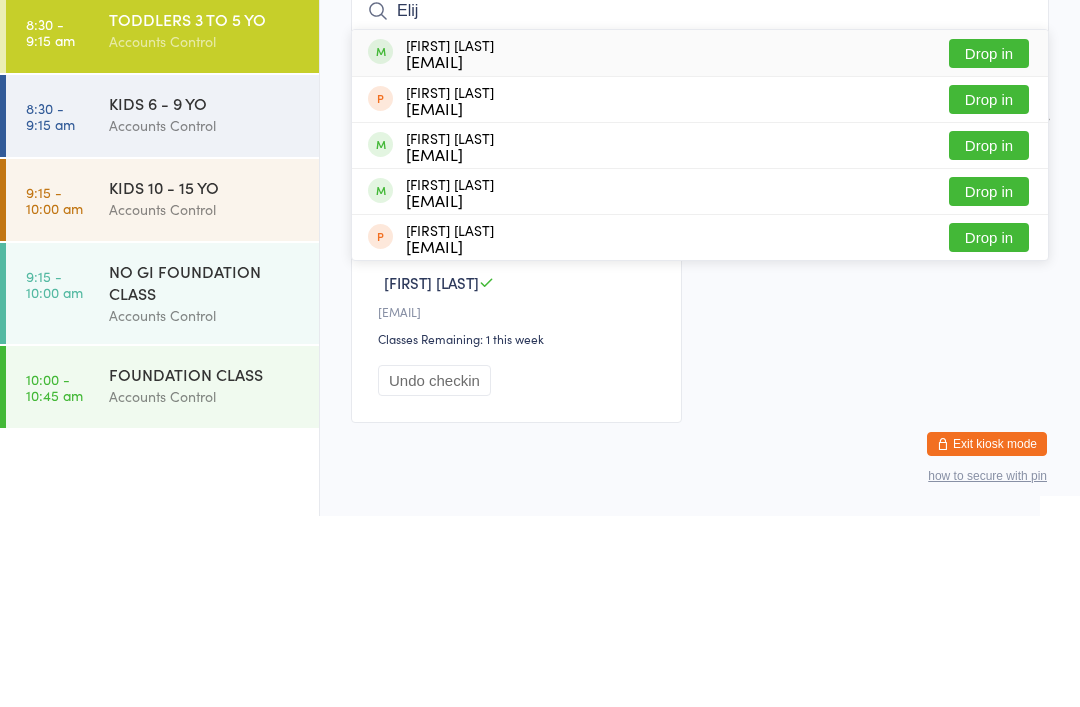 type on "Elij" 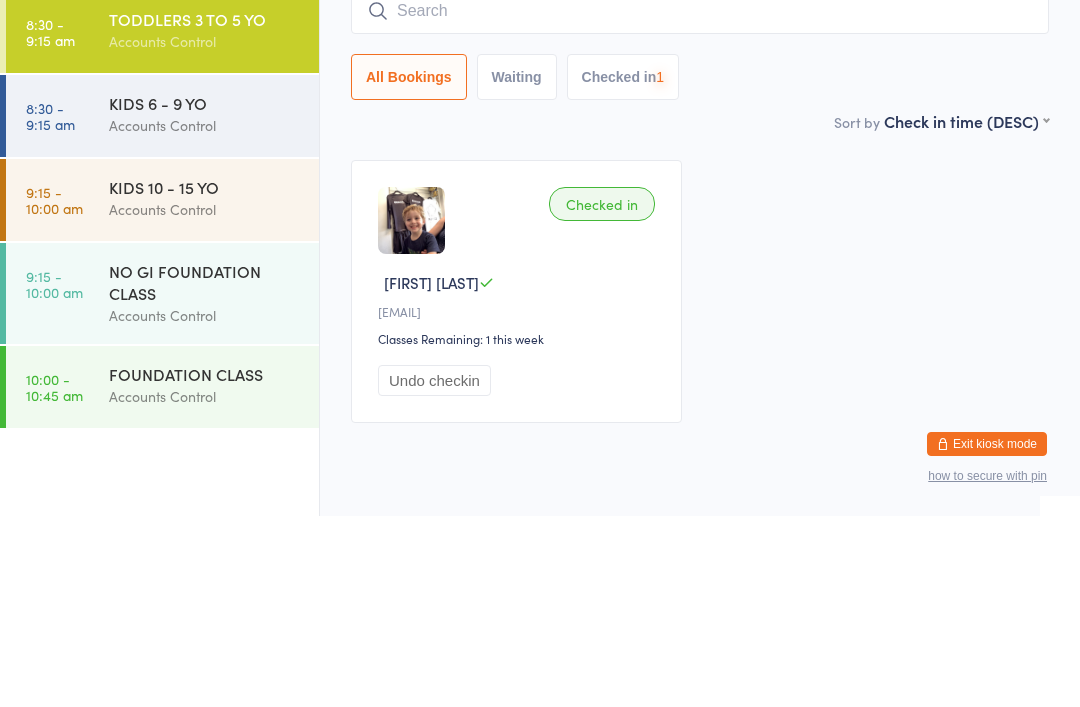 scroll, scrollTop: 69, scrollLeft: 0, axis: vertical 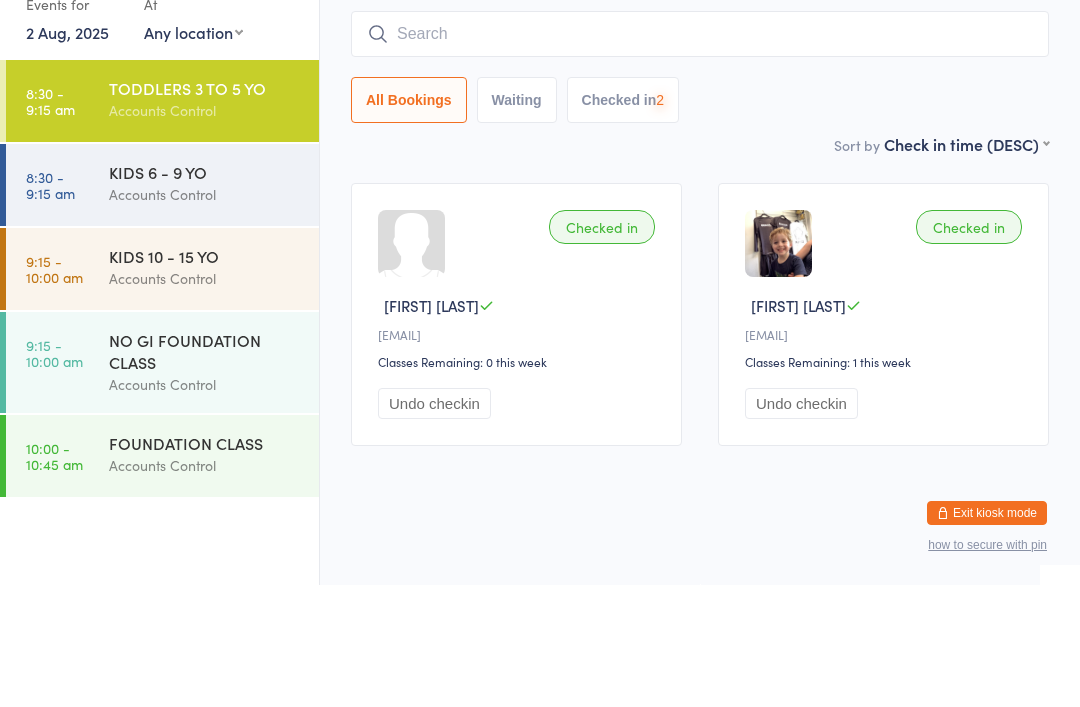 click on "9:15 - 10:00 am KIDS 10 - 15 YO Accounts Control" at bounding box center [162, 391] 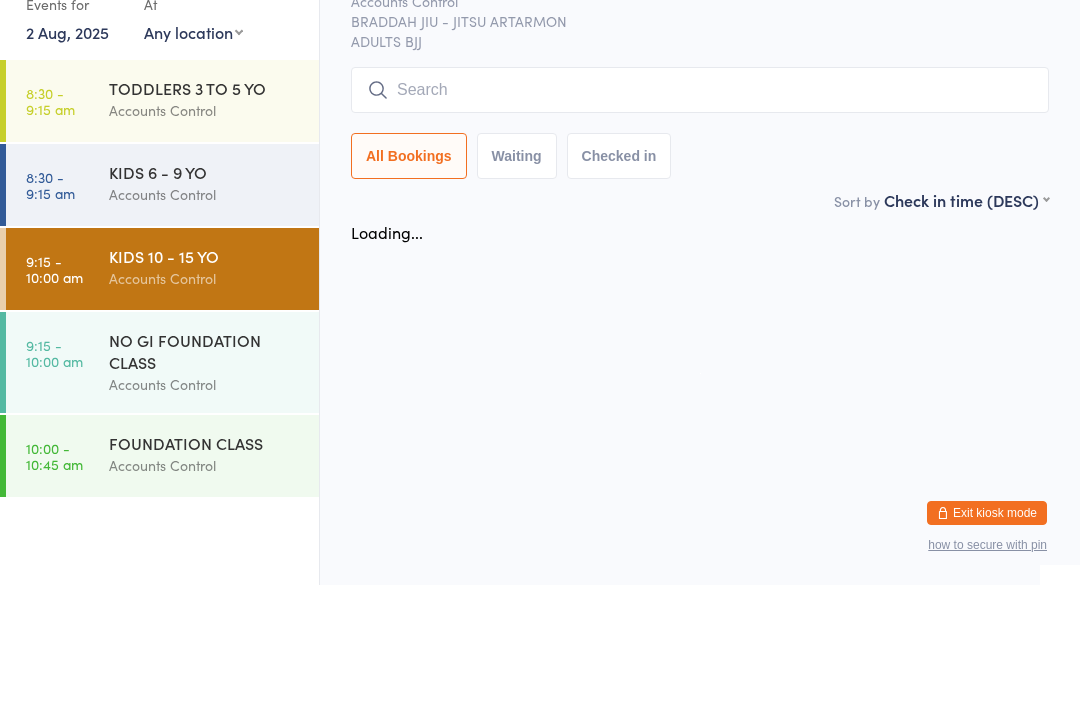scroll, scrollTop: 0, scrollLeft: 0, axis: both 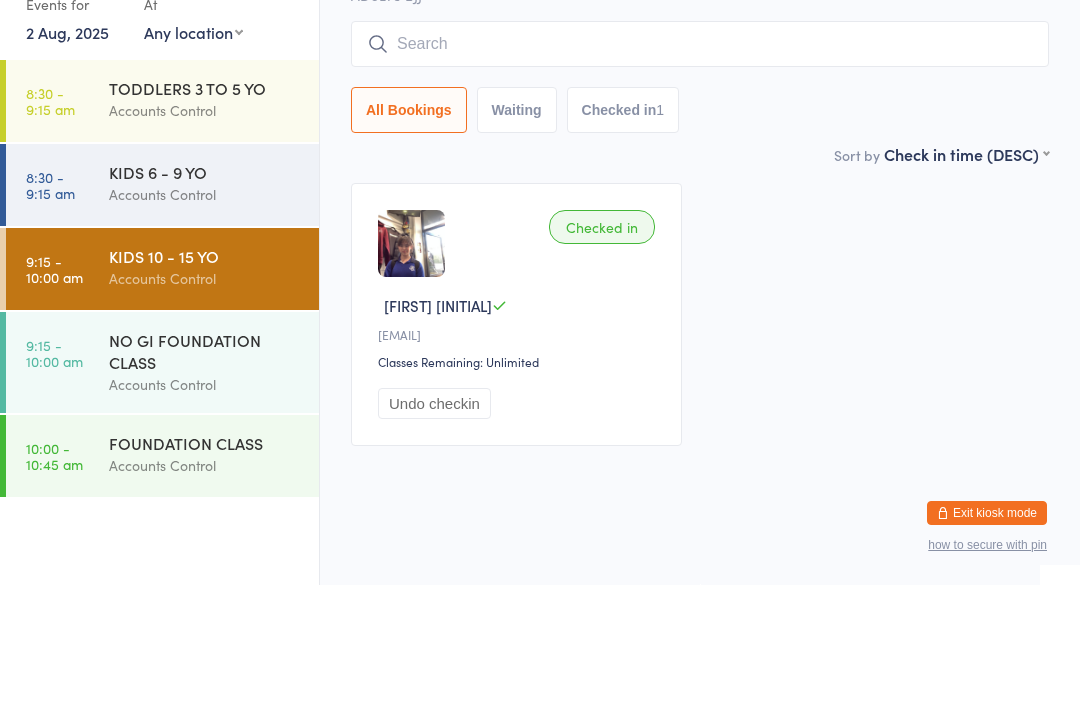click at bounding box center [700, 166] 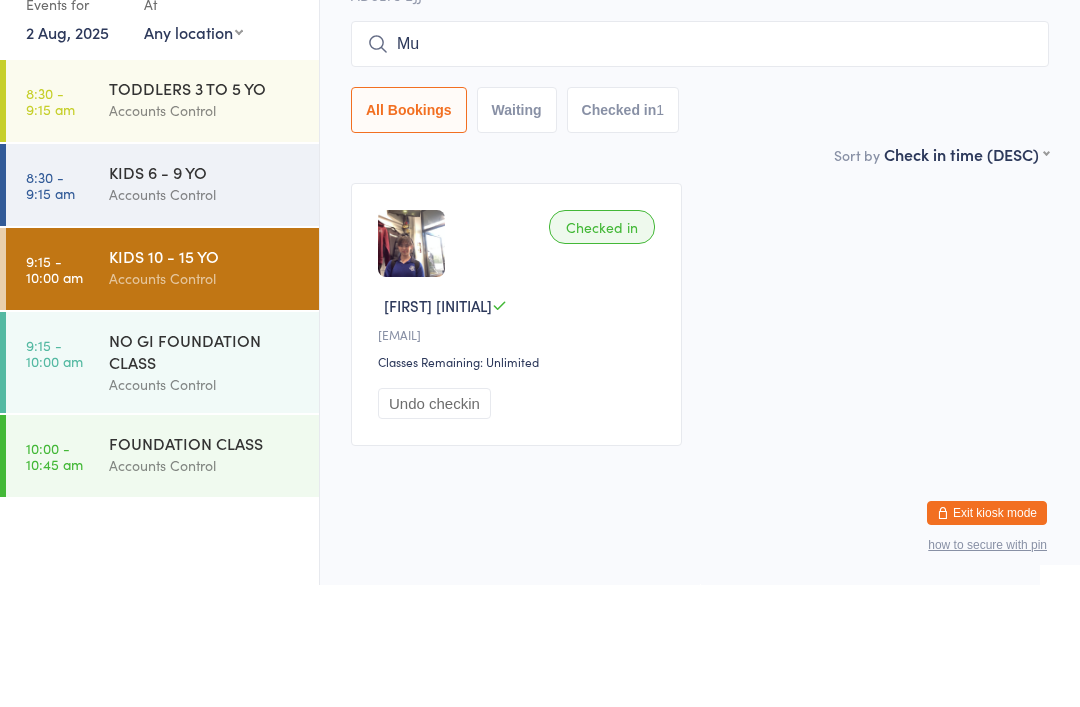 type on "Mui" 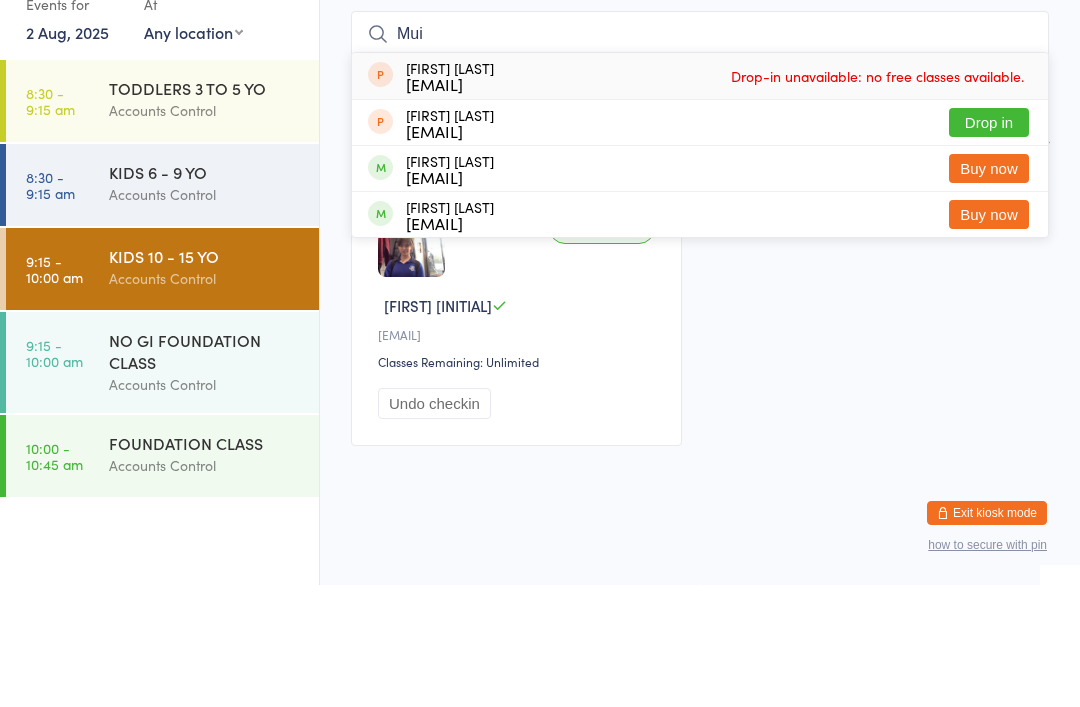 click on "Accounts Control" at bounding box center (205, 316) 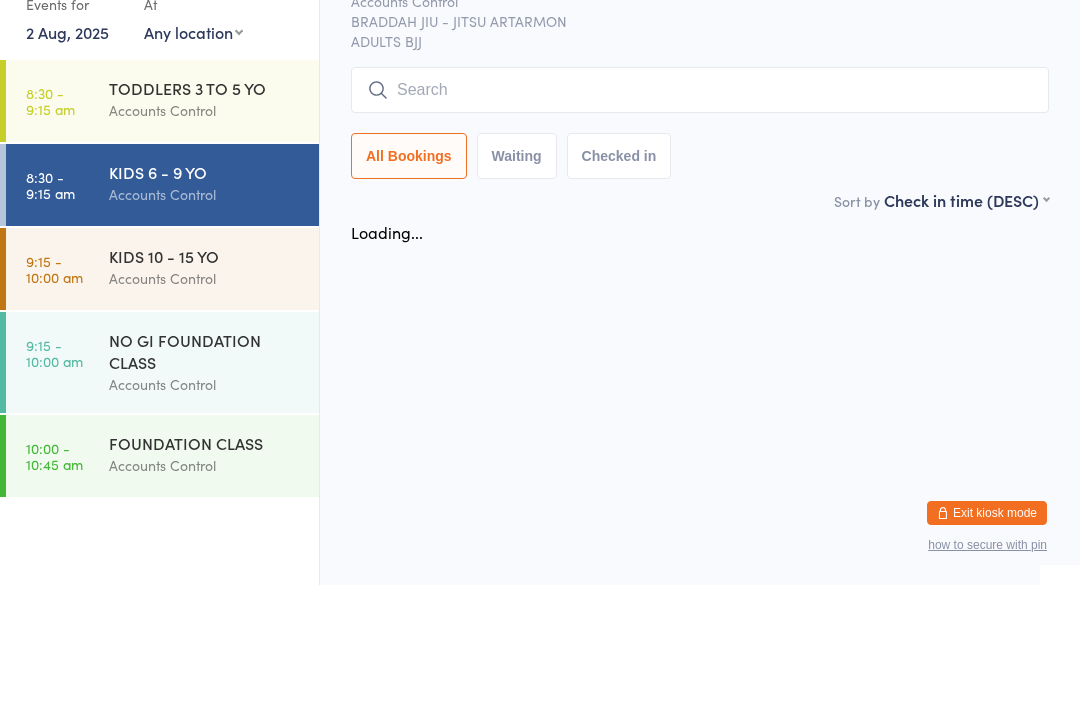 scroll, scrollTop: 0, scrollLeft: 0, axis: both 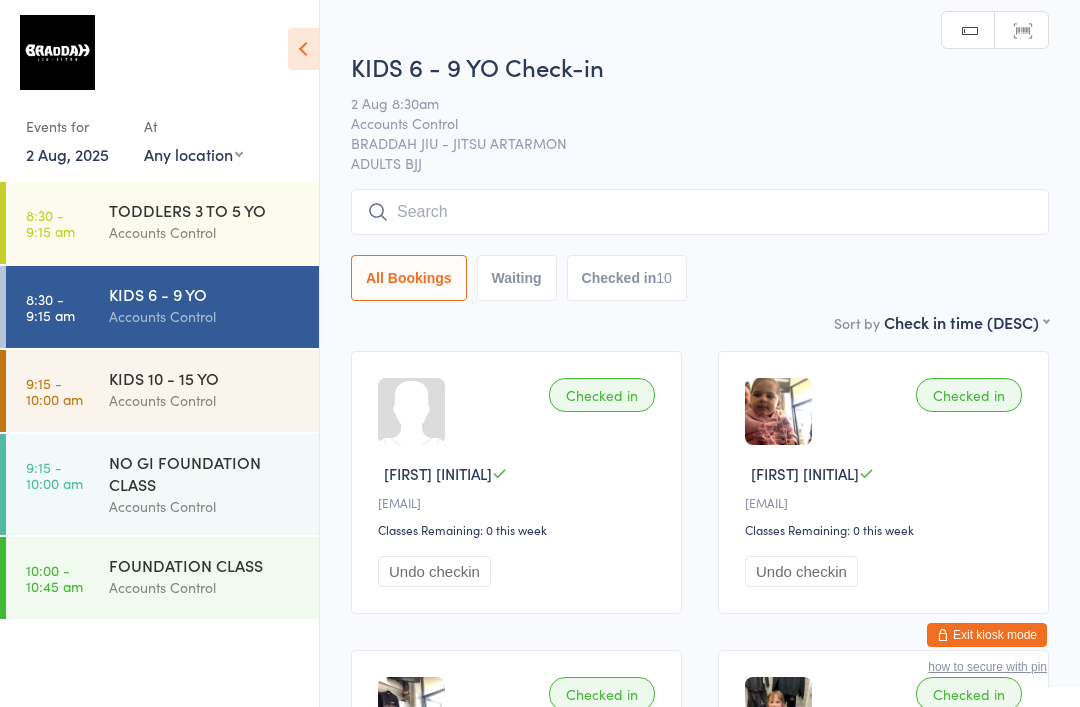 click at bounding box center (700, 212) 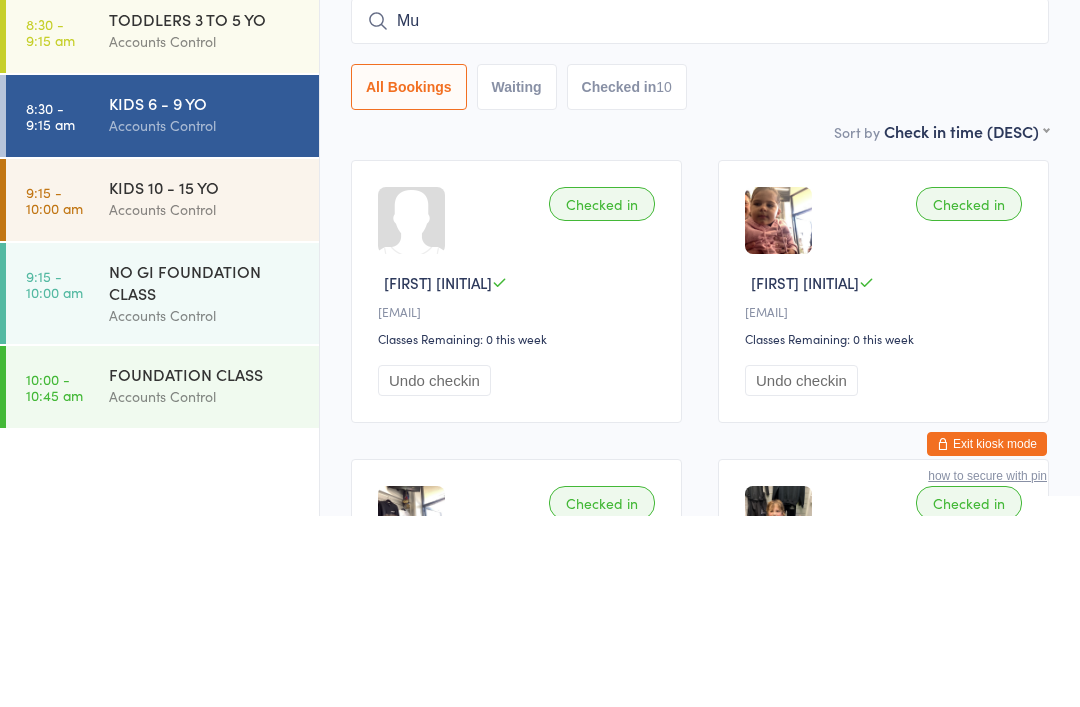 type on "Mui" 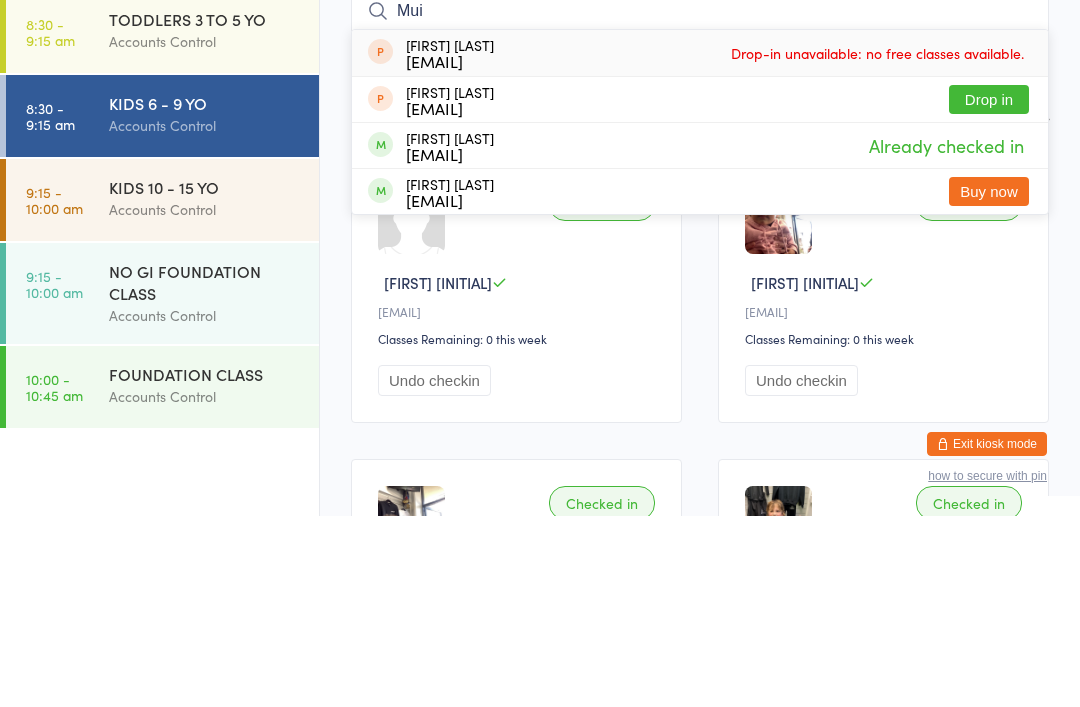 click on "Accounts Control" at bounding box center (205, 232) 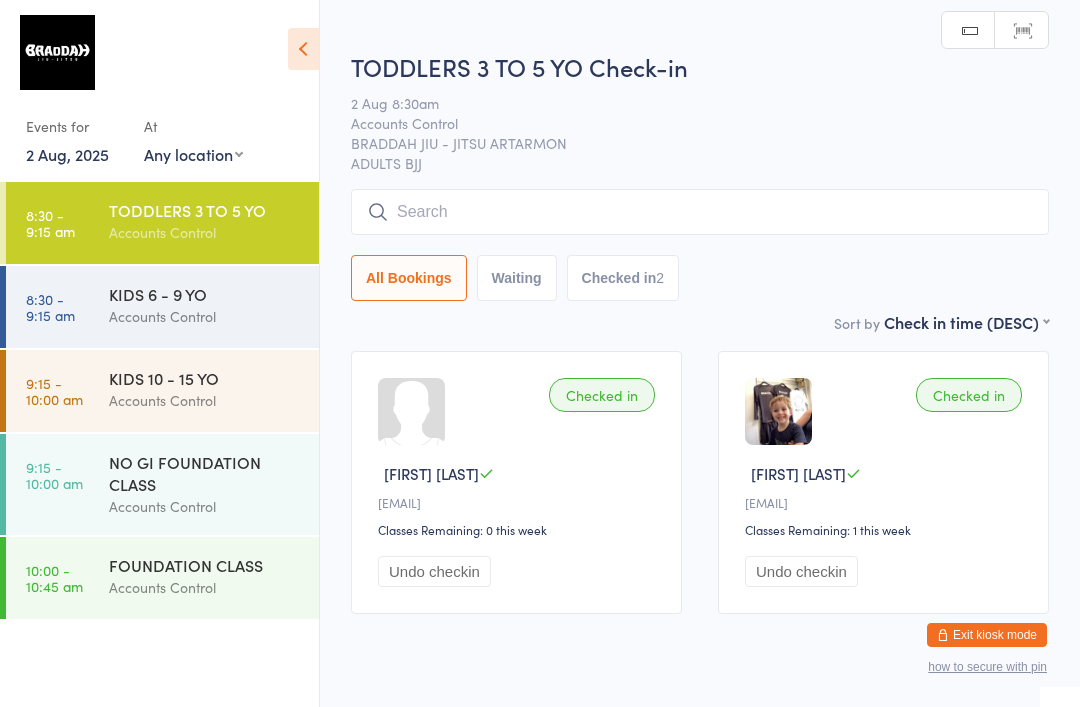 click at bounding box center [700, 212] 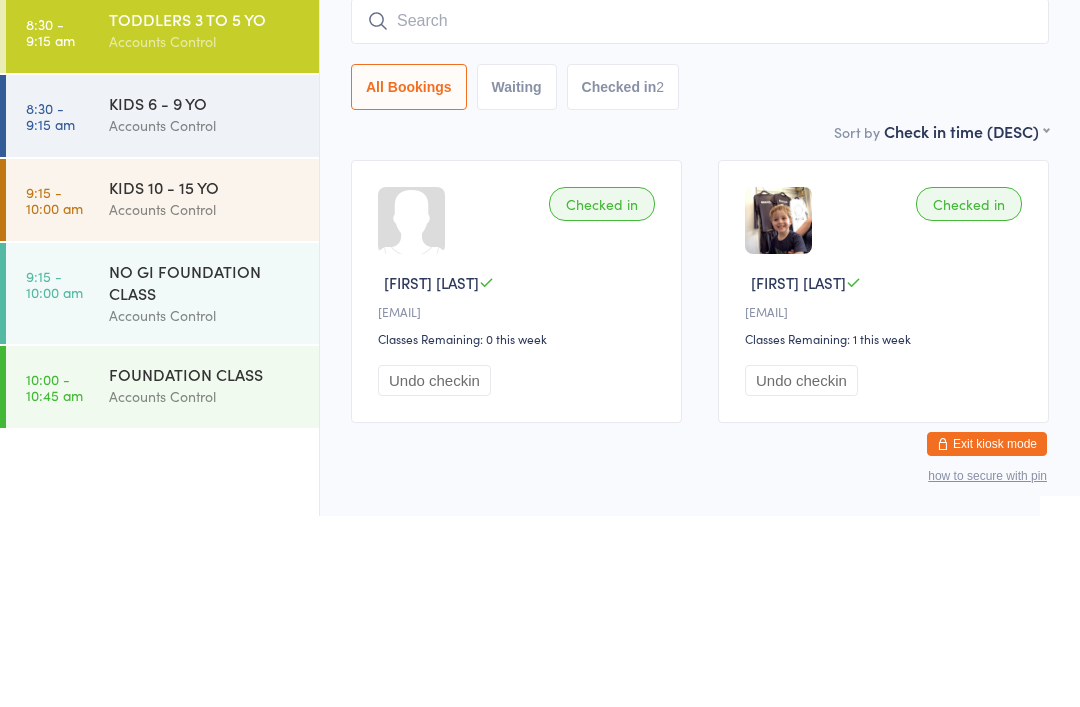 click on "KIDS 6 - 9 YO" at bounding box center [205, 294] 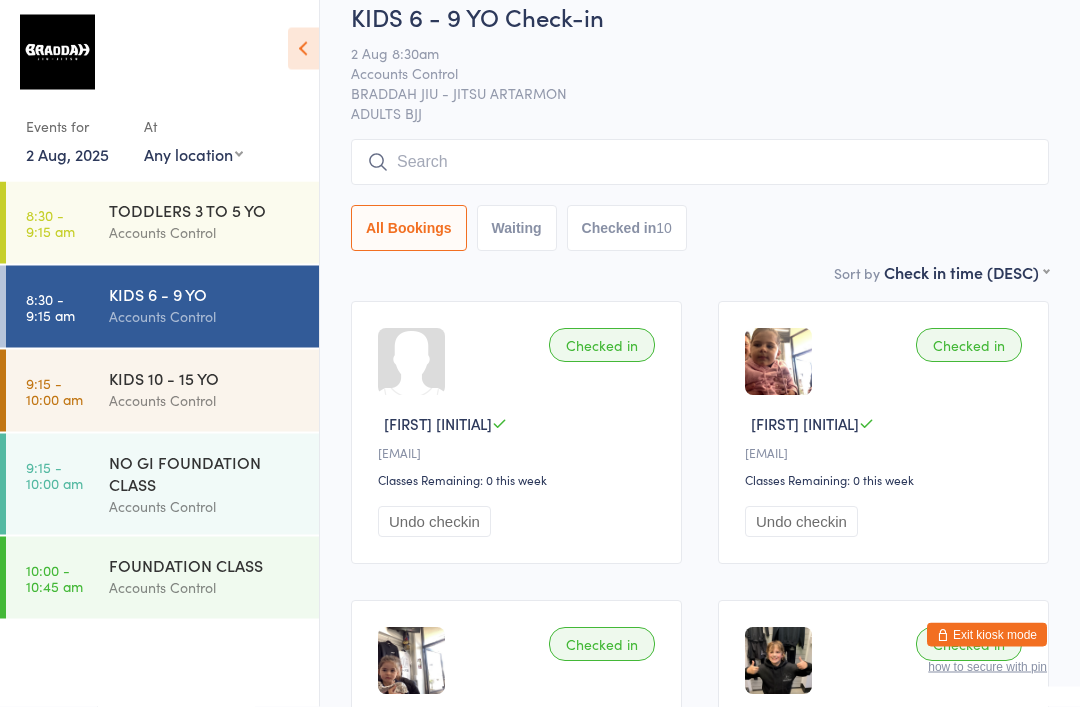 scroll, scrollTop: 50, scrollLeft: 0, axis: vertical 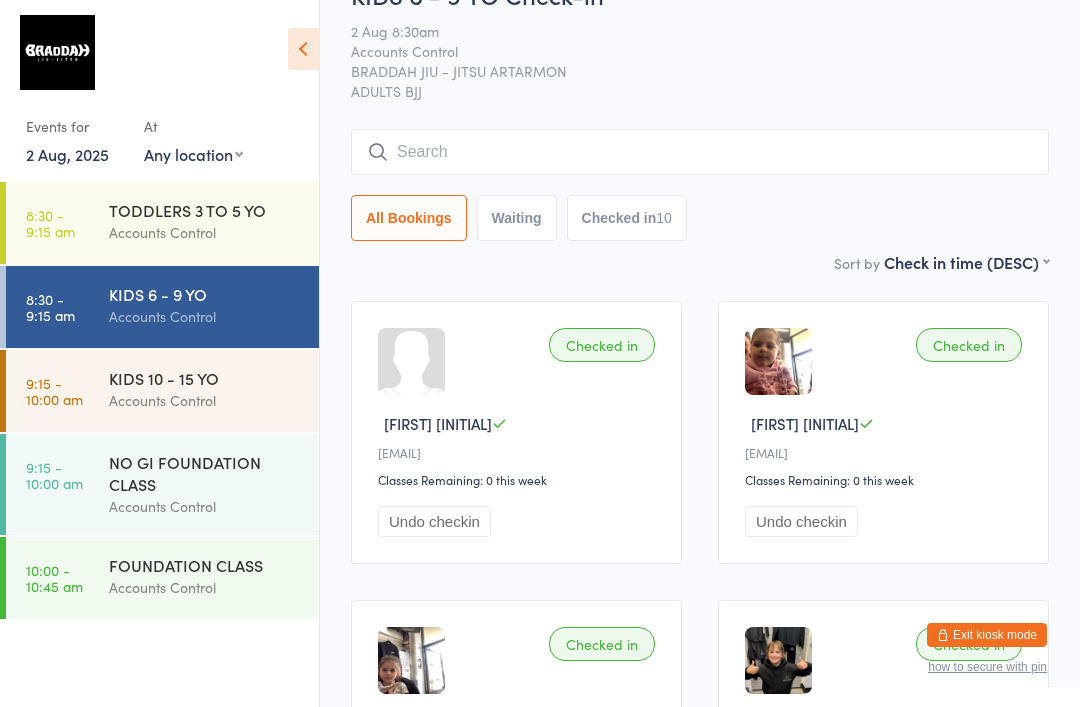 click at bounding box center [700, 152] 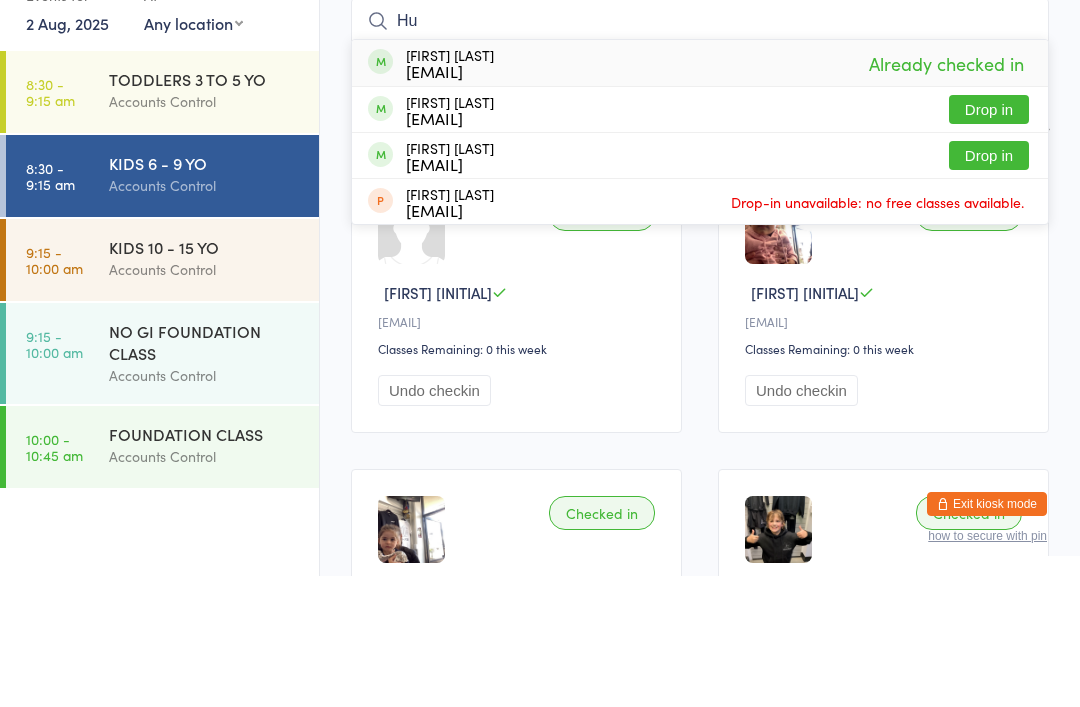 type on "H" 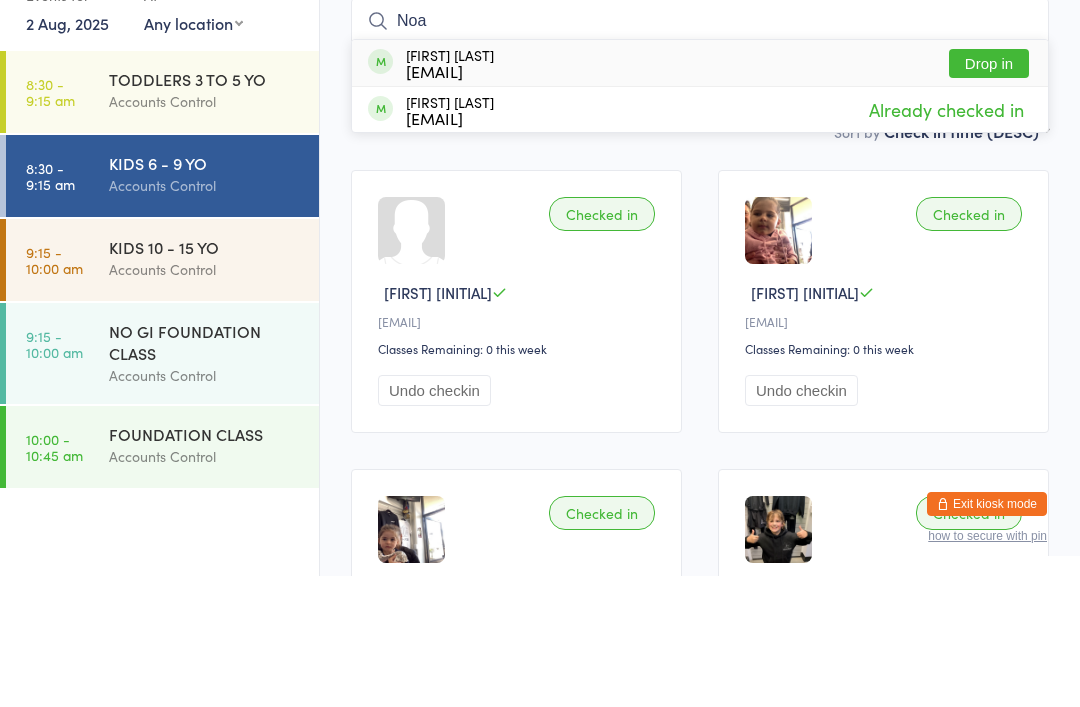 type on "Noa" 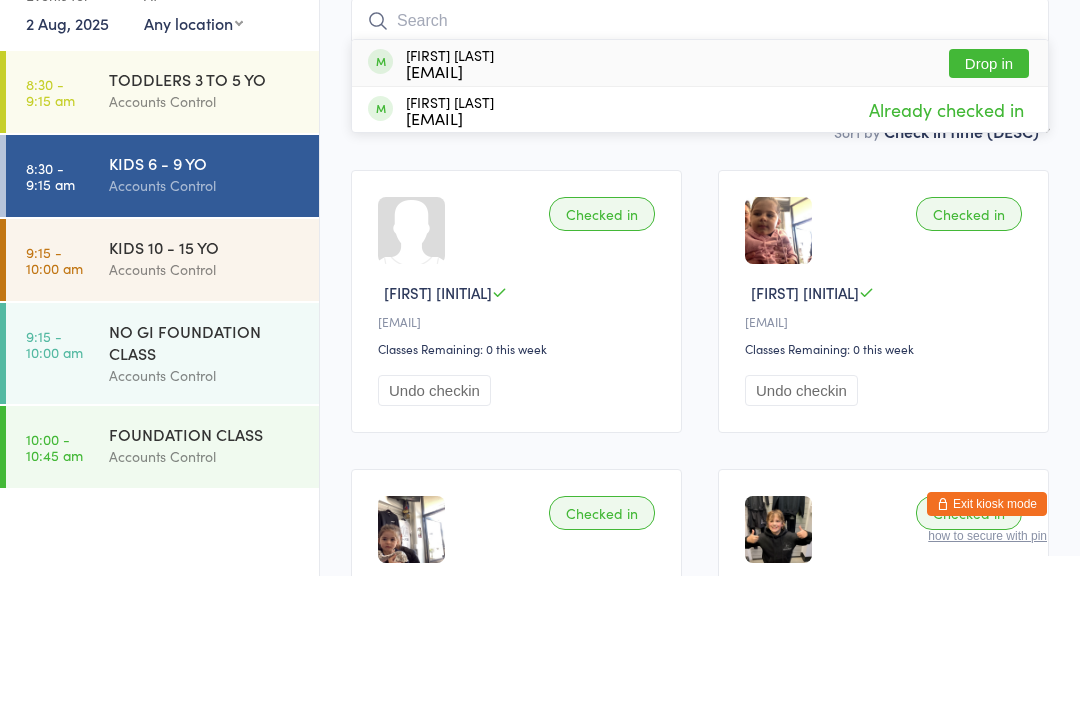 scroll, scrollTop: 181, scrollLeft: 0, axis: vertical 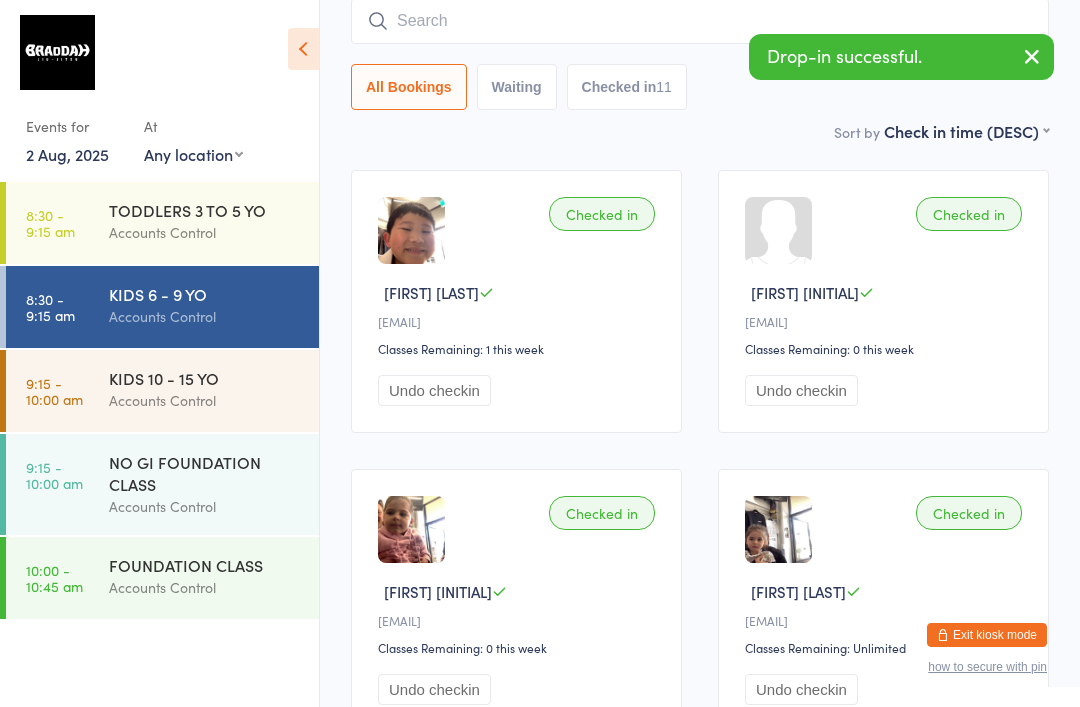 click at bounding box center [411, 230] 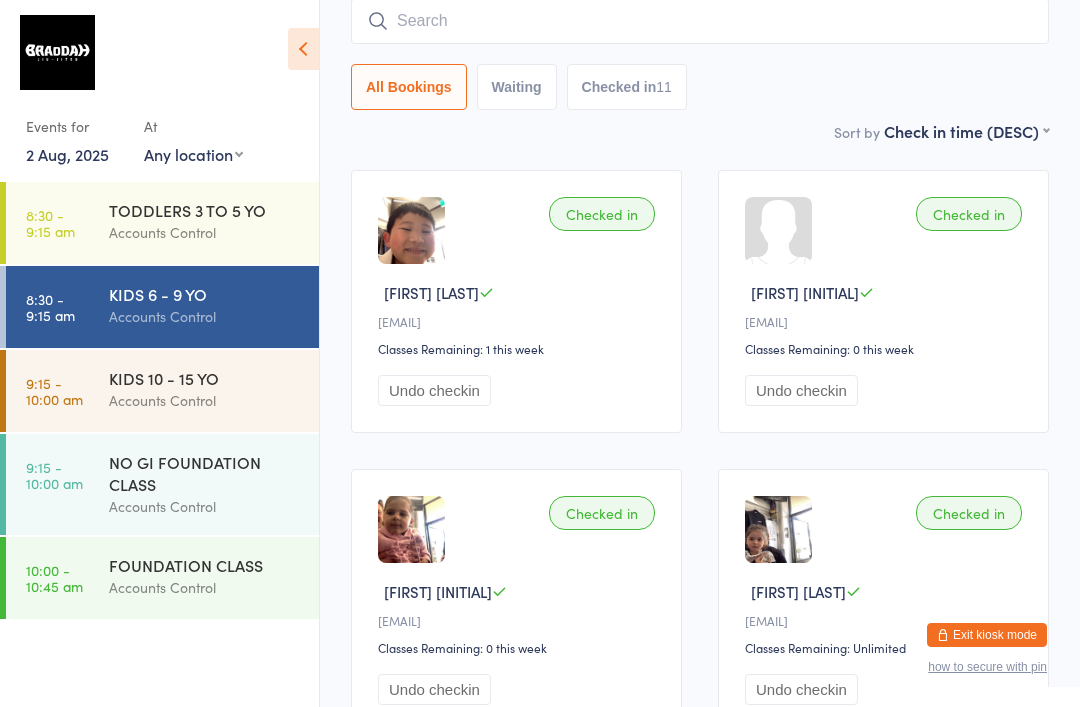 click at bounding box center (700, 21) 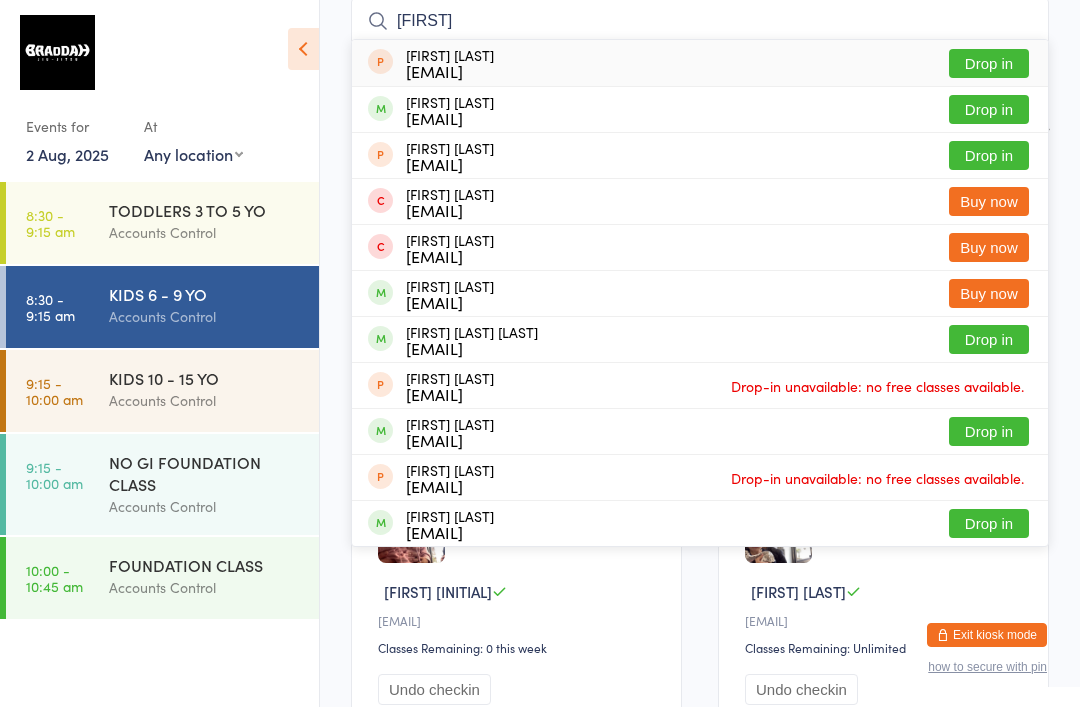 type on "[FIRST]" 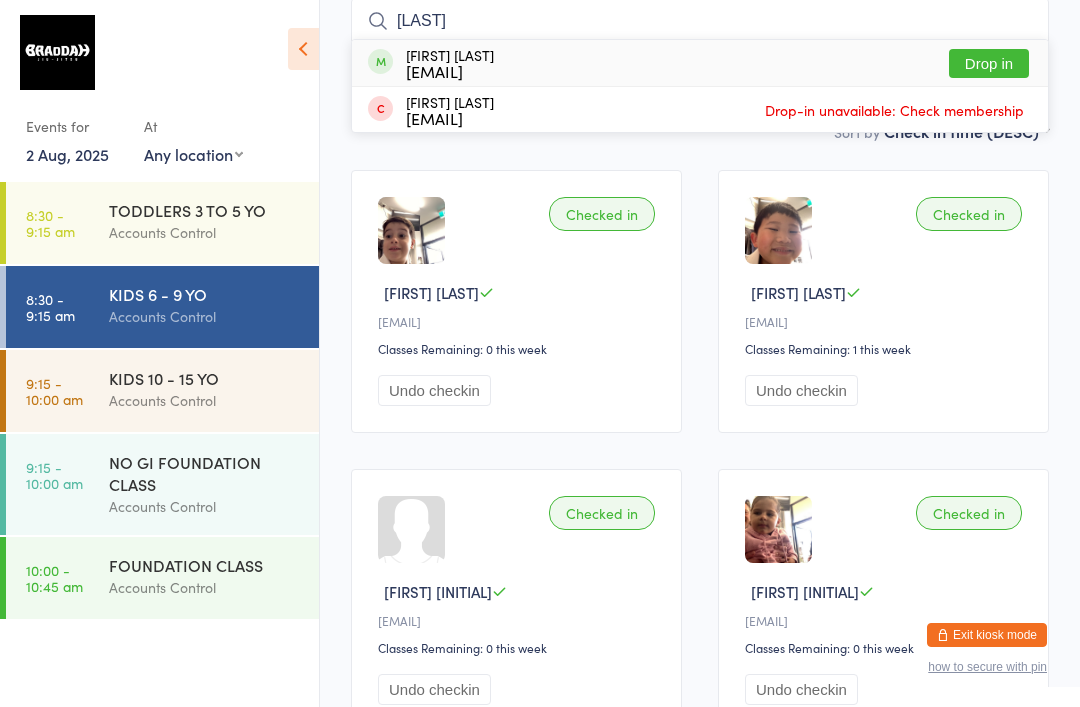 type on "[LAST]" 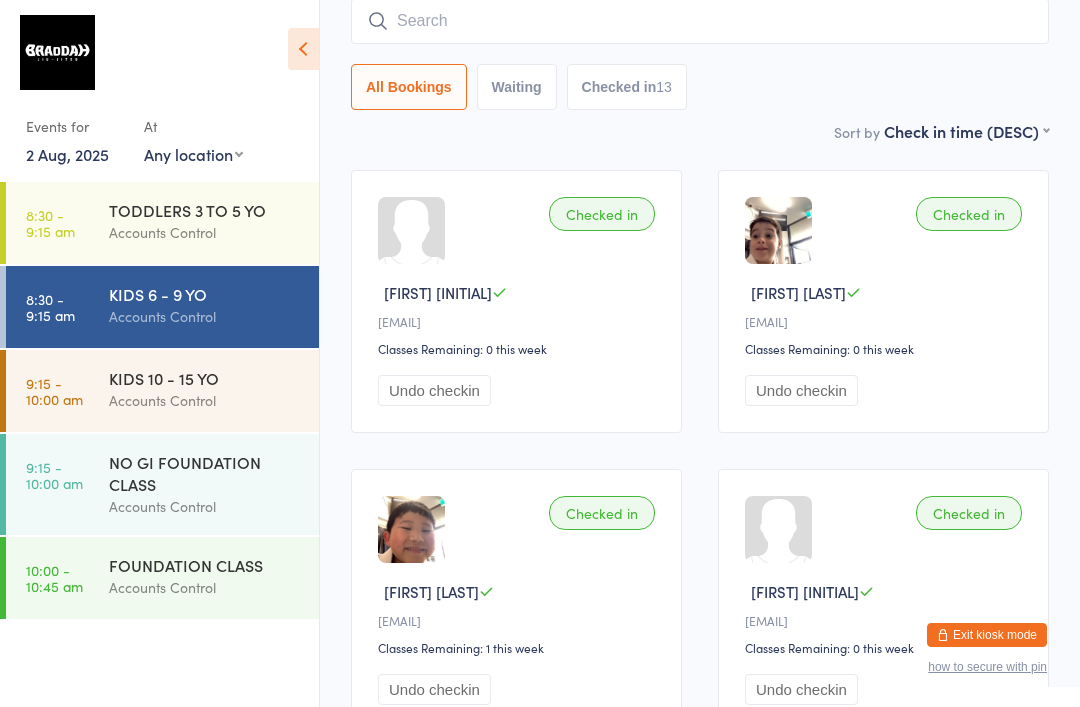 click on "Accounts Control" at bounding box center (205, 232) 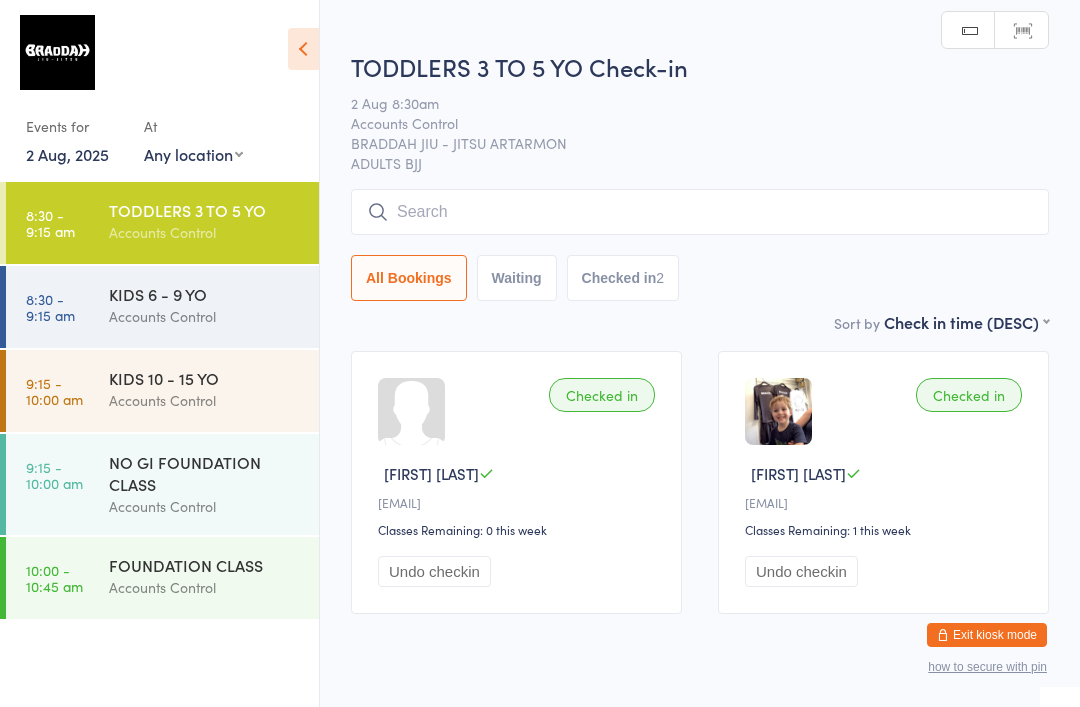 click at bounding box center [700, 212] 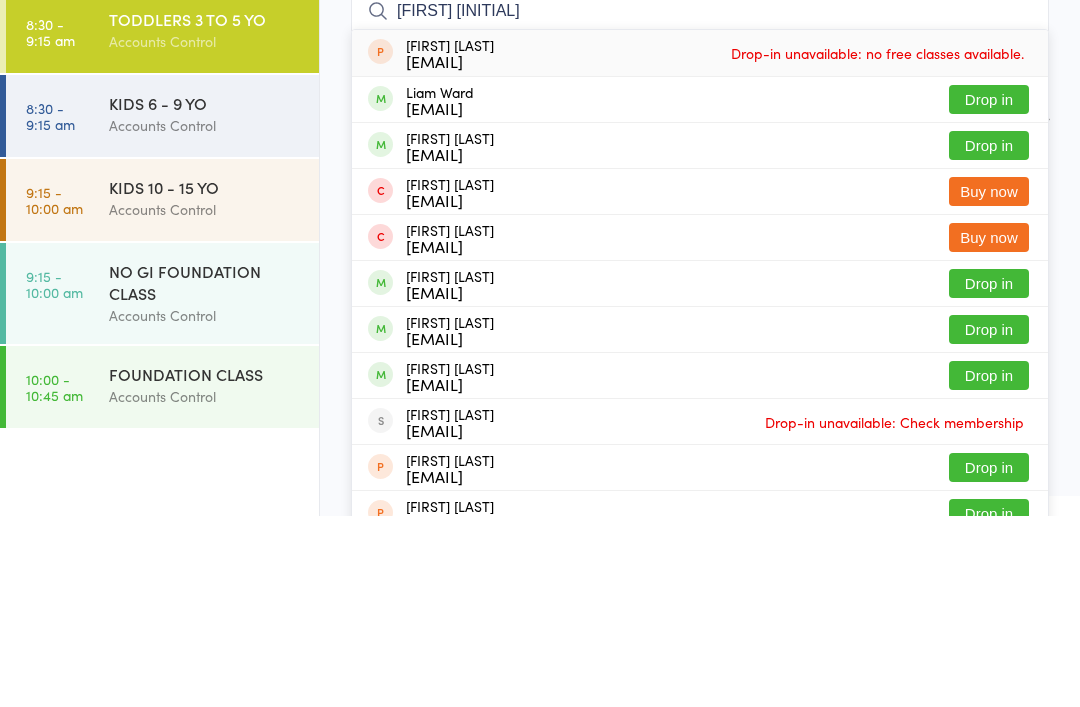 type on "[FIRST] [INITIAL]" 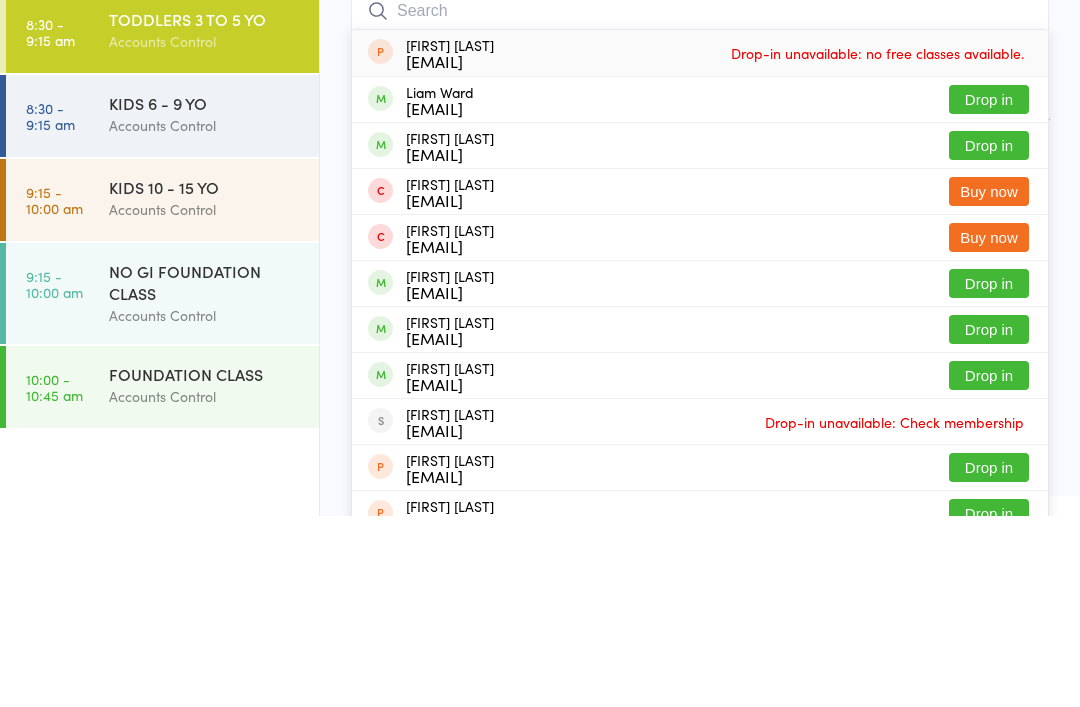 scroll, scrollTop: 69, scrollLeft: 0, axis: vertical 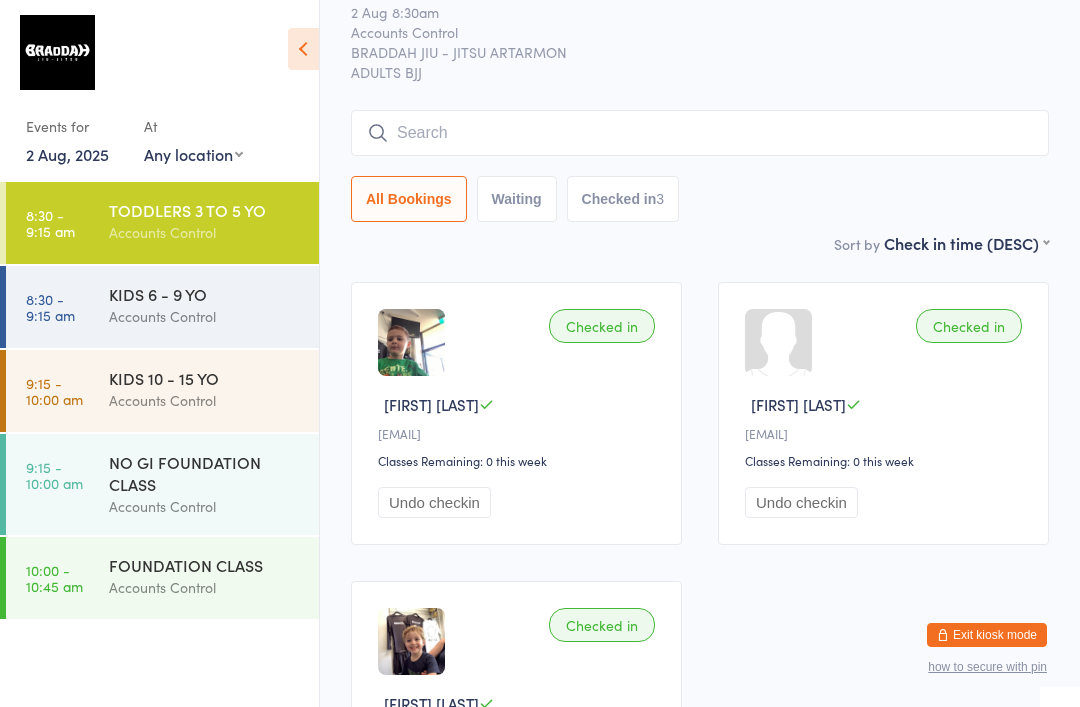 click on "NO GI FOUNDATION CLASS Accounts Control" at bounding box center [214, 484] 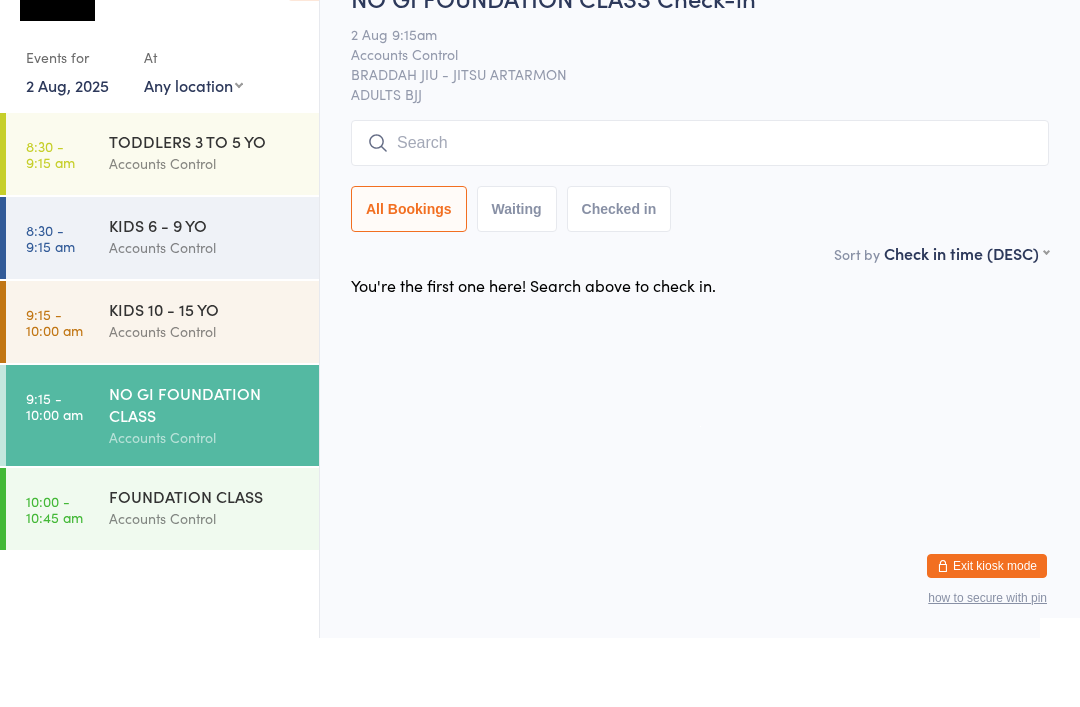 click at bounding box center (700, 212) 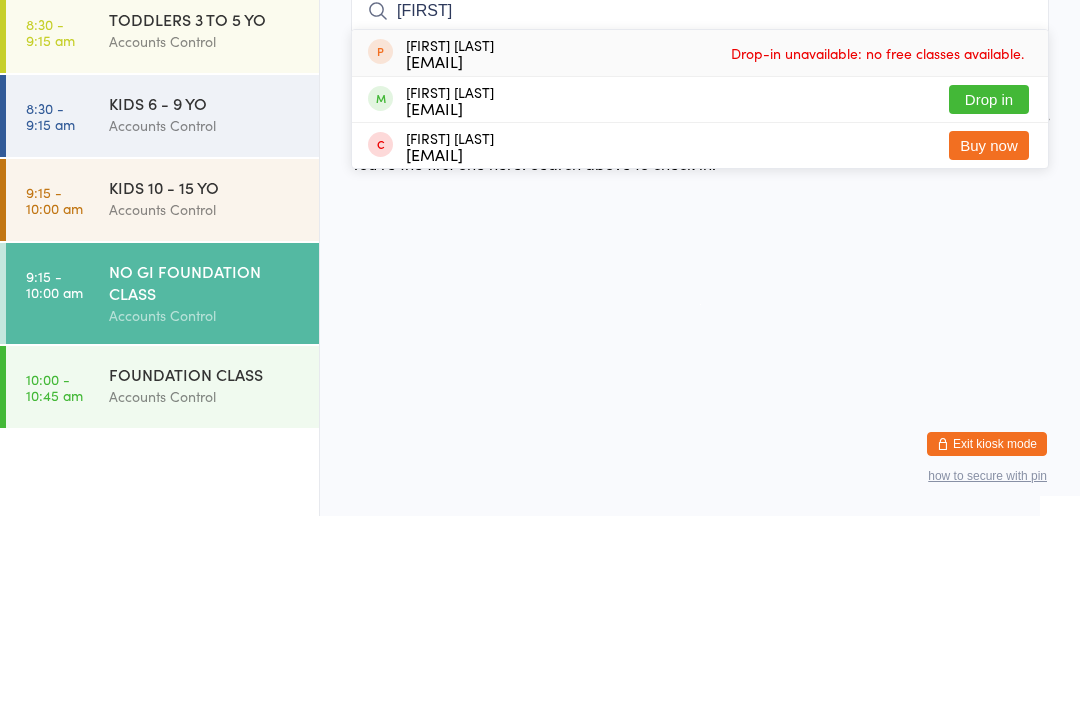 type on "[FIRST]" 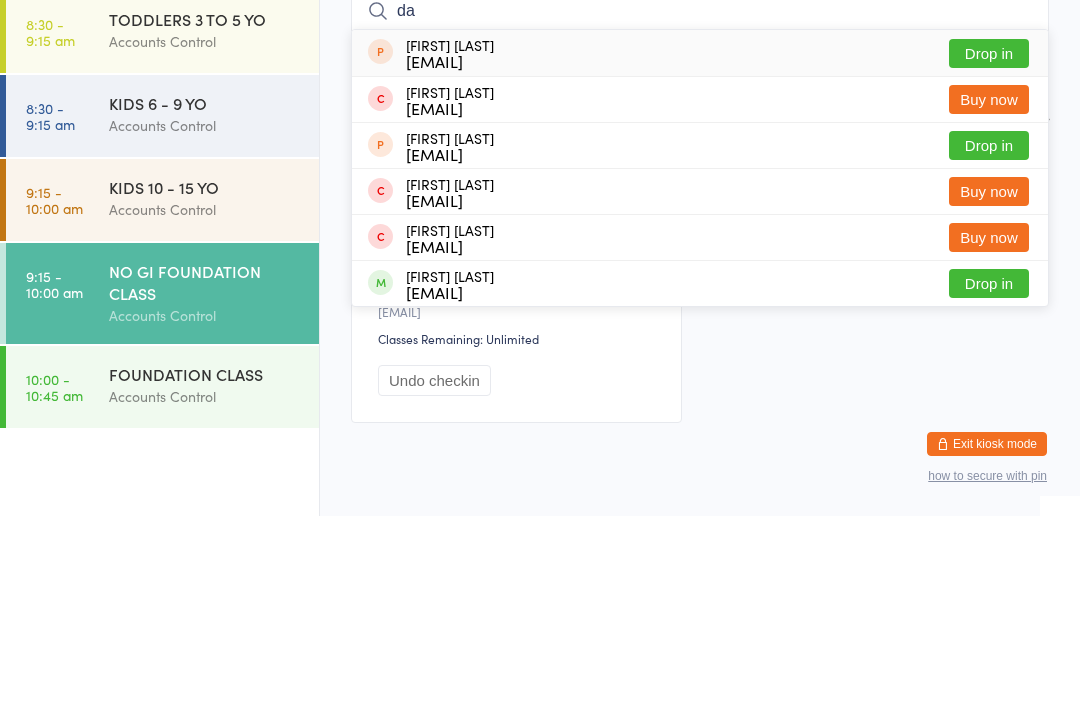 type on "d" 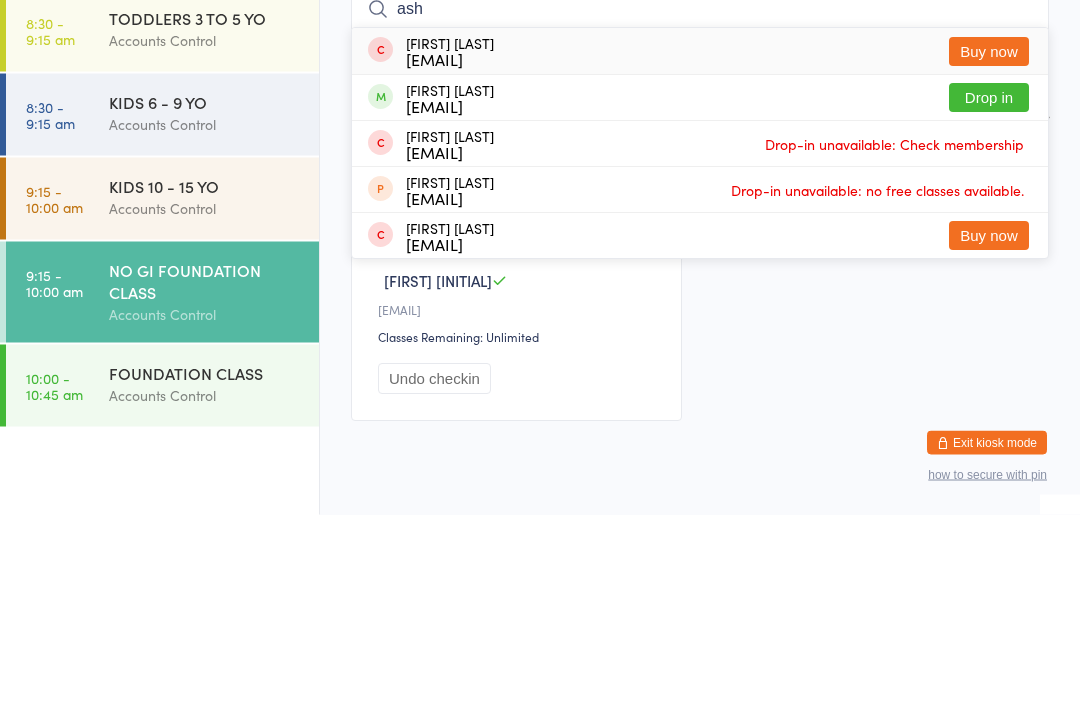 type on "ash" 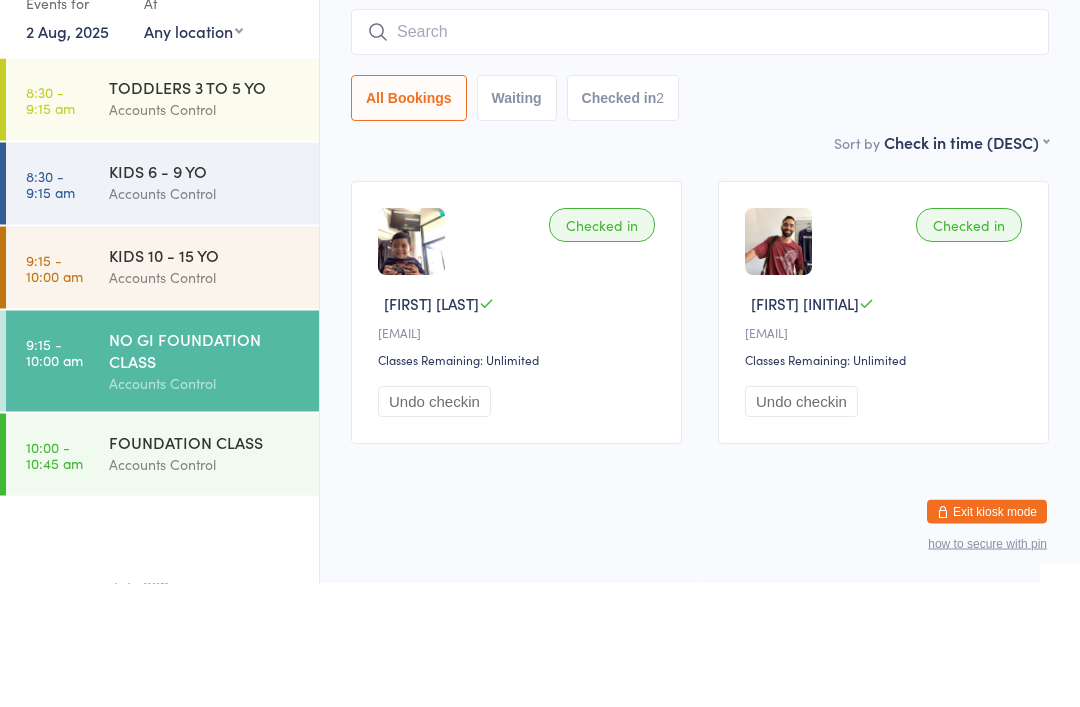 scroll, scrollTop: 68, scrollLeft: 0, axis: vertical 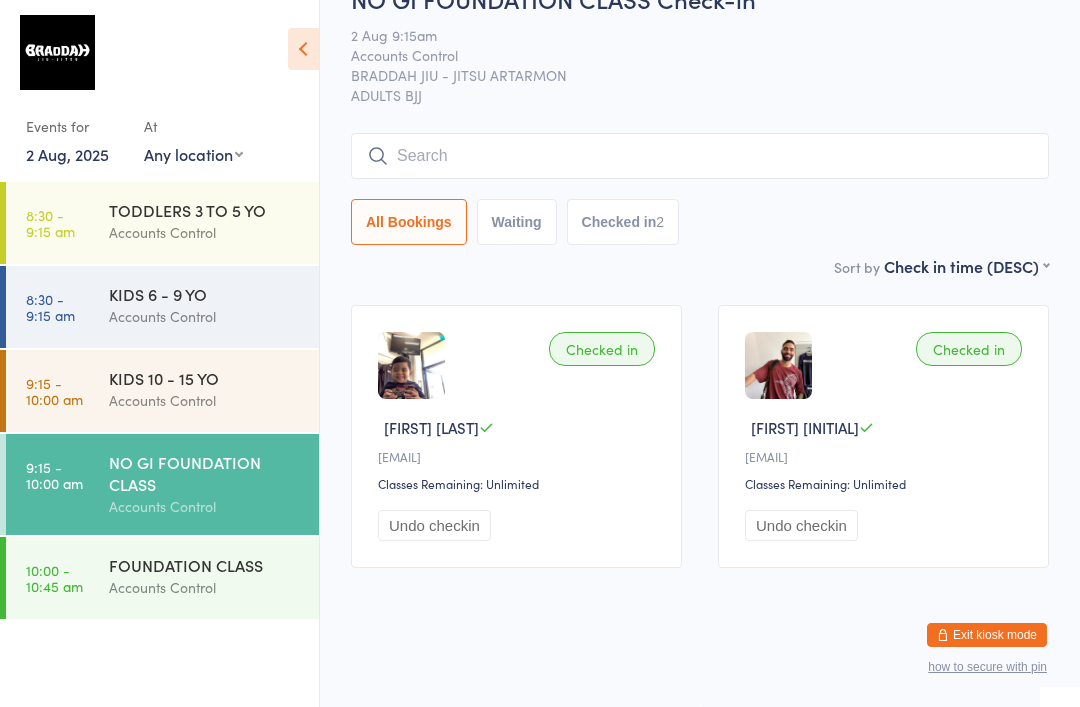 click on "8:30 - 9:15 am KIDS 6 - 9 YO Accounts Control" at bounding box center (162, 307) 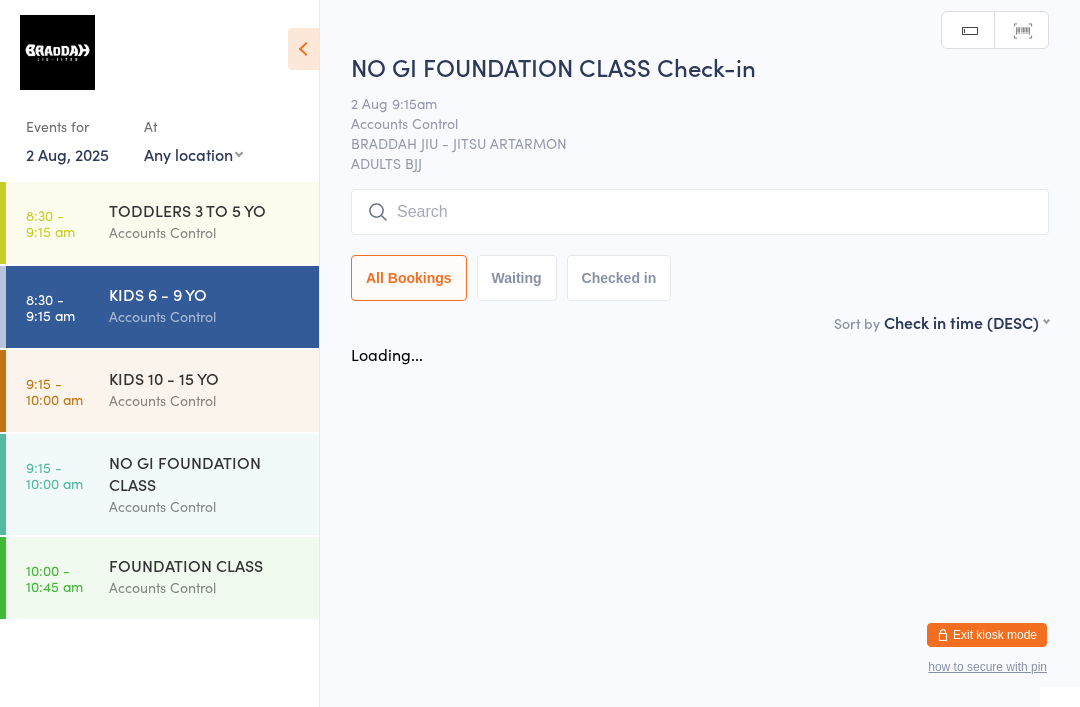 scroll, scrollTop: 0, scrollLeft: 0, axis: both 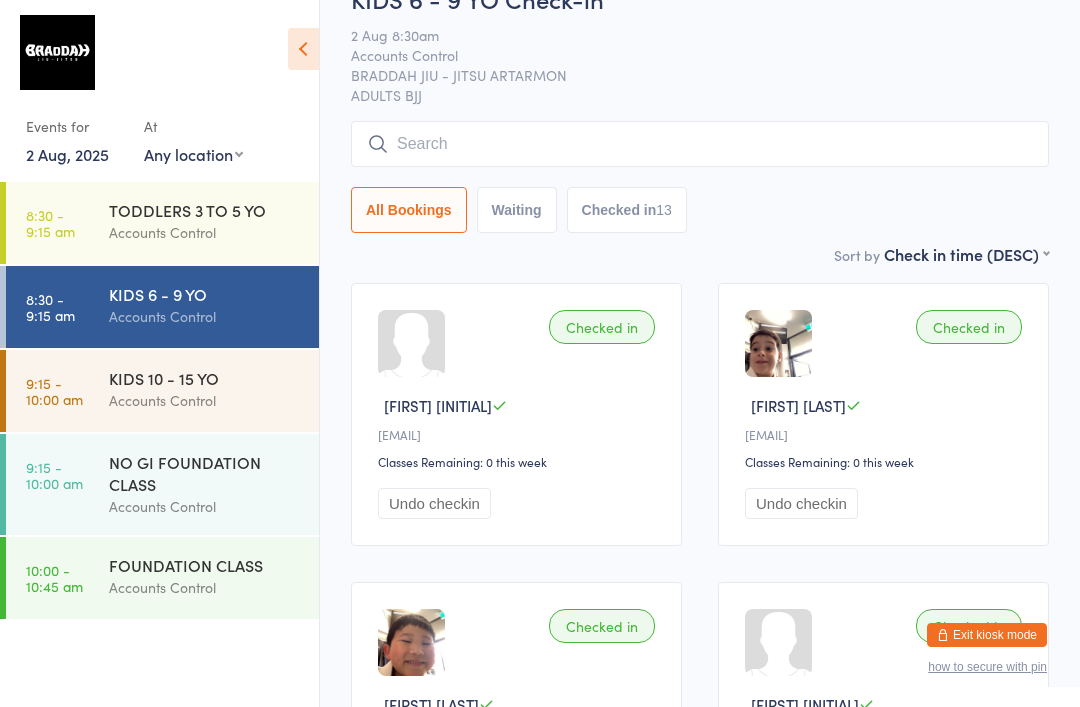 click at bounding box center [700, 144] 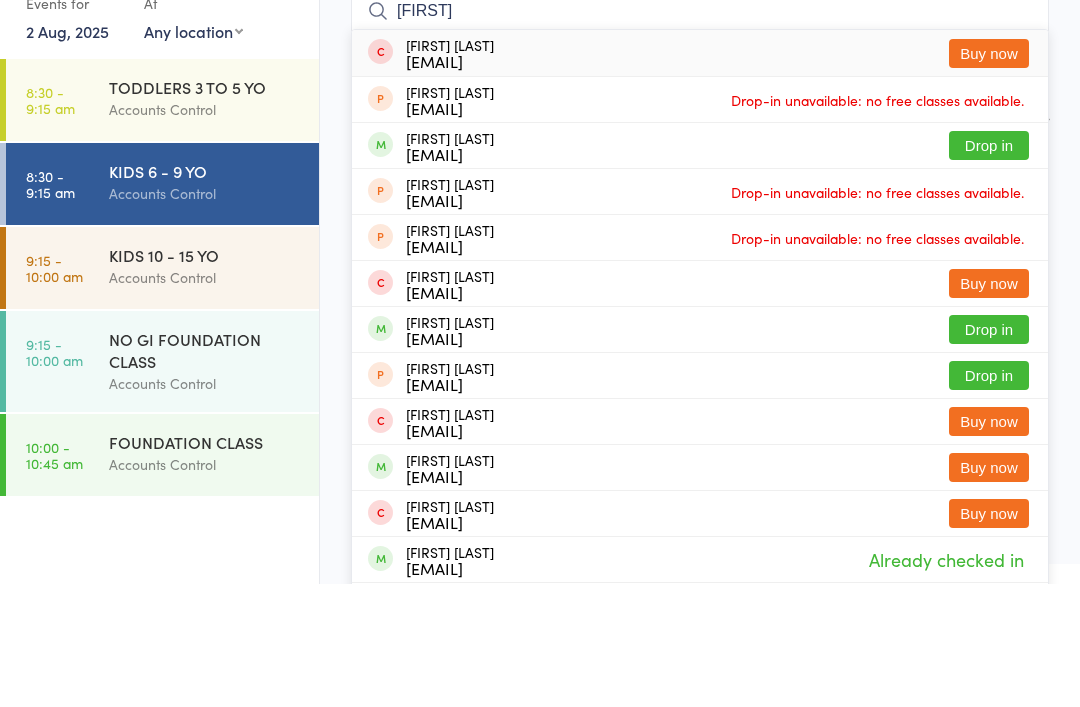 type on "[FIRST]" 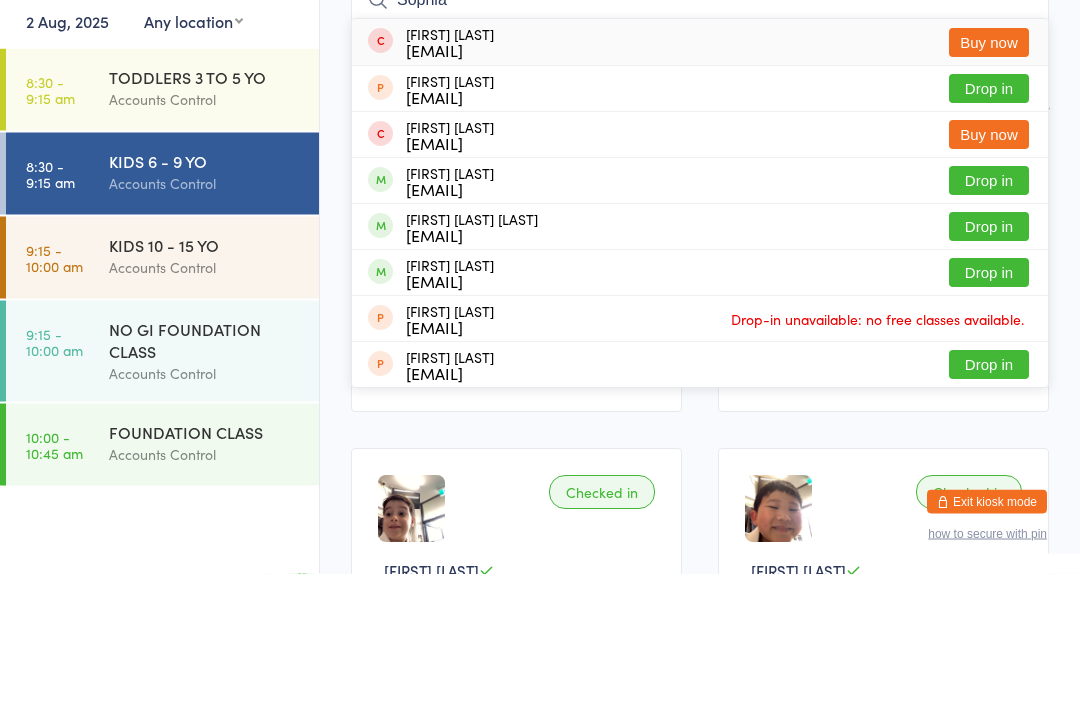 type on "Sophia" 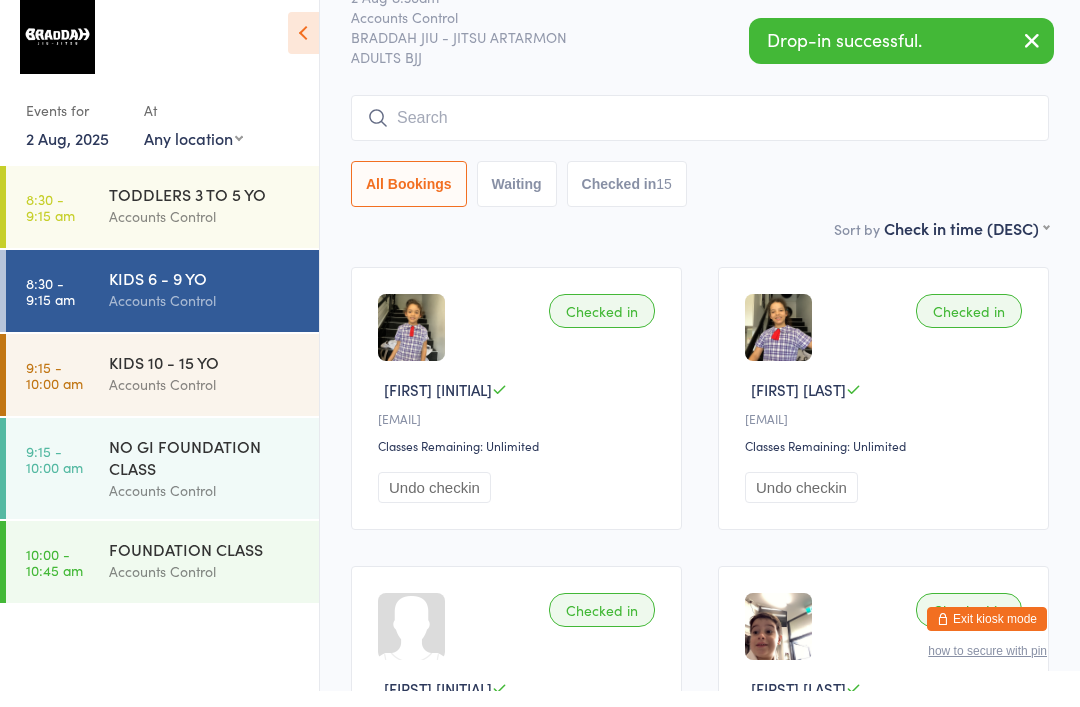 click on "KIDS 6 - 9 YO Check-in 2 Aug 8:30am  Accounts Control  BRADDAH JIU - JITSU ARTARMON  ADULTS BJJ  Manual search Scanner input All Bookings Waiting  Checked in  15" at bounding box center [700, 96] 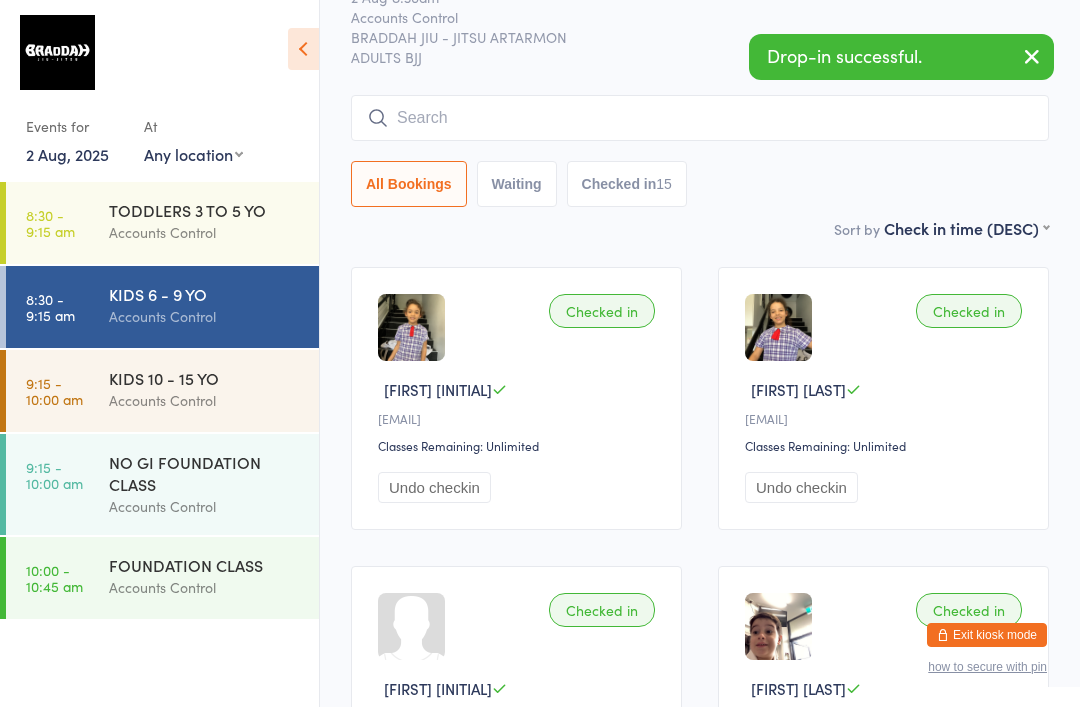 click at bounding box center [700, 118] 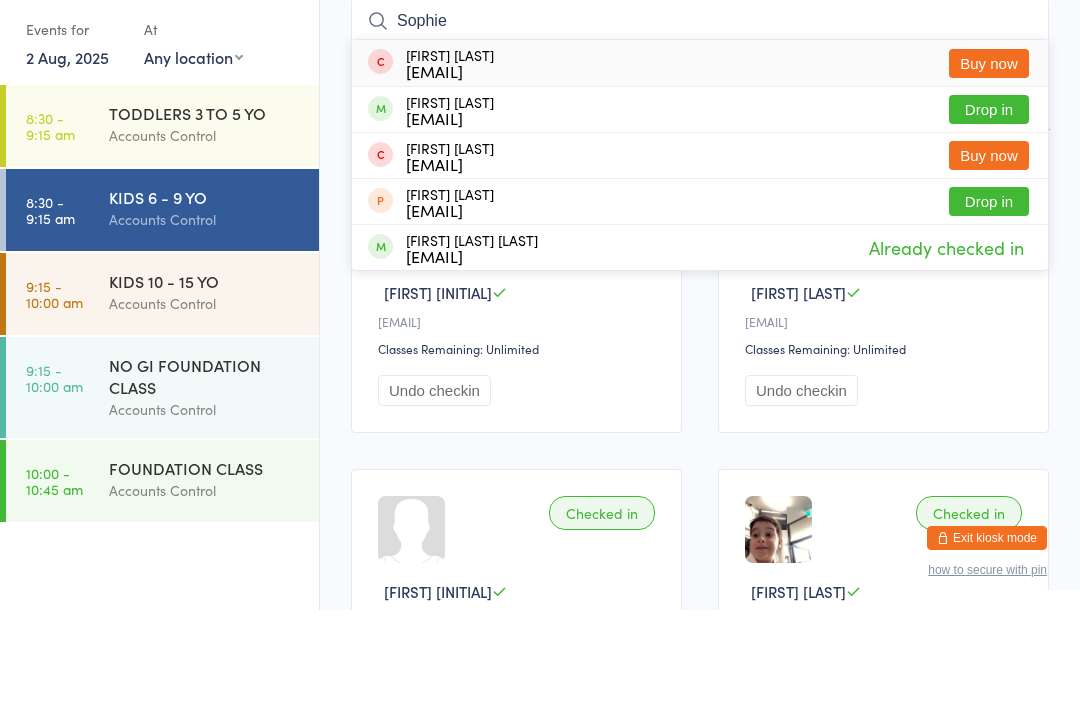 type on "Sophie" 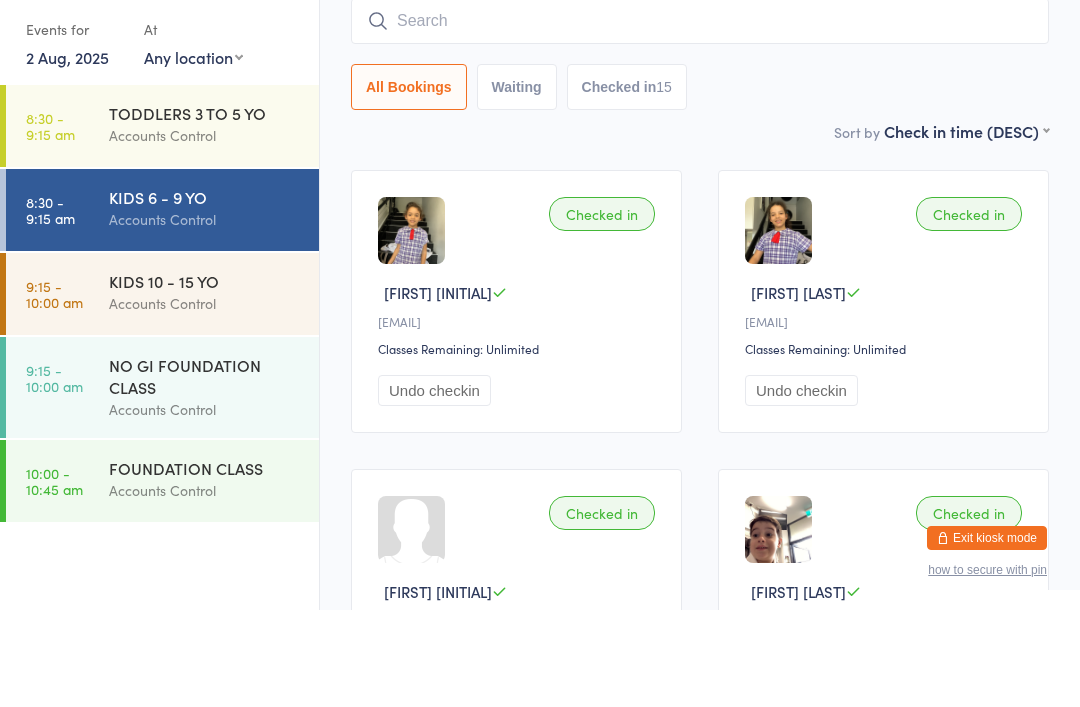 scroll, scrollTop: 181, scrollLeft: 0, axis: vertical 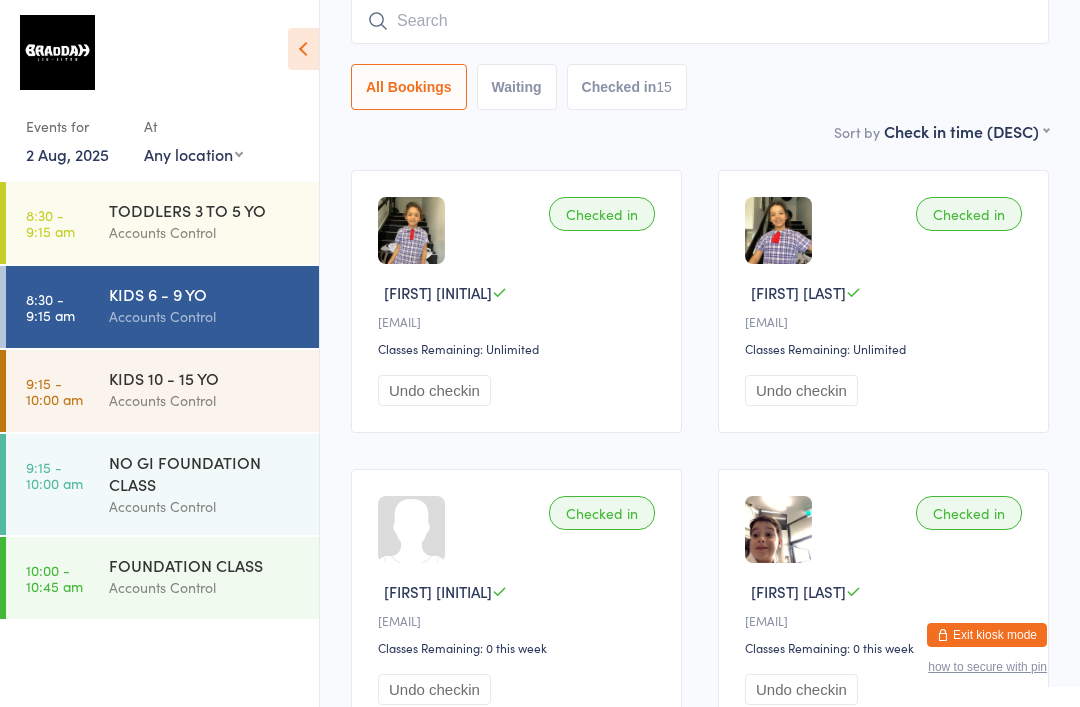 click on "All Bookings Waiting  Checked in  15" at bounding box center [700, 87] 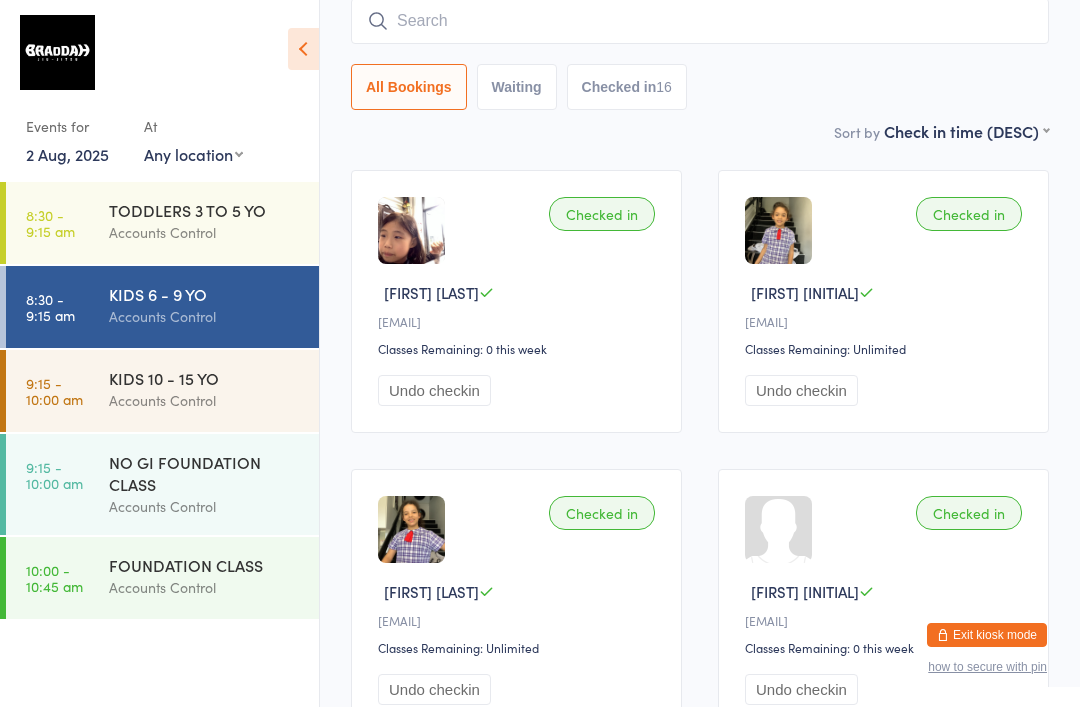 click on "TODDLERS 3 TO 5 YO" at bounding box center [205, 210] 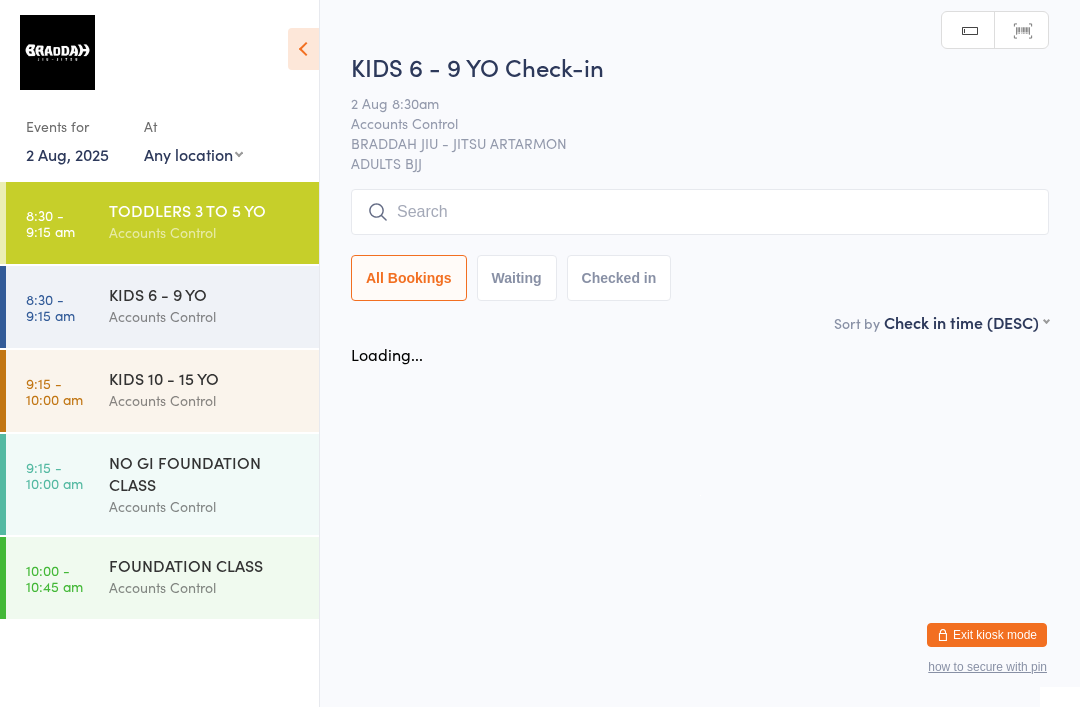 scroll, scrollTop: 0, scrollLeft: 0, axis: both 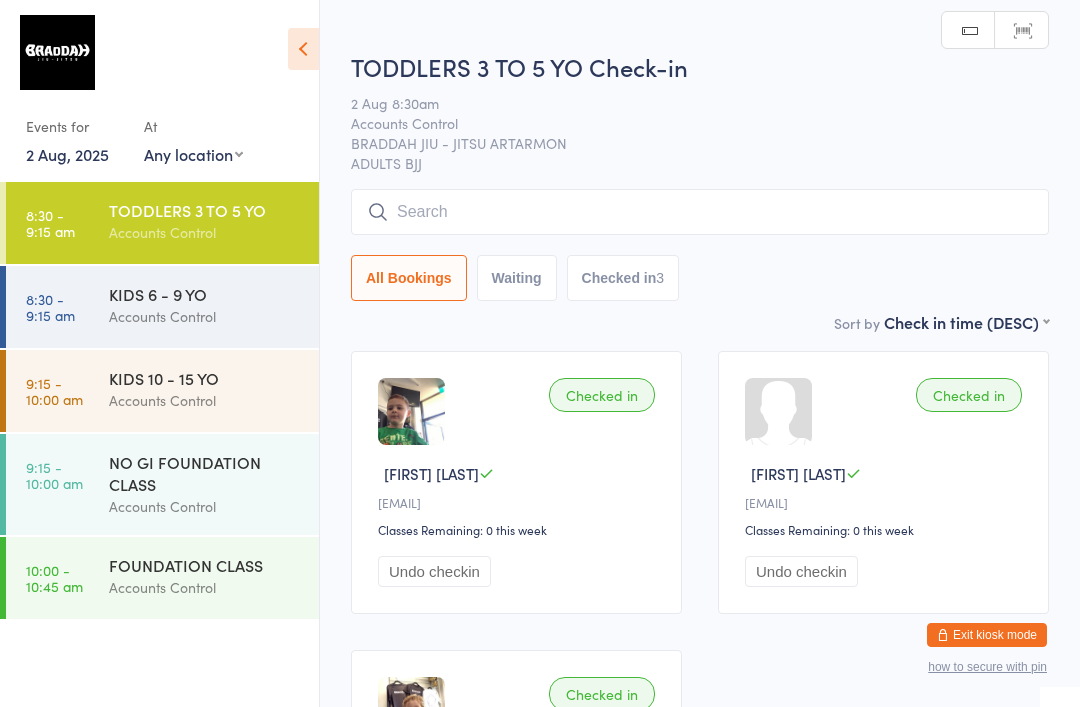 click at bounding box center (700, 212) 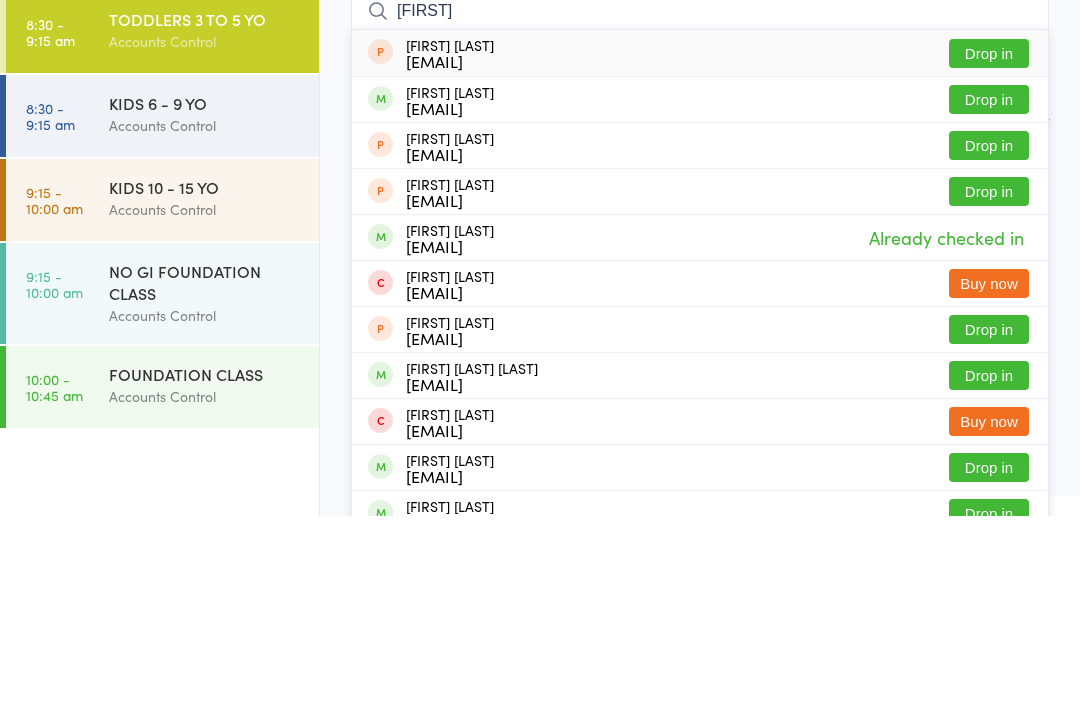 type on "[FIRST]" 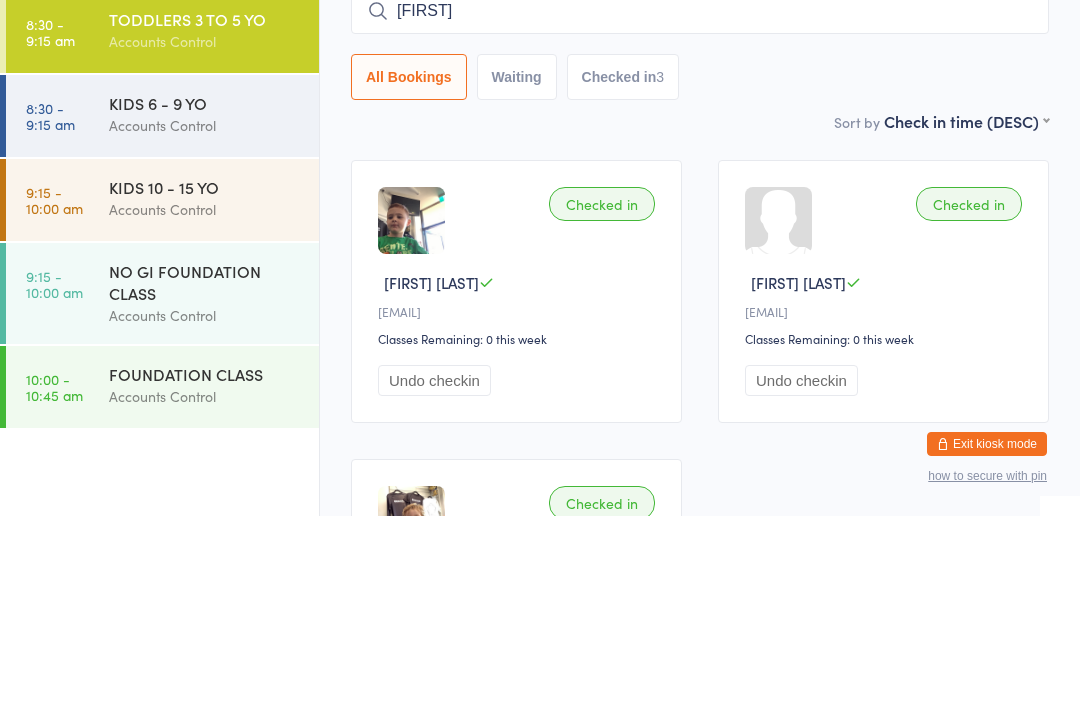 type 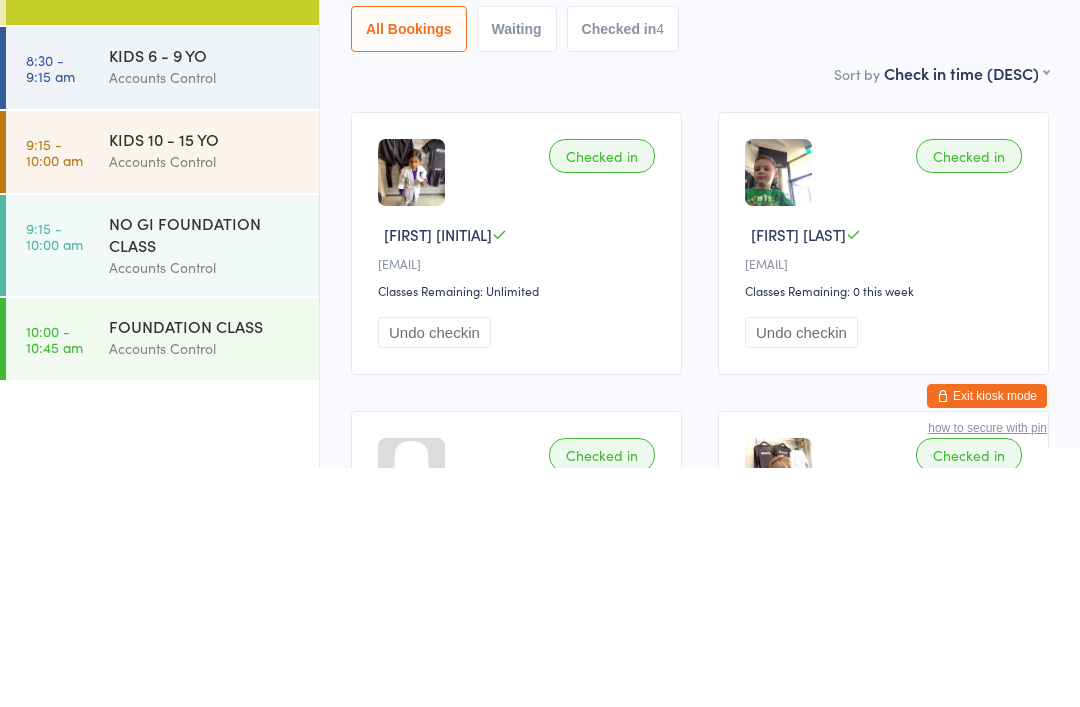 click on "Undo checkin" at bounding box center (519, 571) 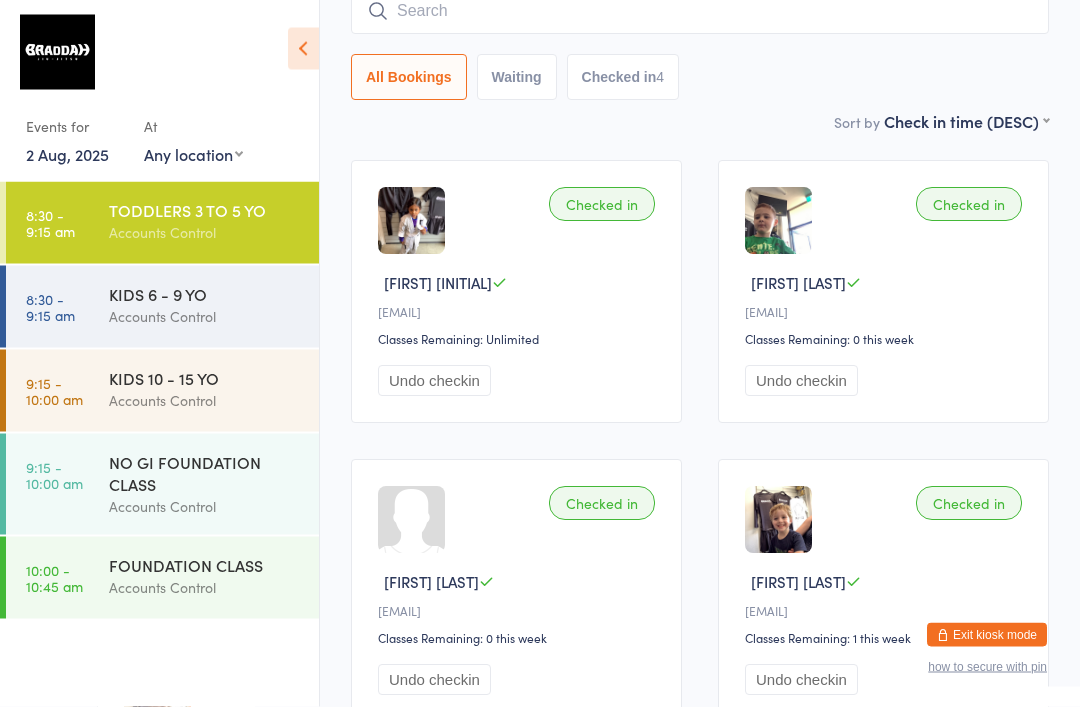 scroll, scrollTop: 0, scrollLeft: 0, axis: both 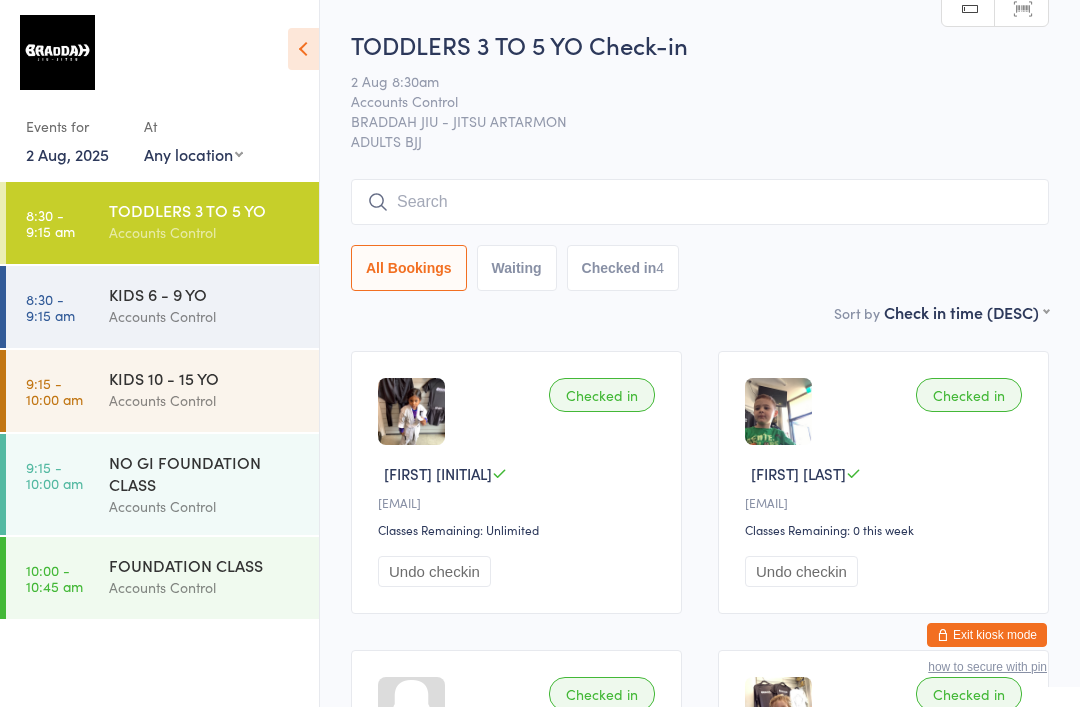 click at bounding box center [700, 202] 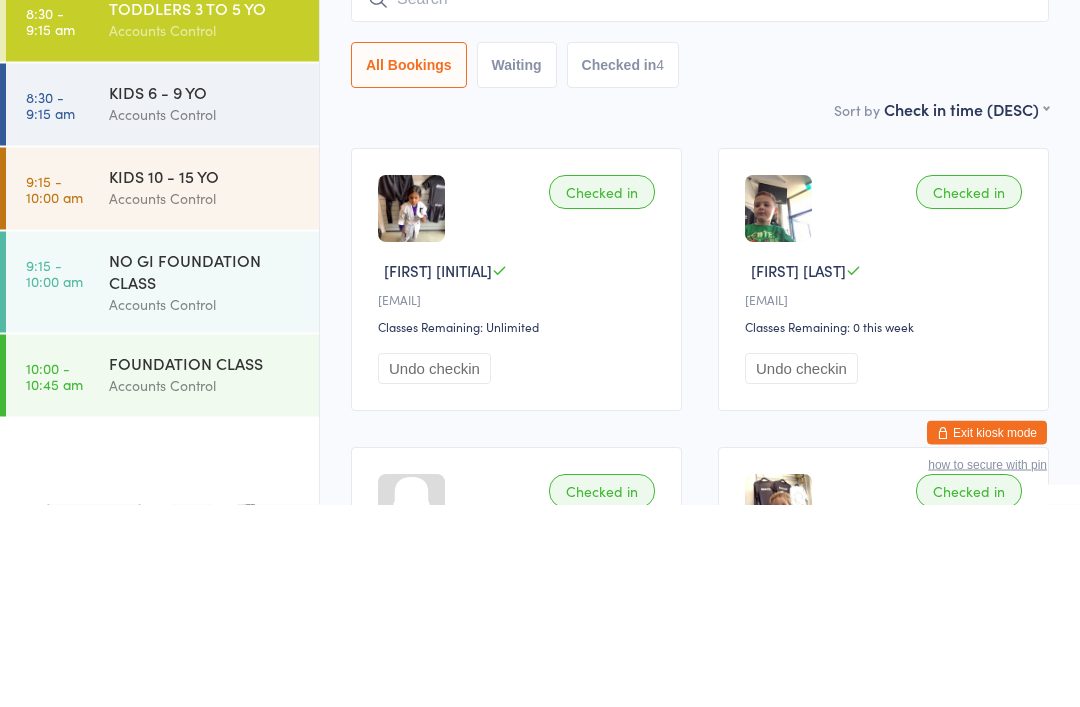 click on "NO GI FOUNDATION CLASS" at bounding box center [205, 473] 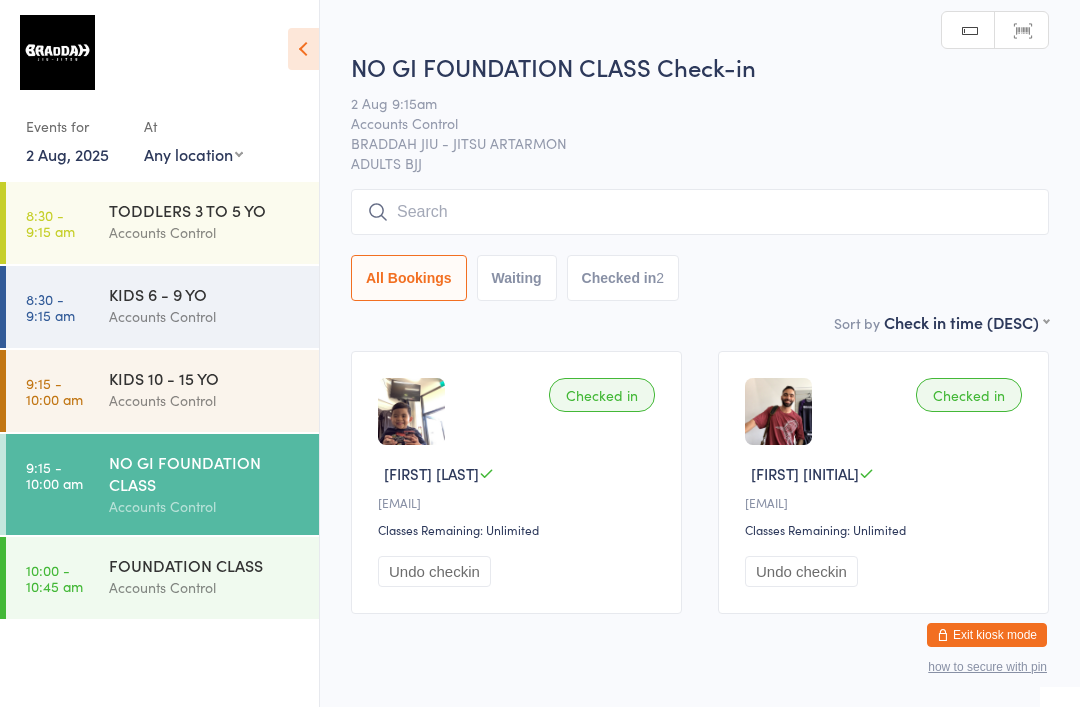click at bounding box center [700, 212] 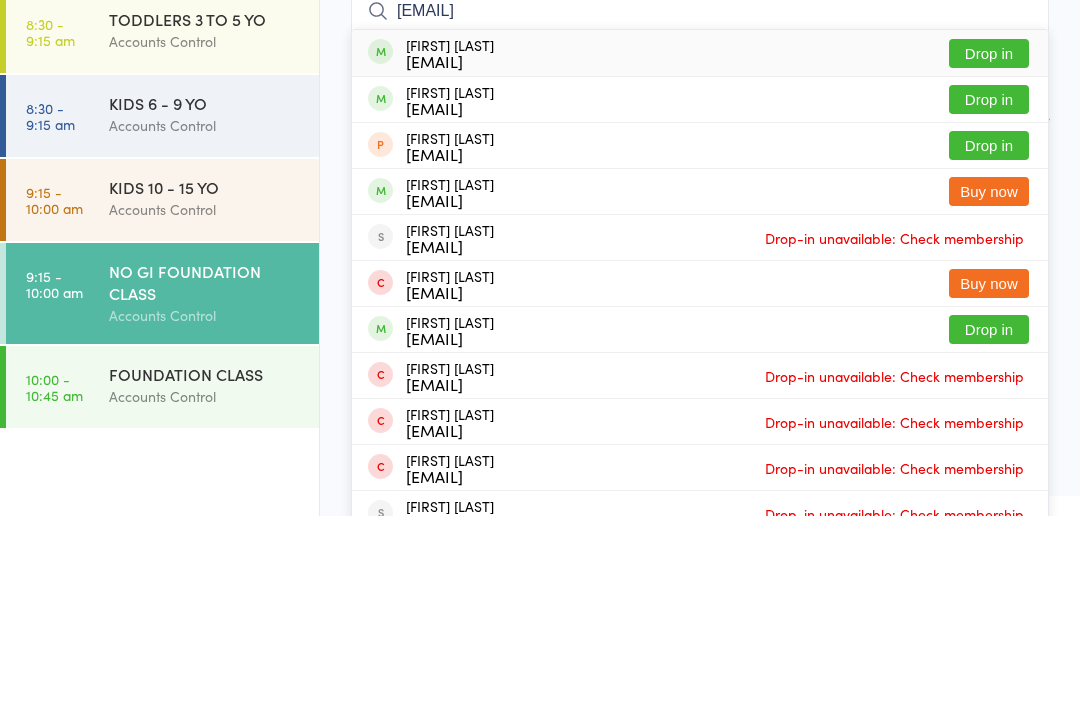 type on "[EMAIL]" 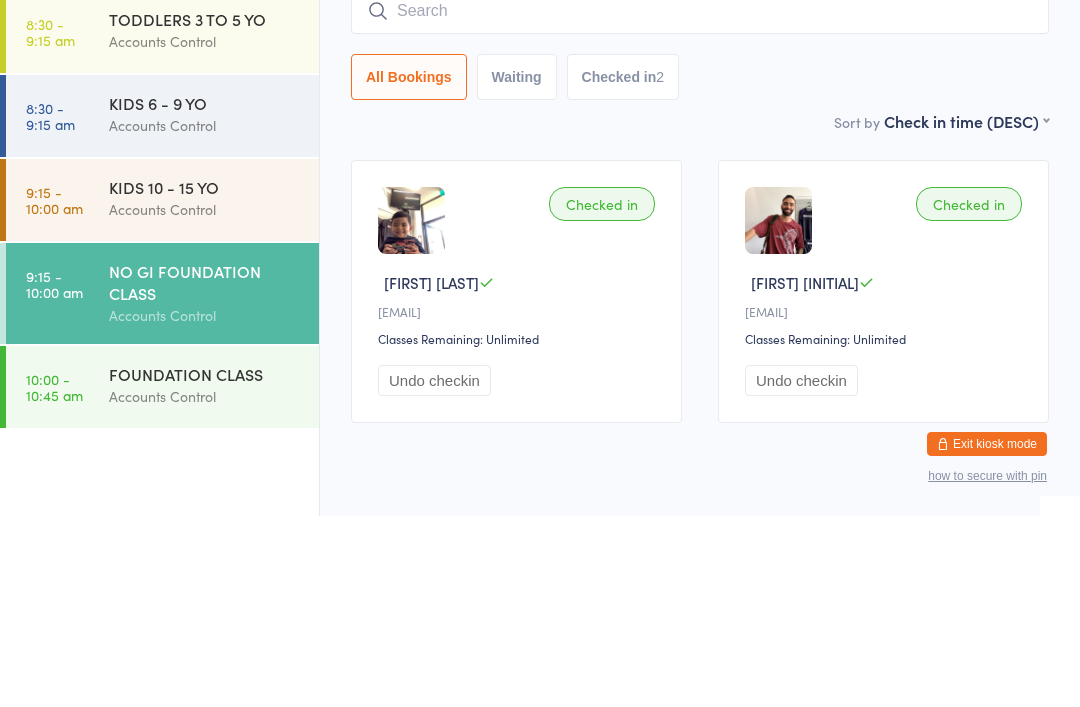 scroll, scrollTop: 69, scrollLeft: 0, axis: vertical 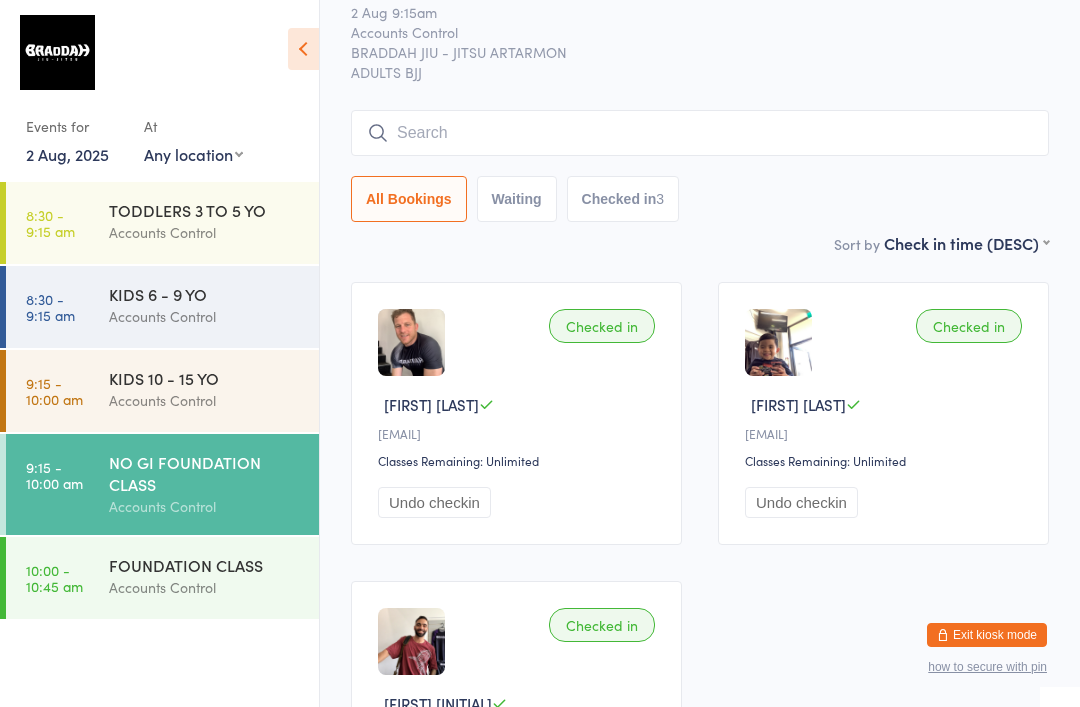 click at bounding box center (700, 133) 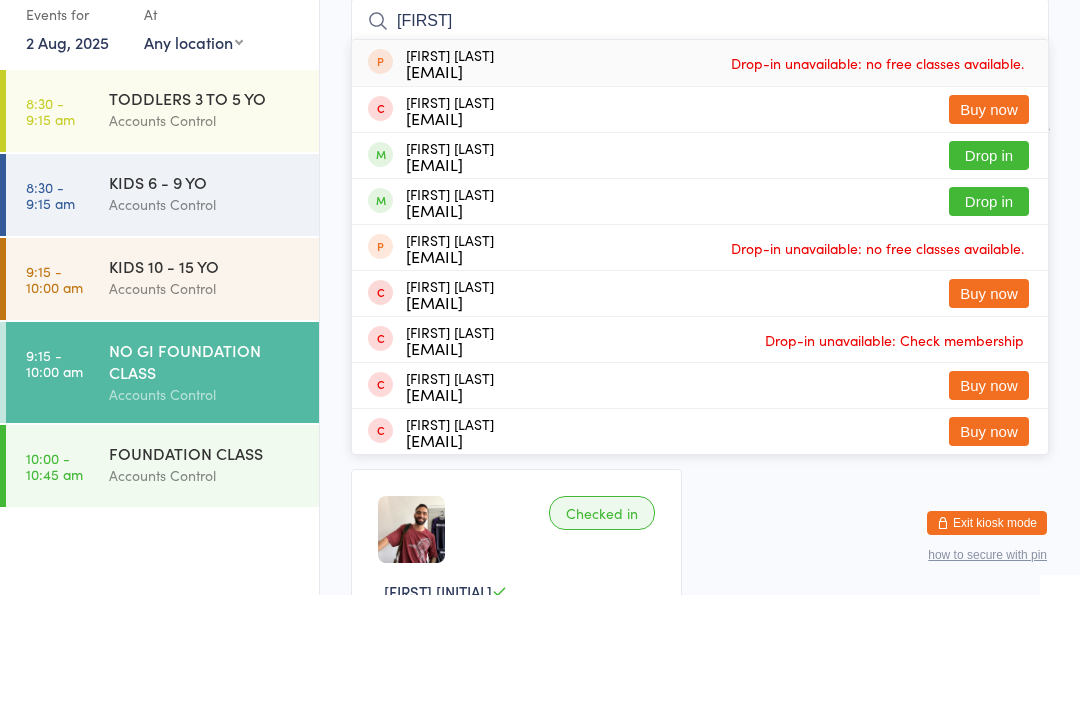 type on "[FIRST]" 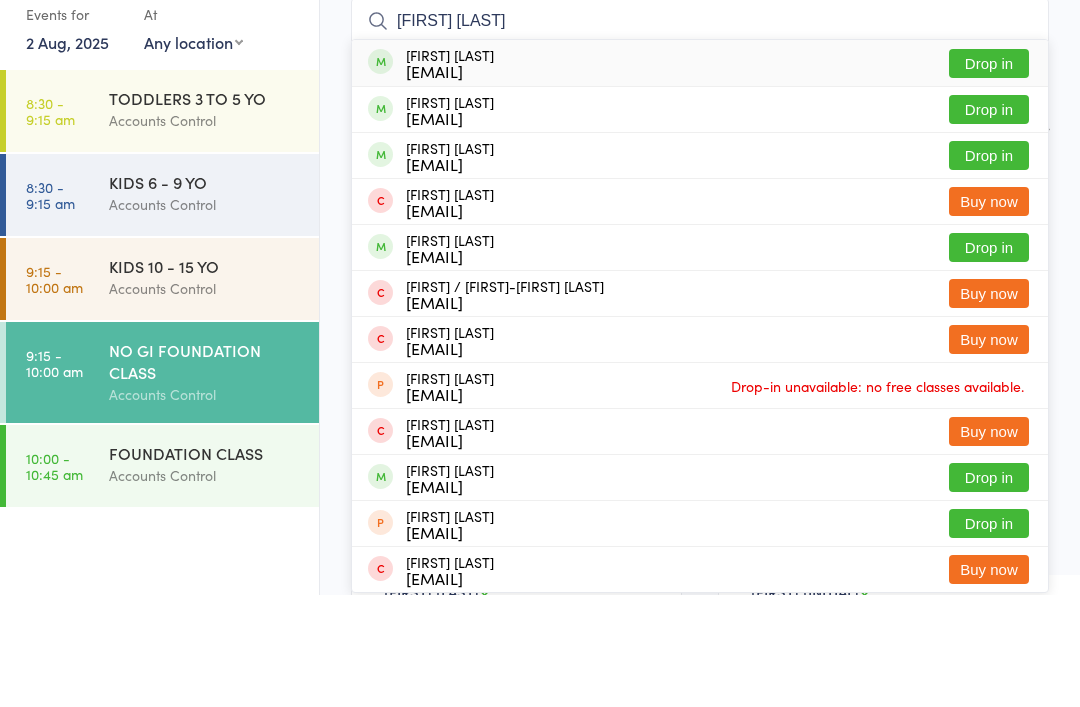 type on "[FIRST] [LAST]" 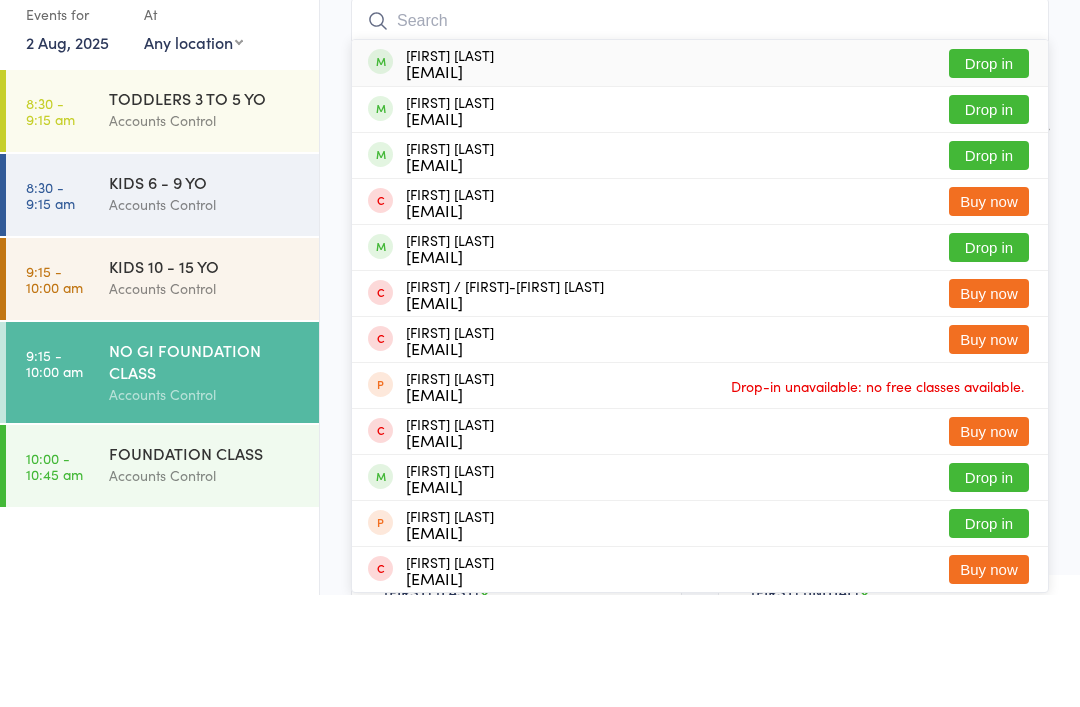 scroll, scrollTop: 181, scrollLeft: 0, axis: vertical 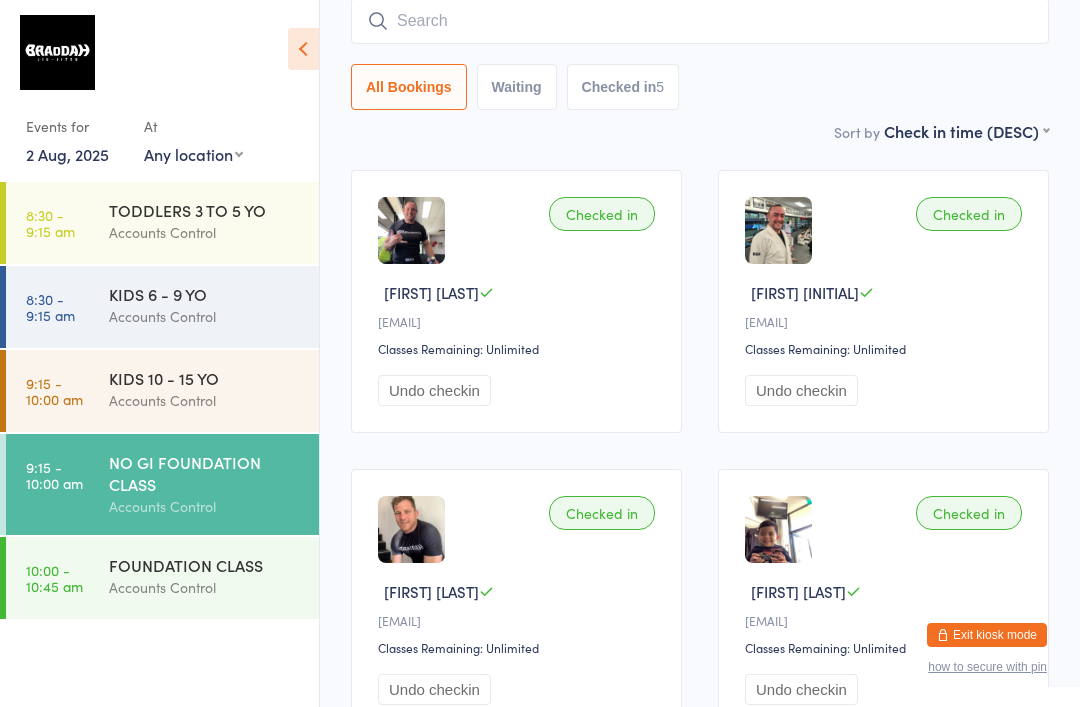 click on "All Bookings Waiting  Checked in  5" at bounding box center (700, 54) 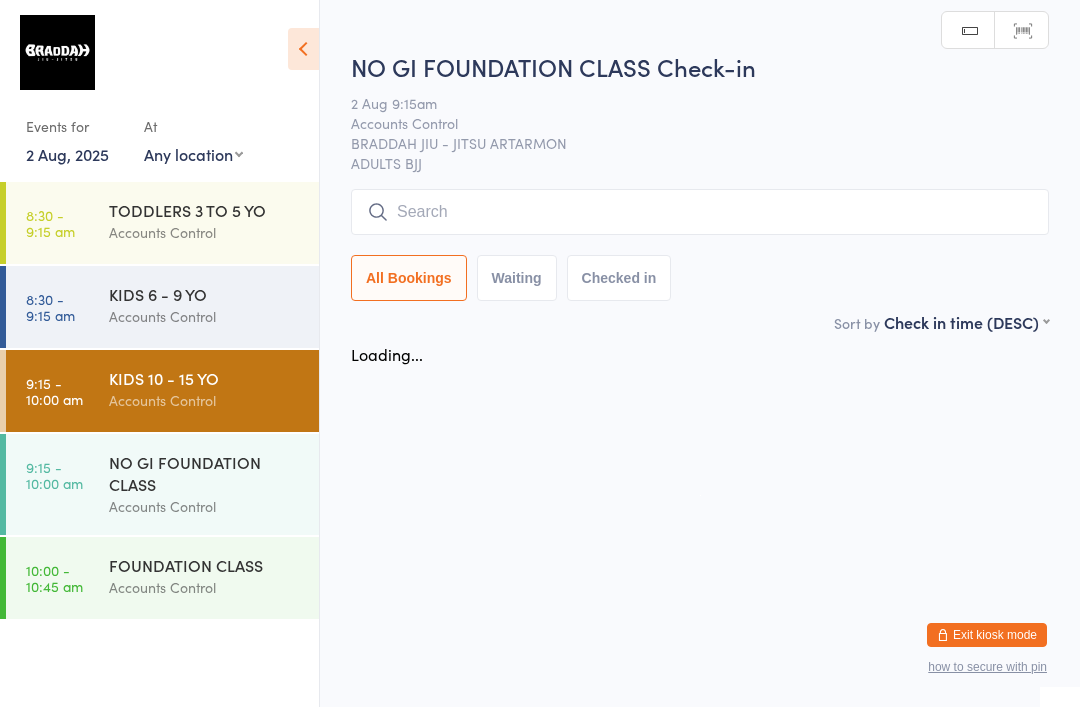scroll, scrollTop: 0, scrollLeft: 0, axis: both 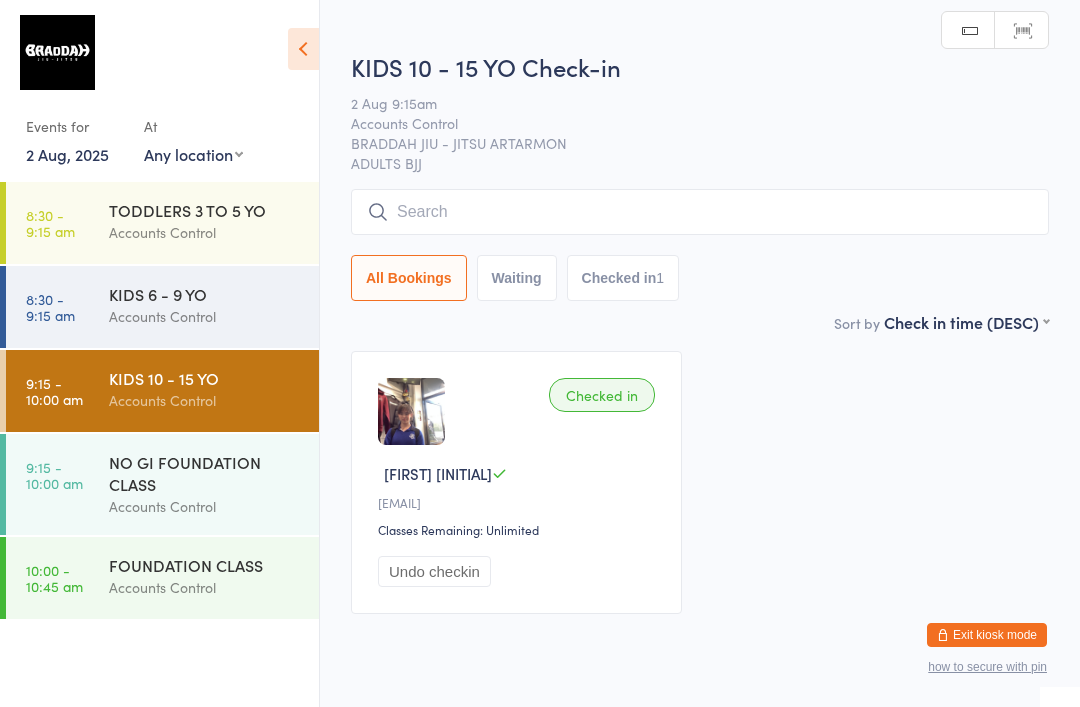 click at bounding box center [700, 212] 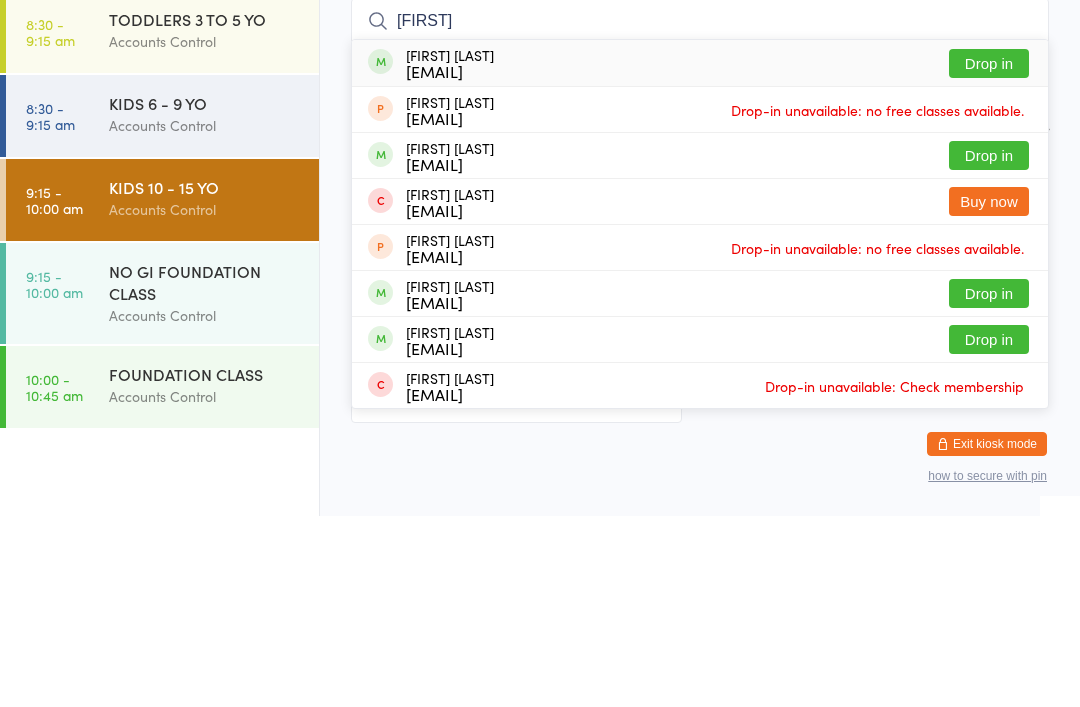 type on "[FIRST]" 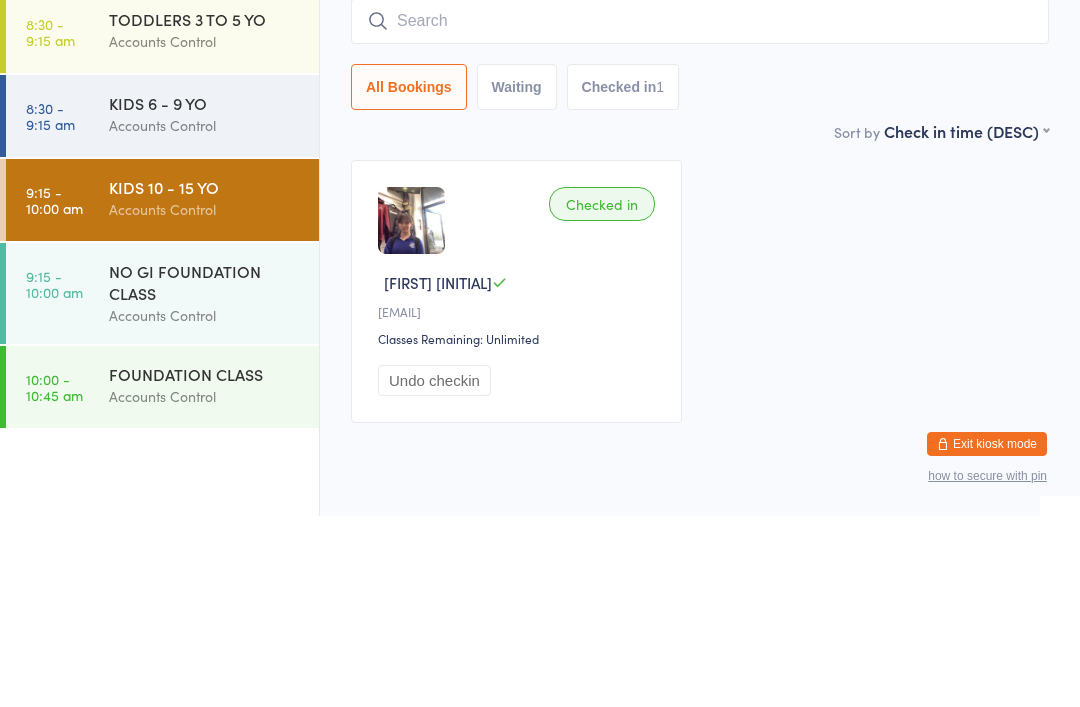 scroll, scrollTop: 69, scrollLeft: 0, axis: vertical 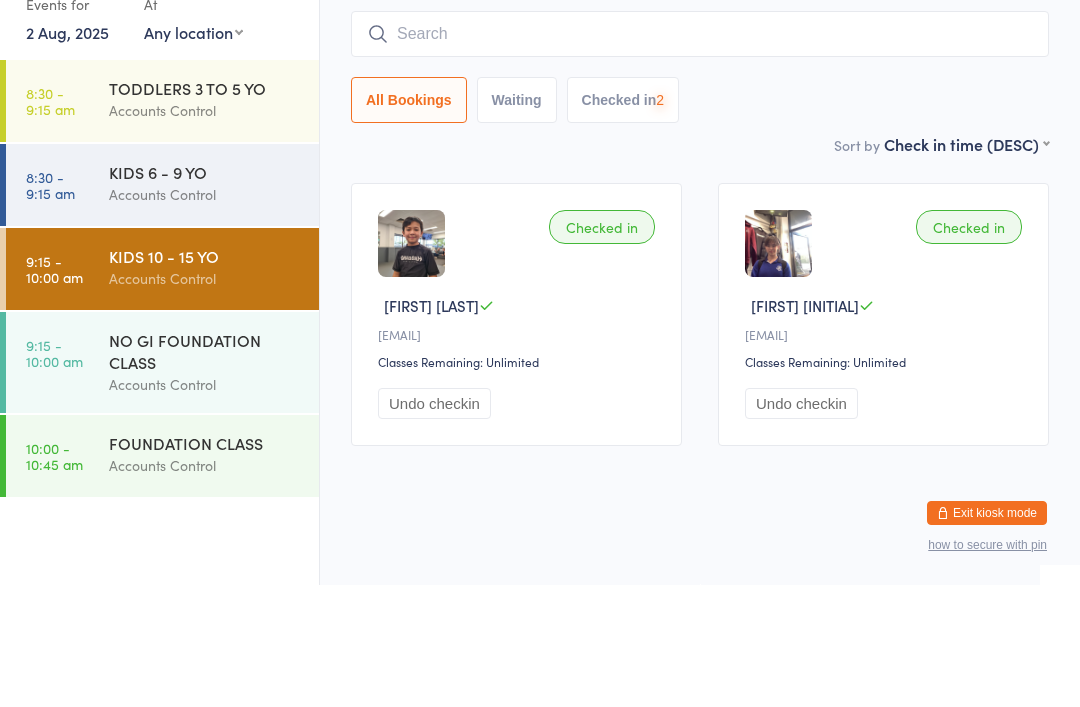 click on "9:15 - 10:00 am NO GI FOUNDATION CLASS Accounts Control" at bounding box center [162, 484] 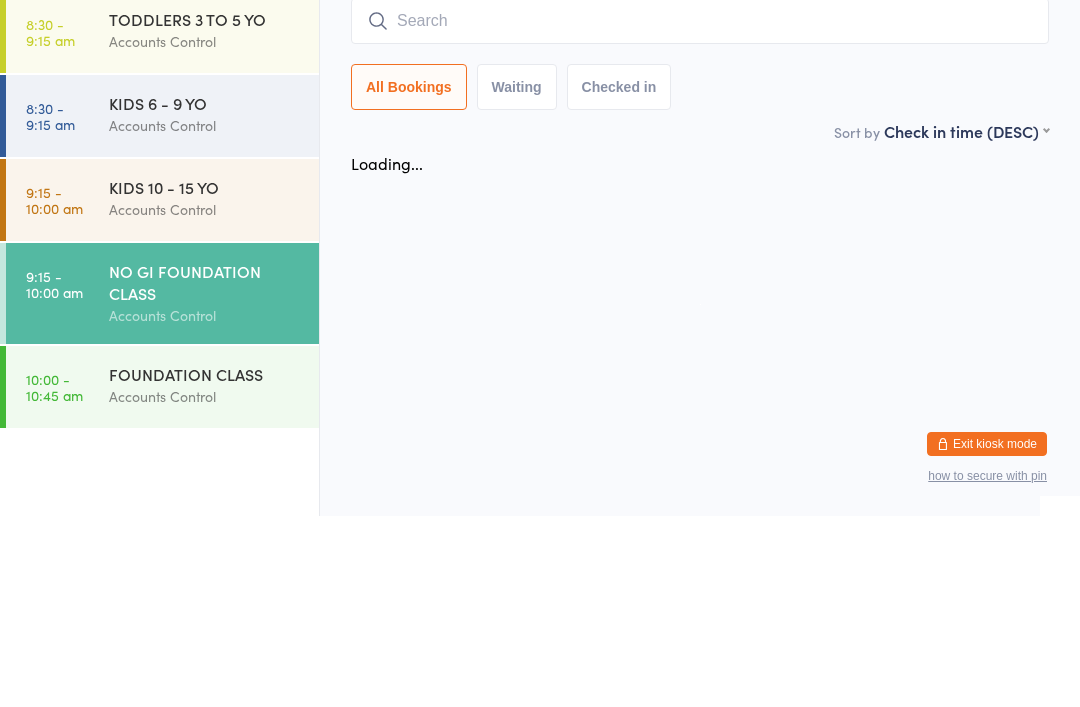 scroll, scrollTop: 191, scrollLeft: 0, axis: vertical 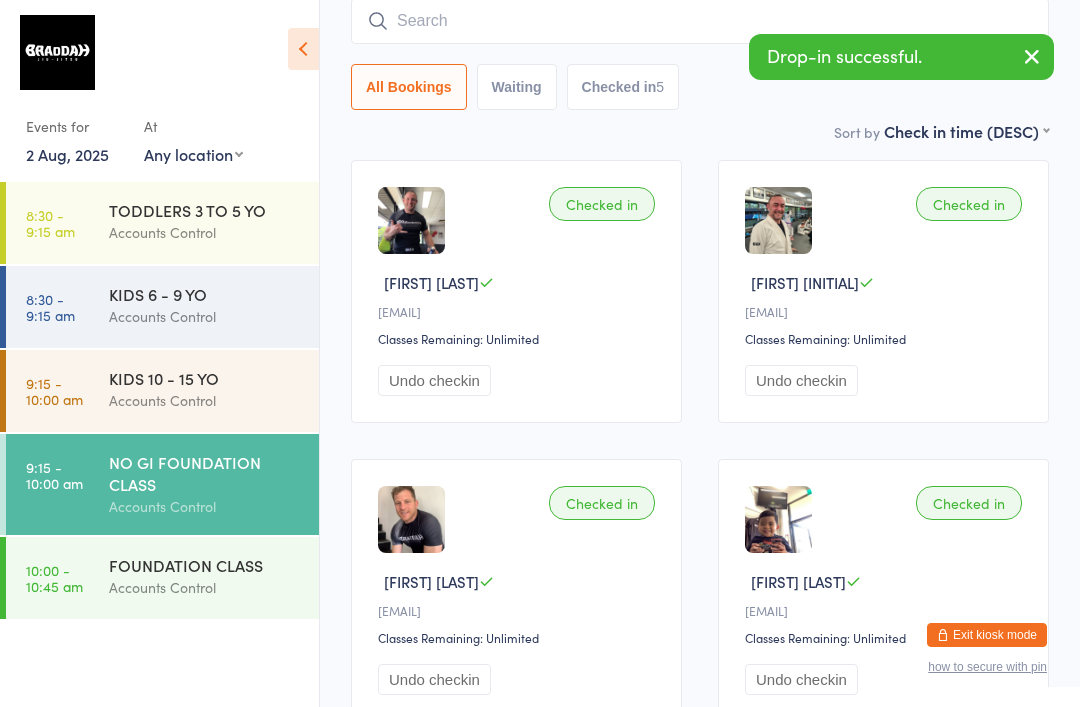 click on "8:30 - 9:15 am KIDS 6 - 9 YO Accounts Control" at bounding box center (162, 307) 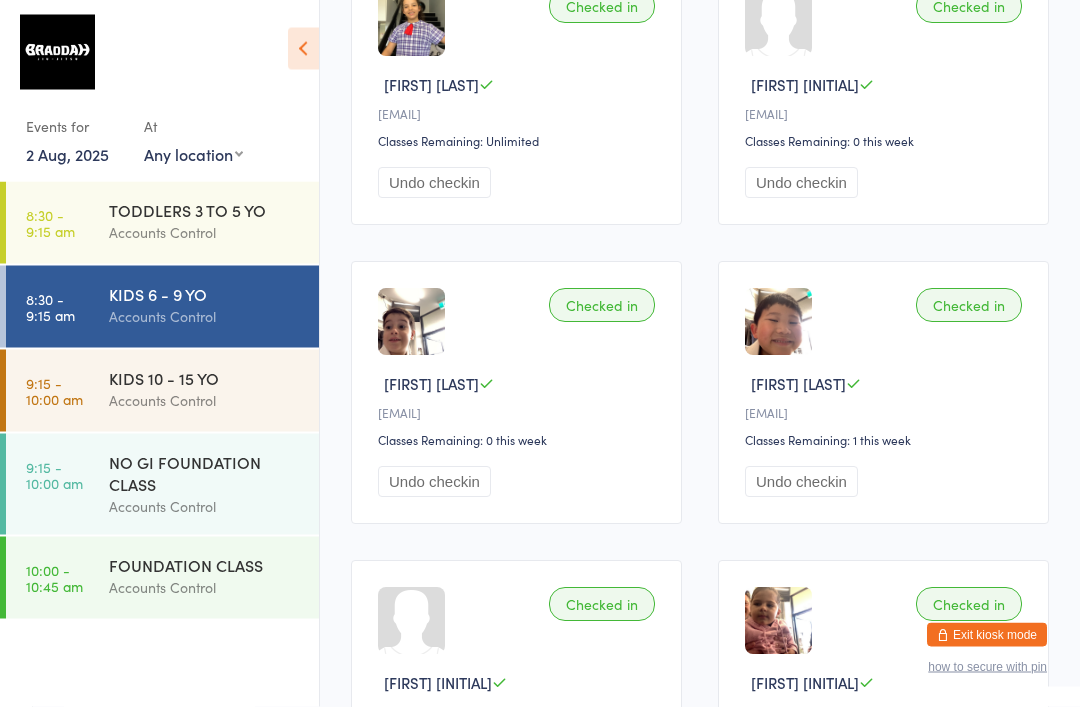 scroll, scrollTop: 596, scrollLeft: 0, axis: vertical 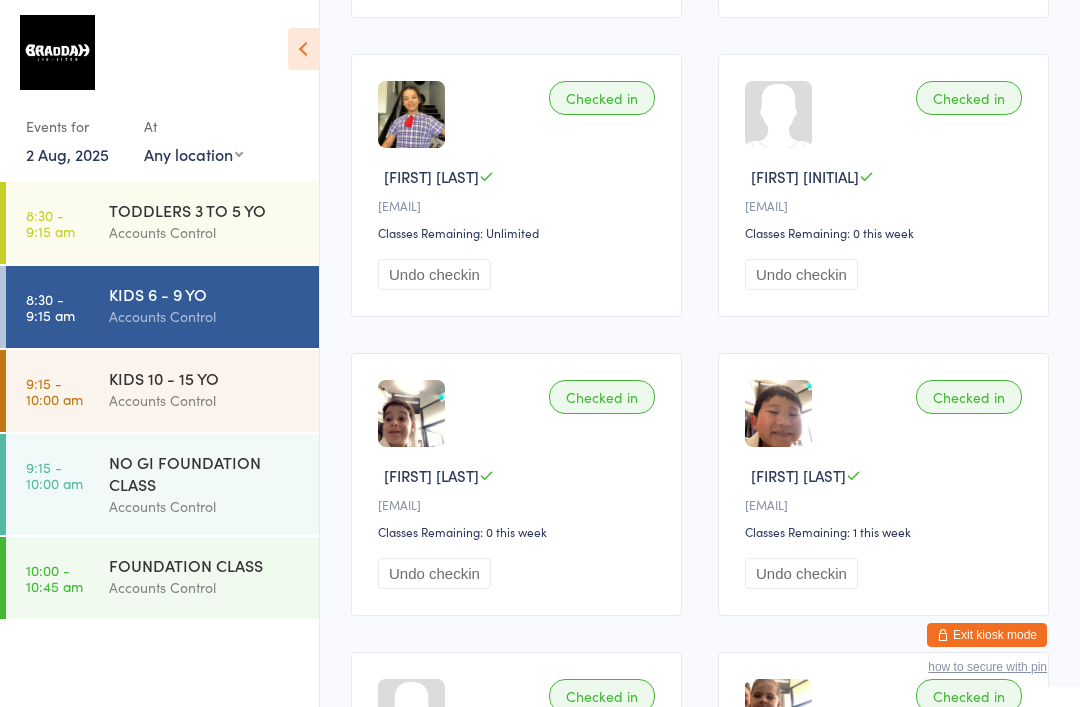 click on "9:15 - 10:00 am KIDS 10 - 15 YO Accounts Control" at bounding box center [162, 391] 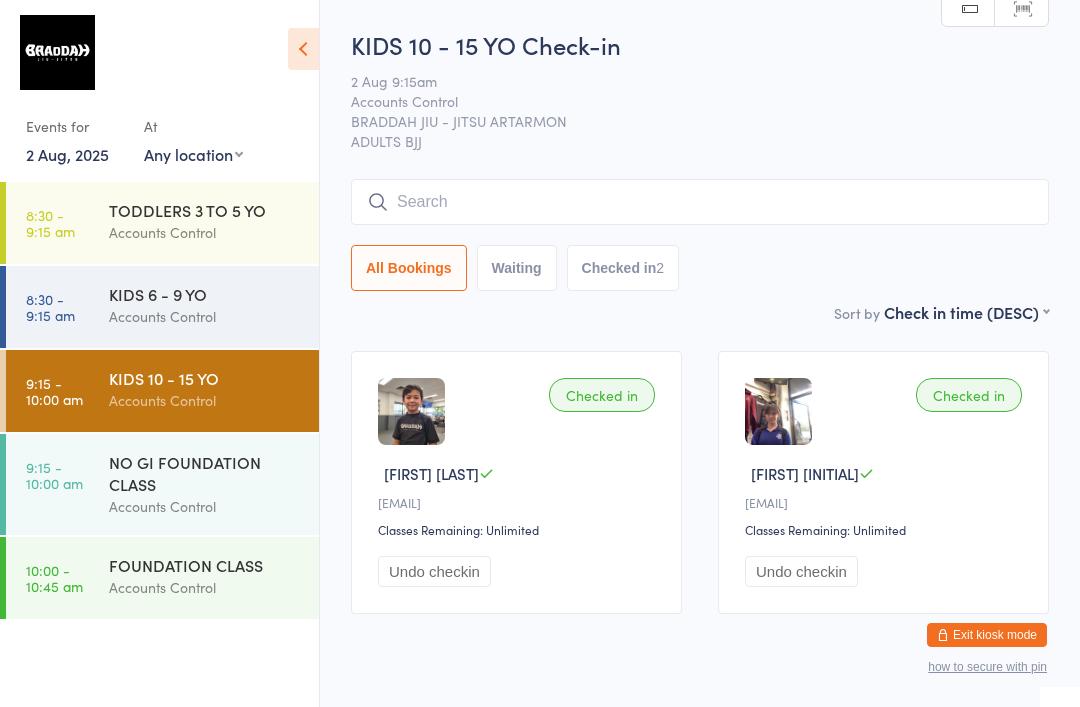 click on "NO GI FOUNDATION CLASS" at bounding box center [205, 473] 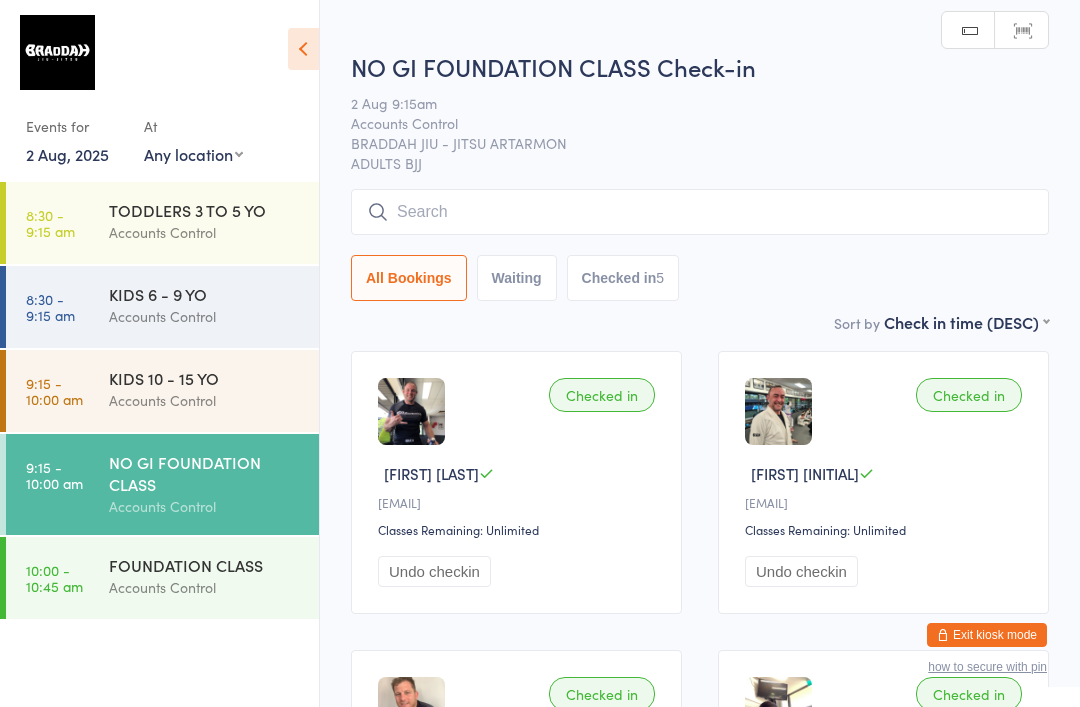 click at bounding box center (700, 212) 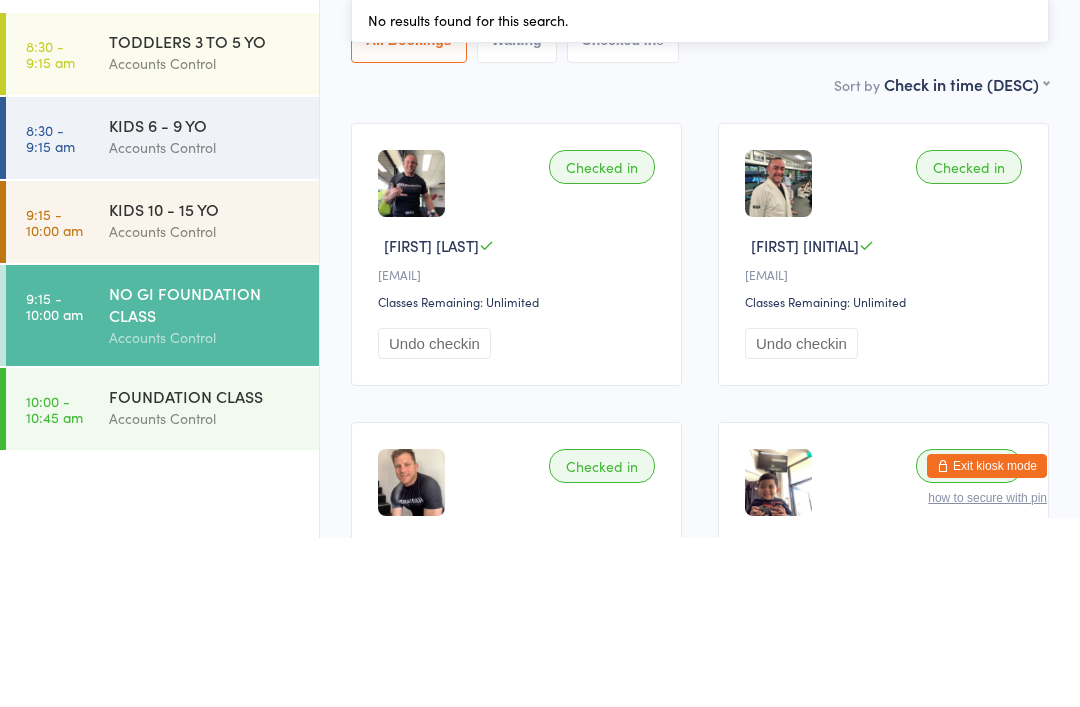 scroll, scrollTop: 0, scrollLeft: 0, axis: both 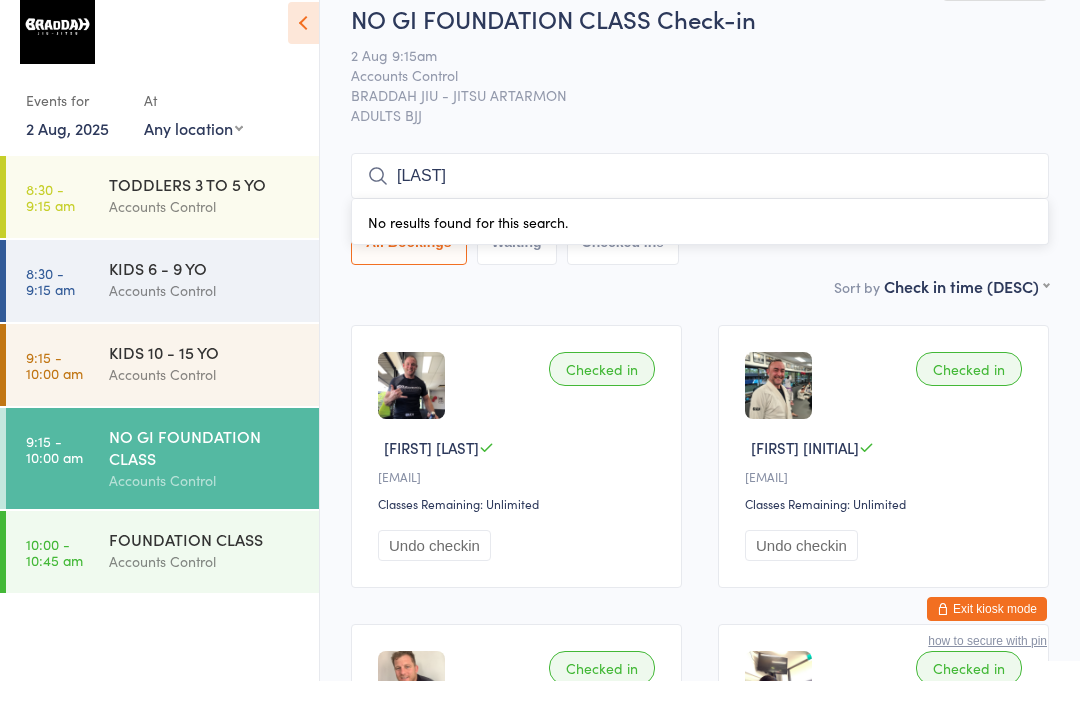 click on "[LAST]" at bounding box center [700, 202] 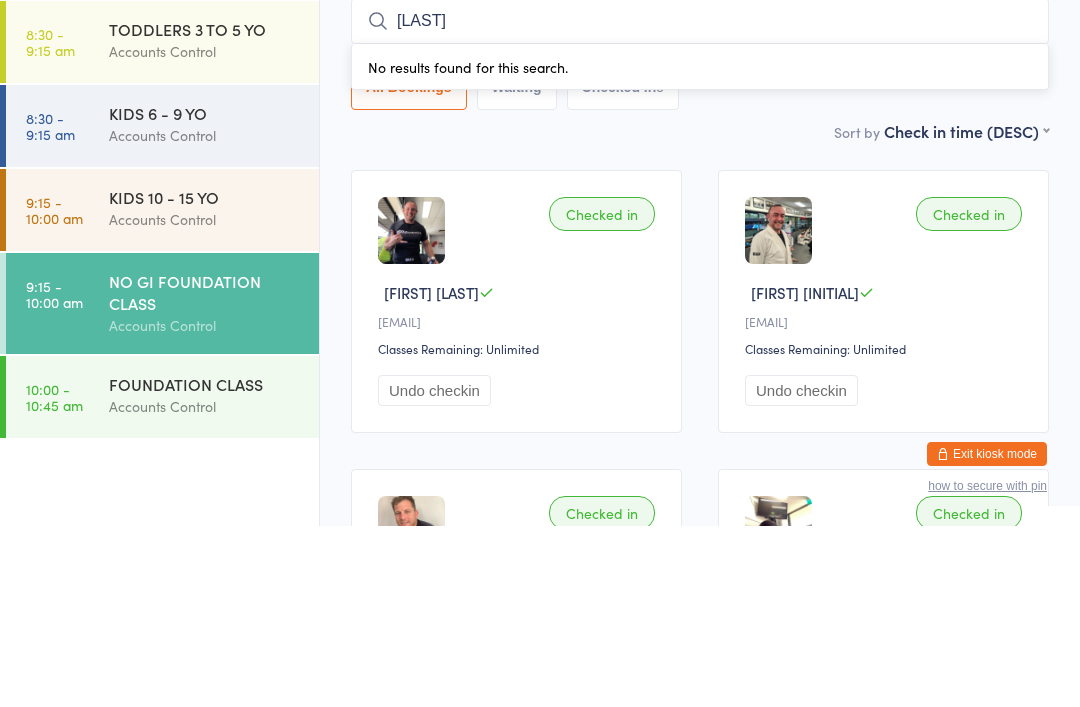 click on "[LAST]" at bounding box center [700, 202] 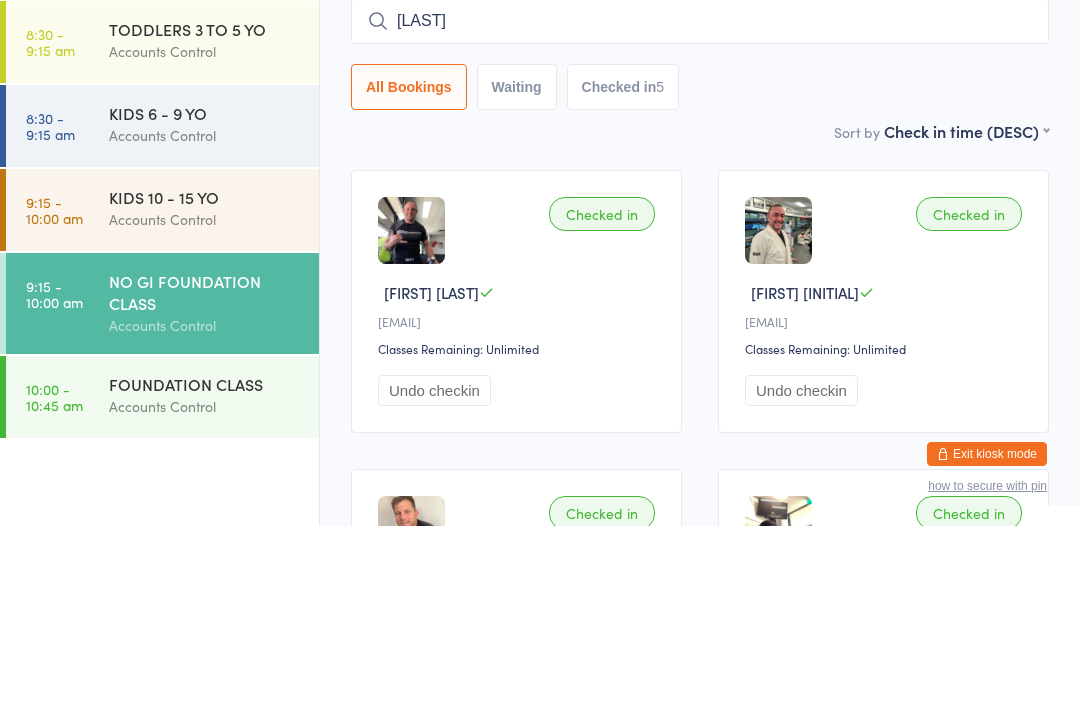type on "C" 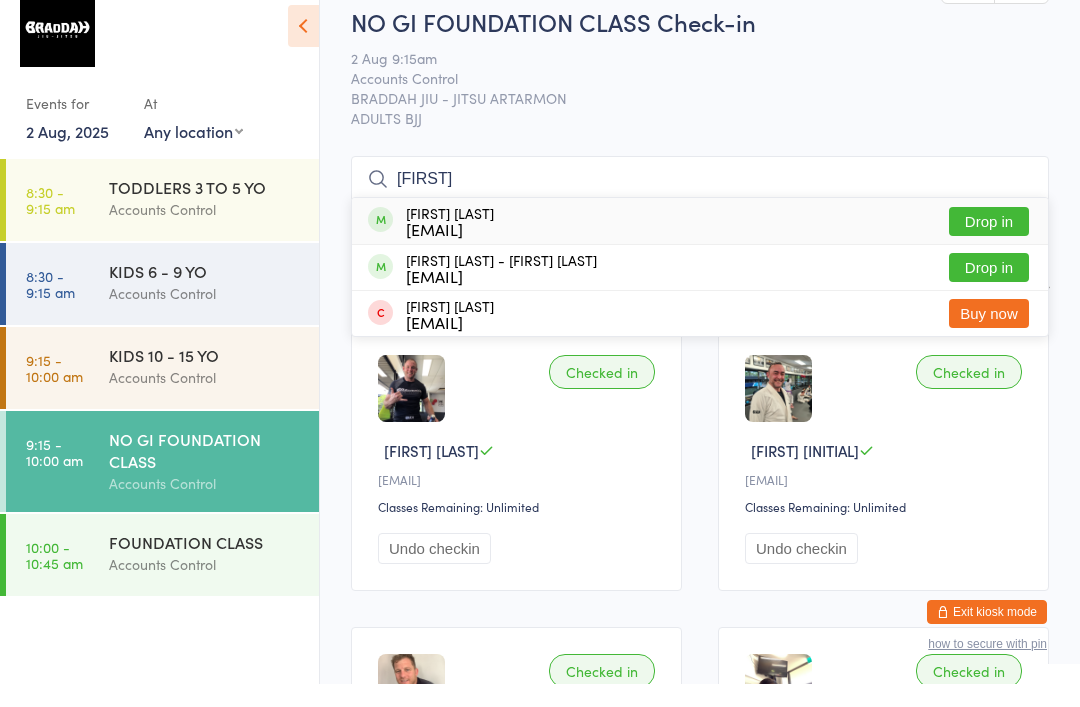 type on "[FIRST]" 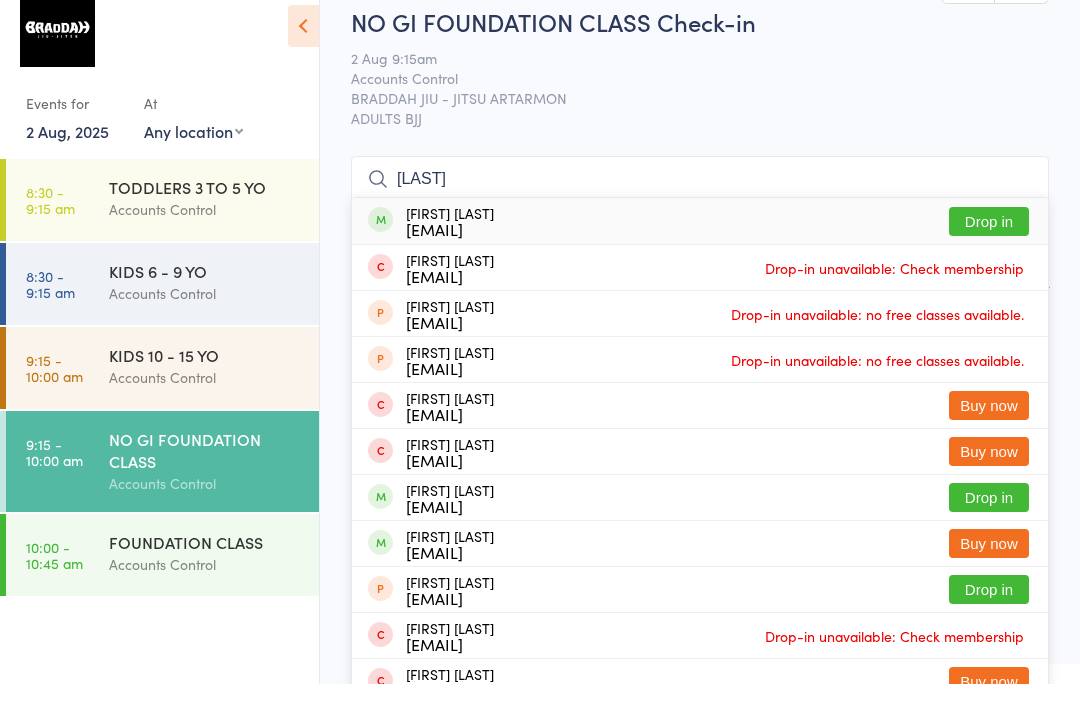 type on "[LAST]" 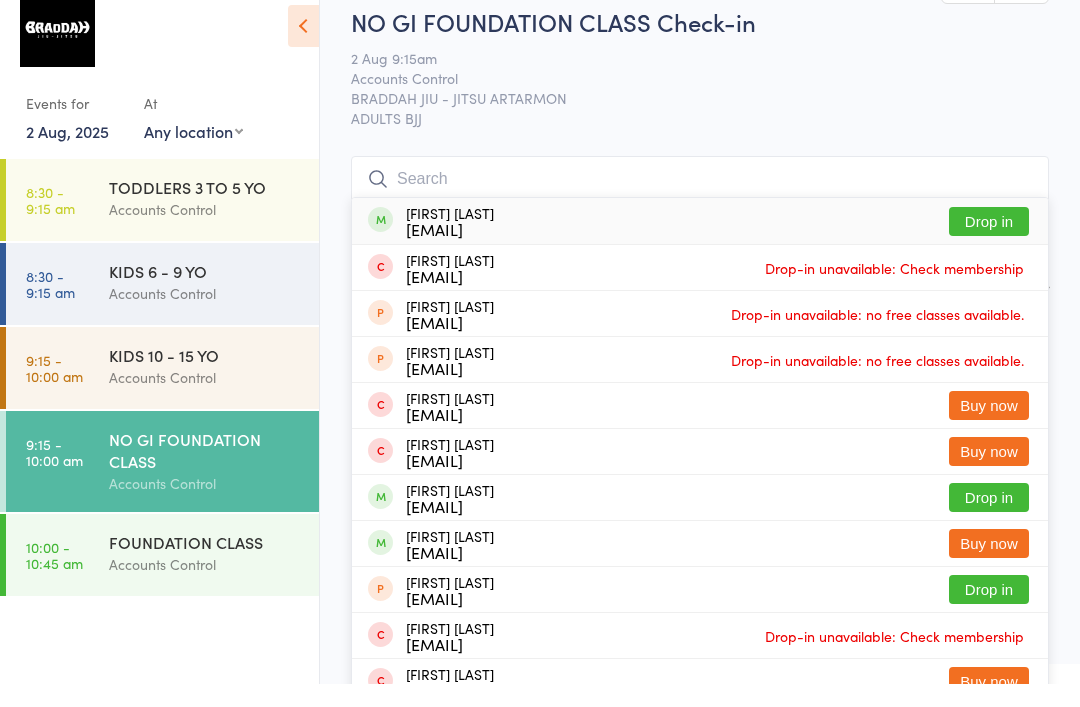 scroll, scrollTop: 23, scrollLeft: 0, axis: vertical 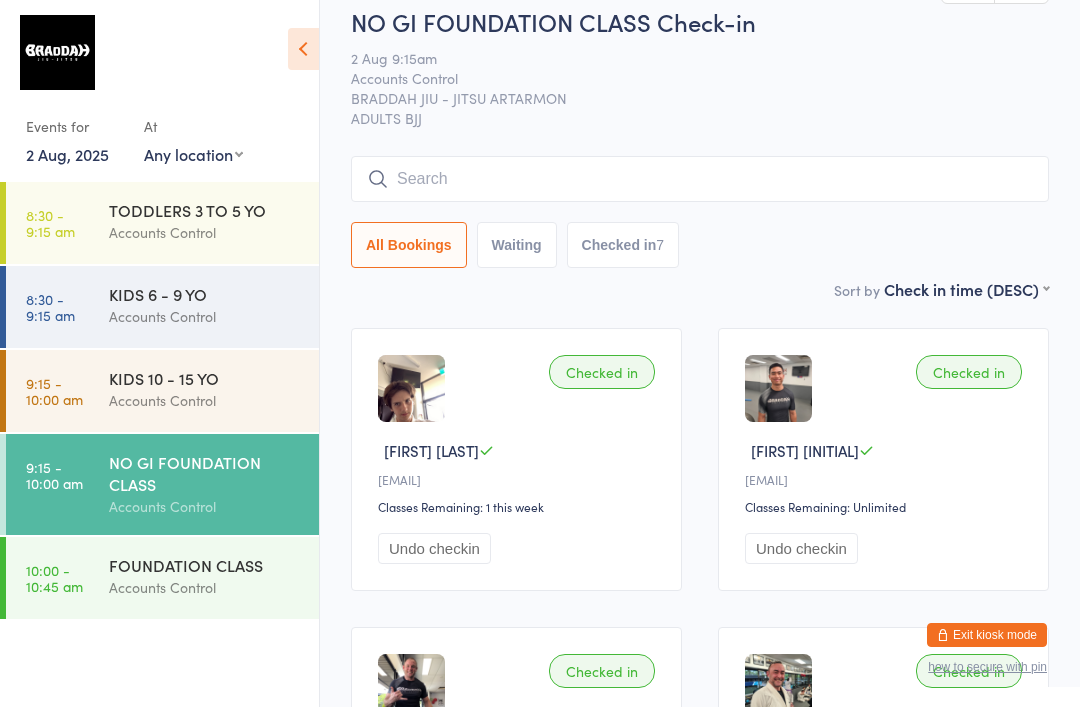click at bounding box center (303, 49) 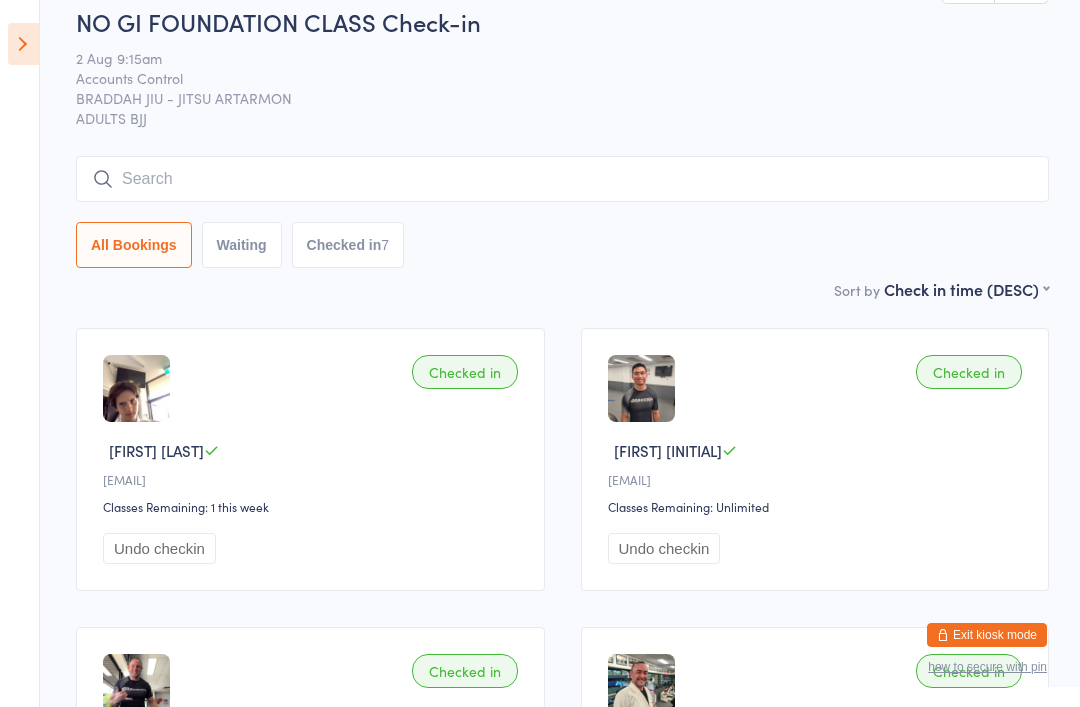 click at bounding box center (23, 44) 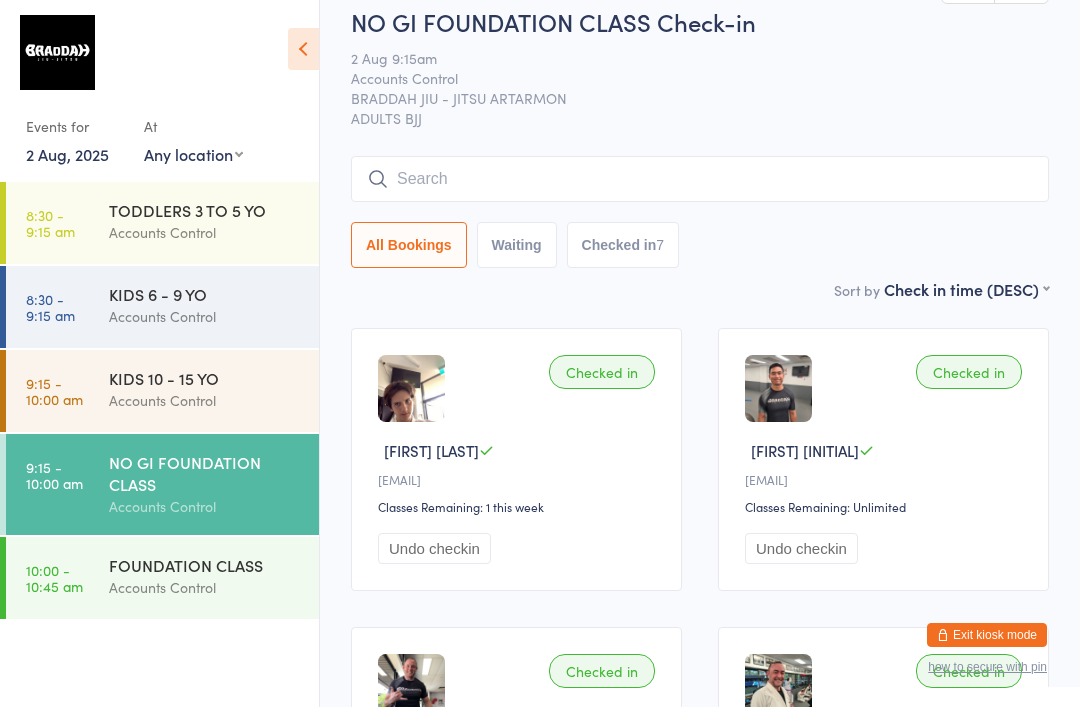 click on "KIDS 10 - 15 YO Accounts Control" at bounding box center [214, 389] 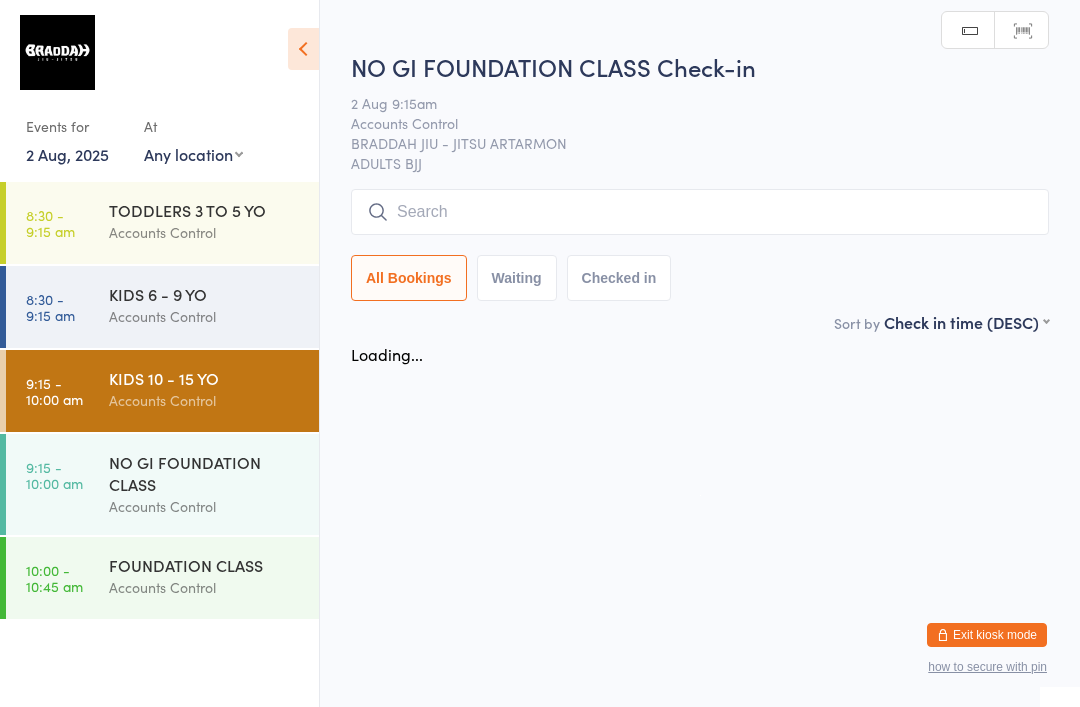 scroll, scrollTop: 0, scrollLeft: 0, axis: both 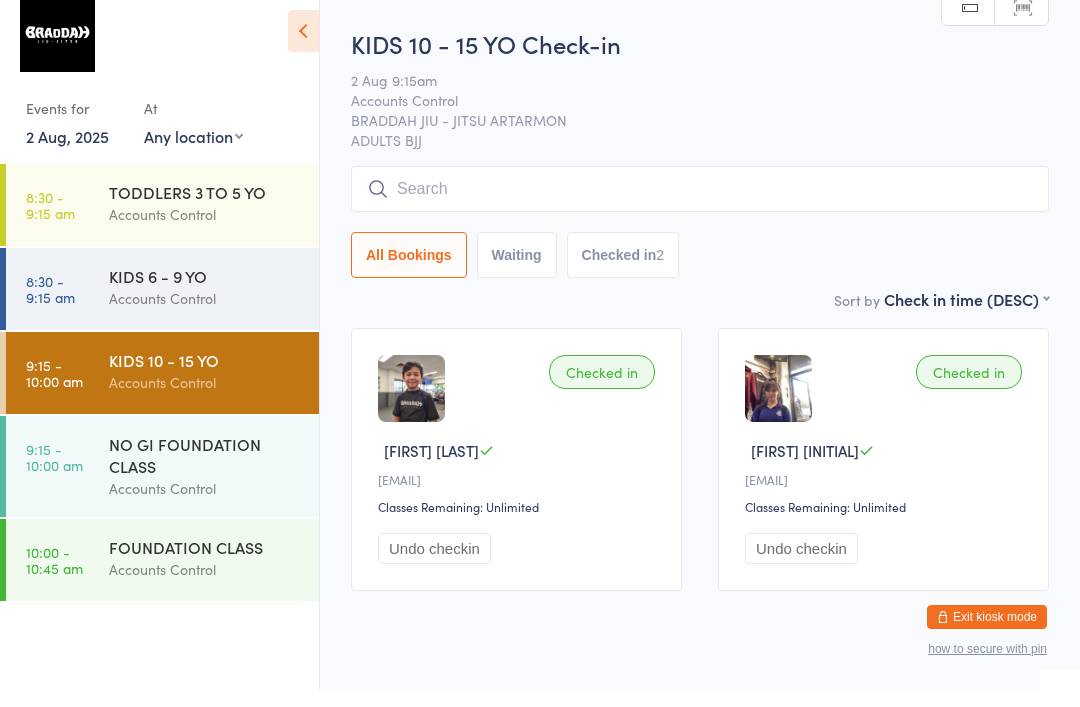 click at bounding box center [700, 207] 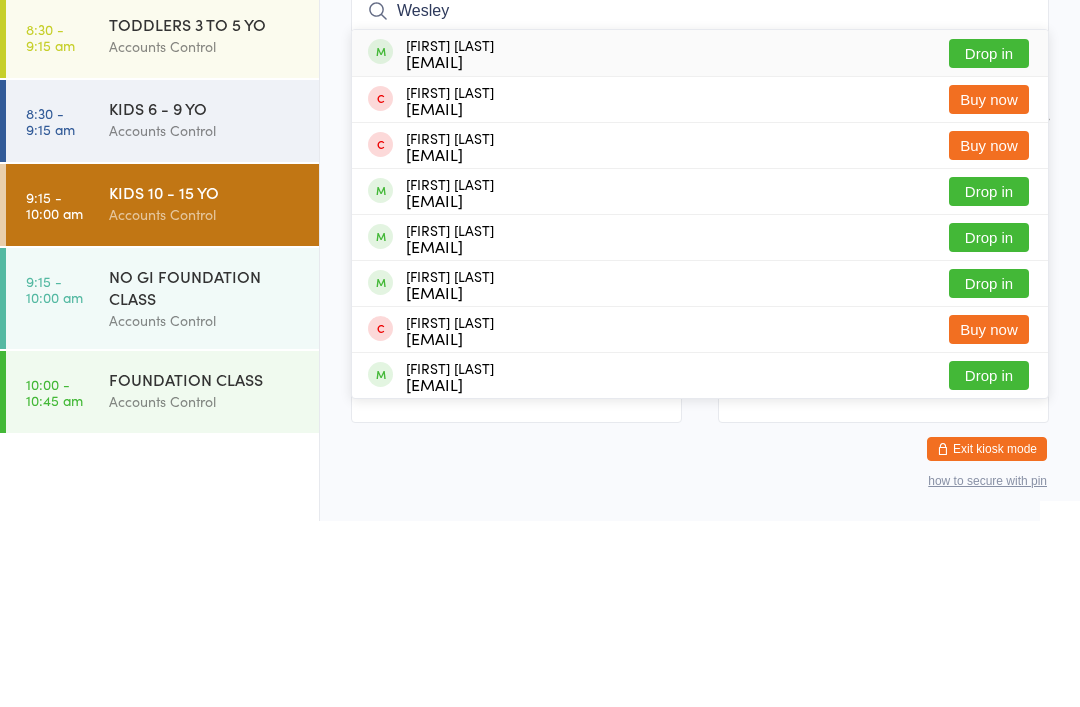 type on "Wesley" 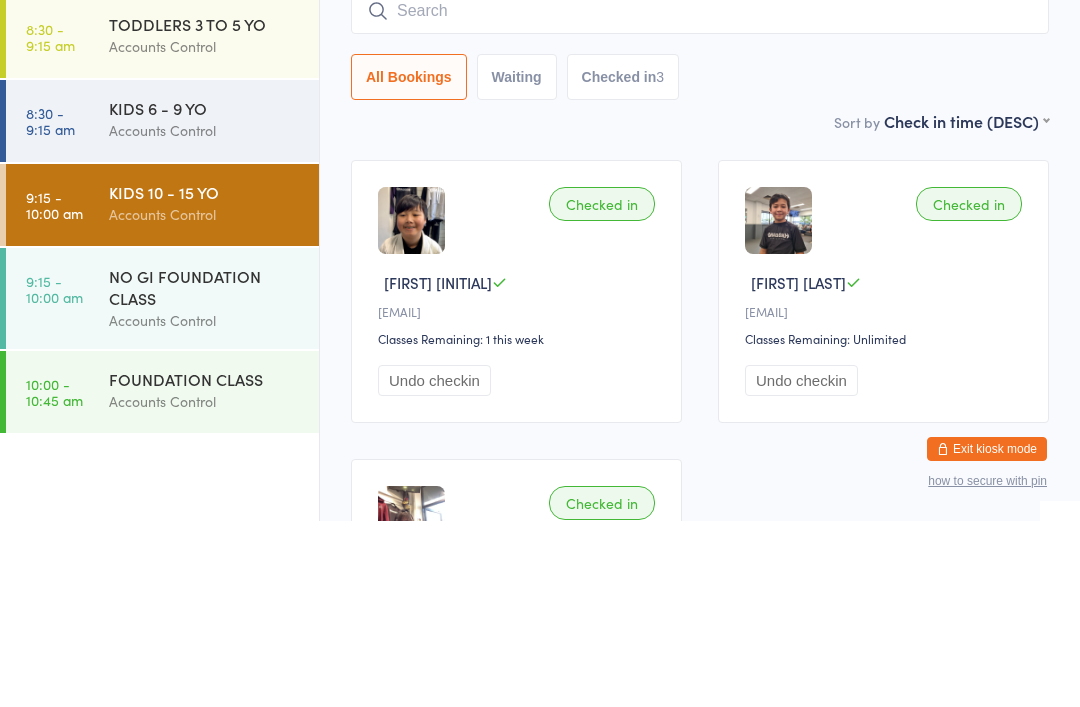 click on "NO GI FOUNDATION CLASS" at bounding box center [205, 473] 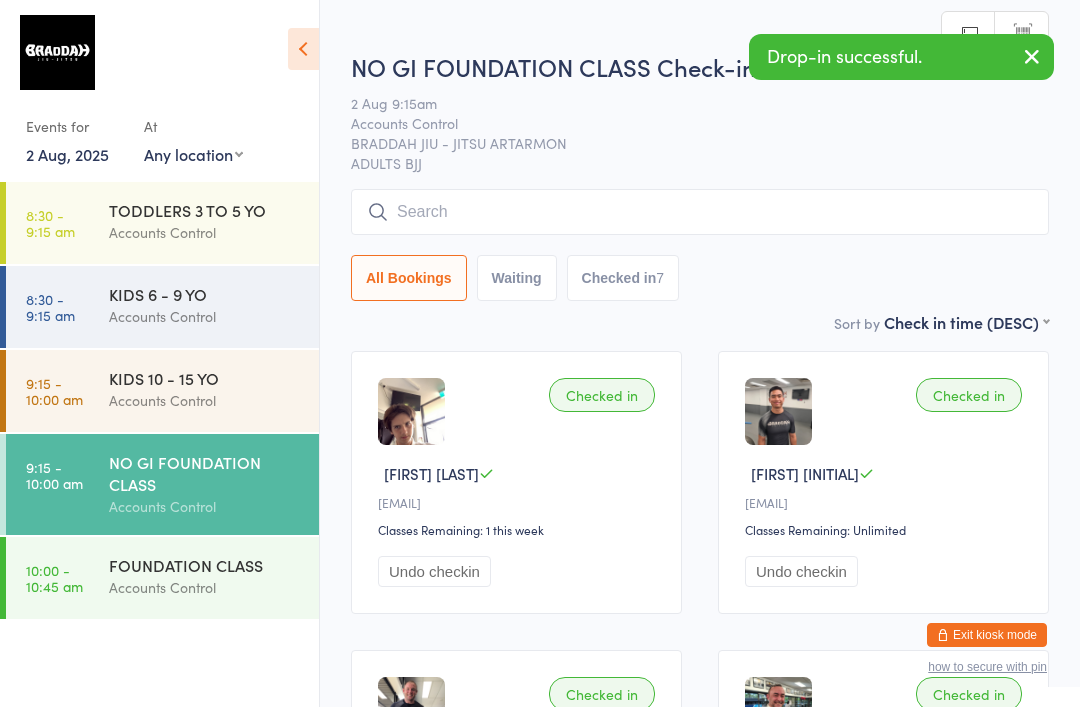 click at bounding box center [700, 212] 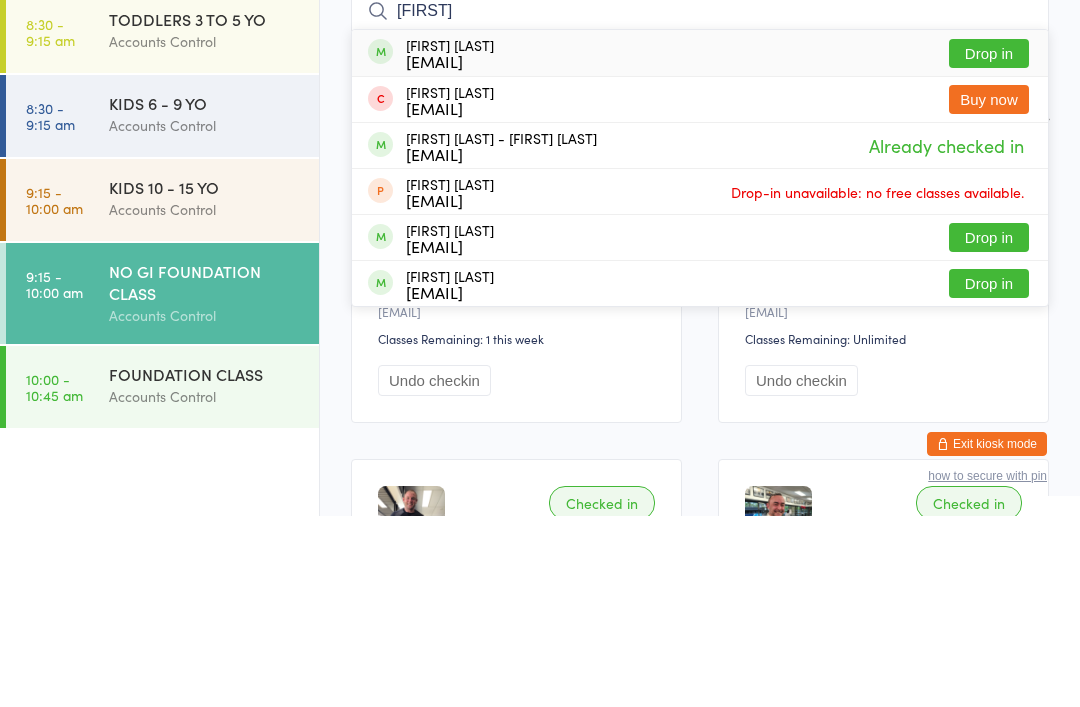 type on "[FIRST]" 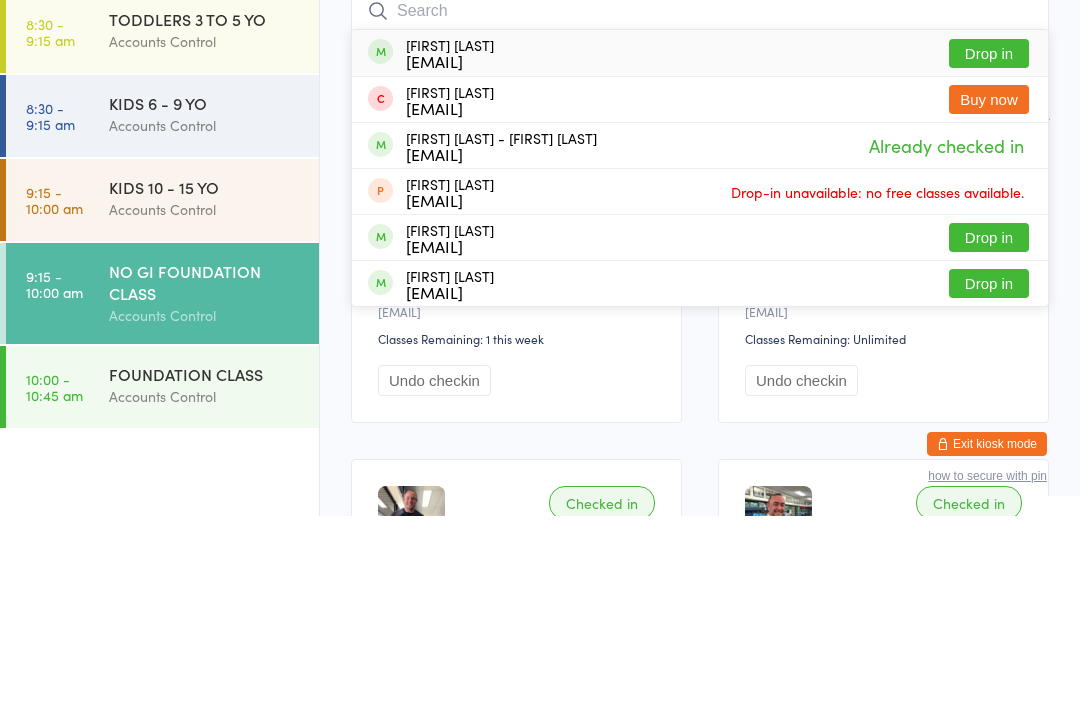 scroll, scrollTop: 191, scrollLeft: 0, axis: vertical 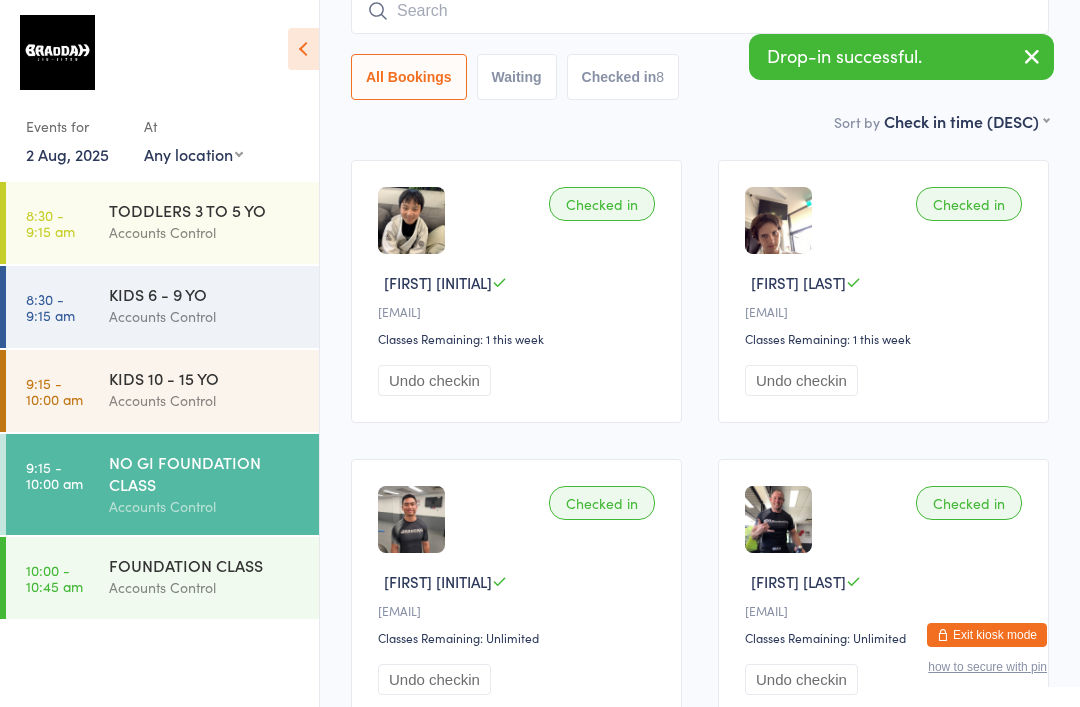 click at bounding box center [700, 11] 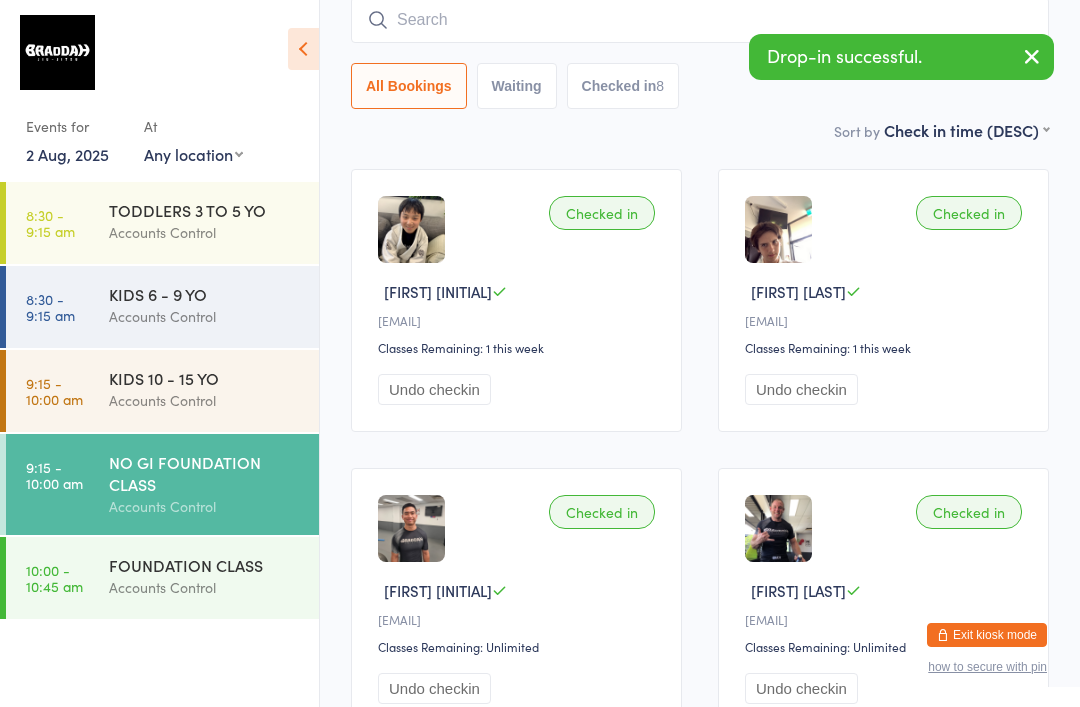 scroll, scrollTop: 181, scrollLeft: 0, axis: vertical 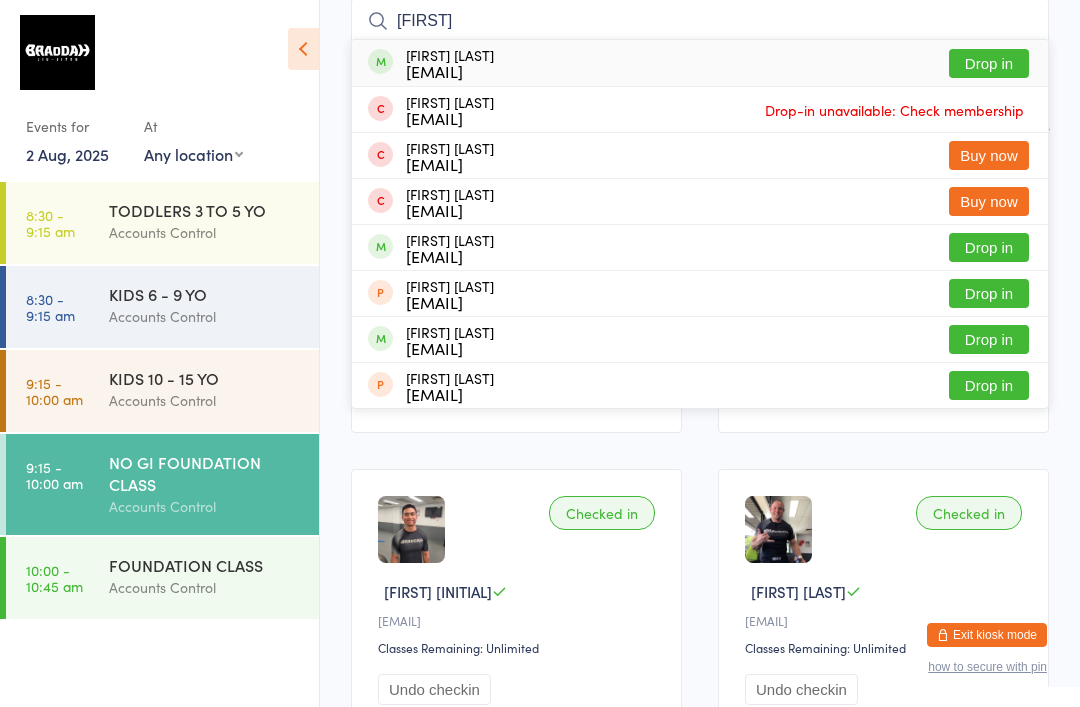 type on "[FIRST]" 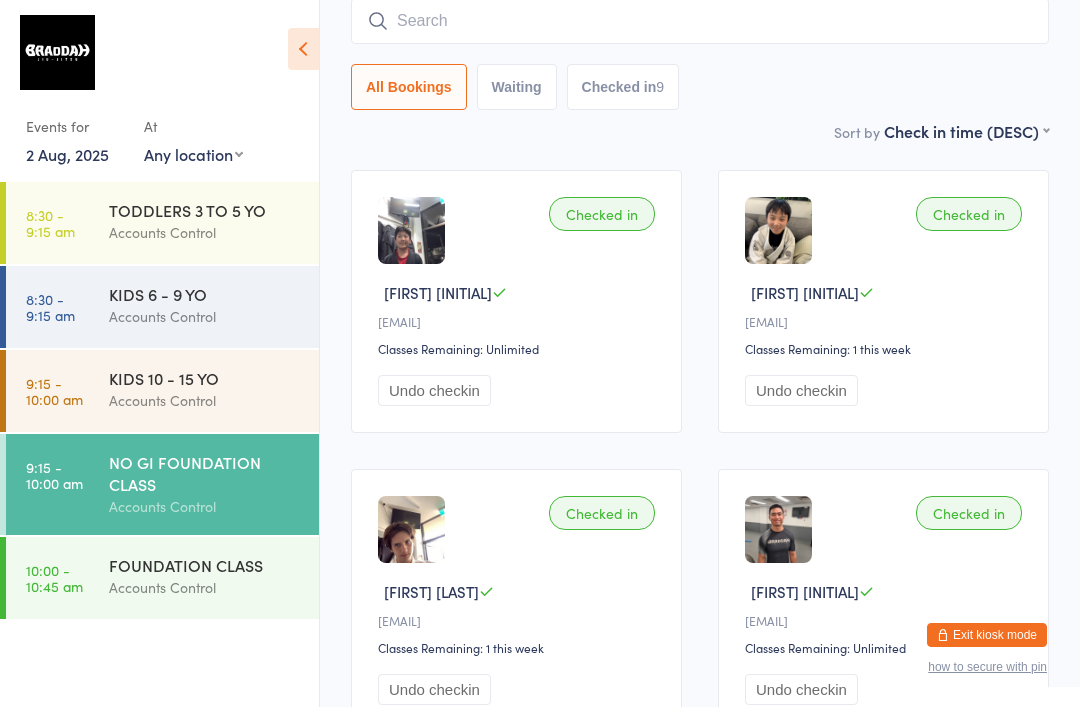 click at bounding box center (700, 21) 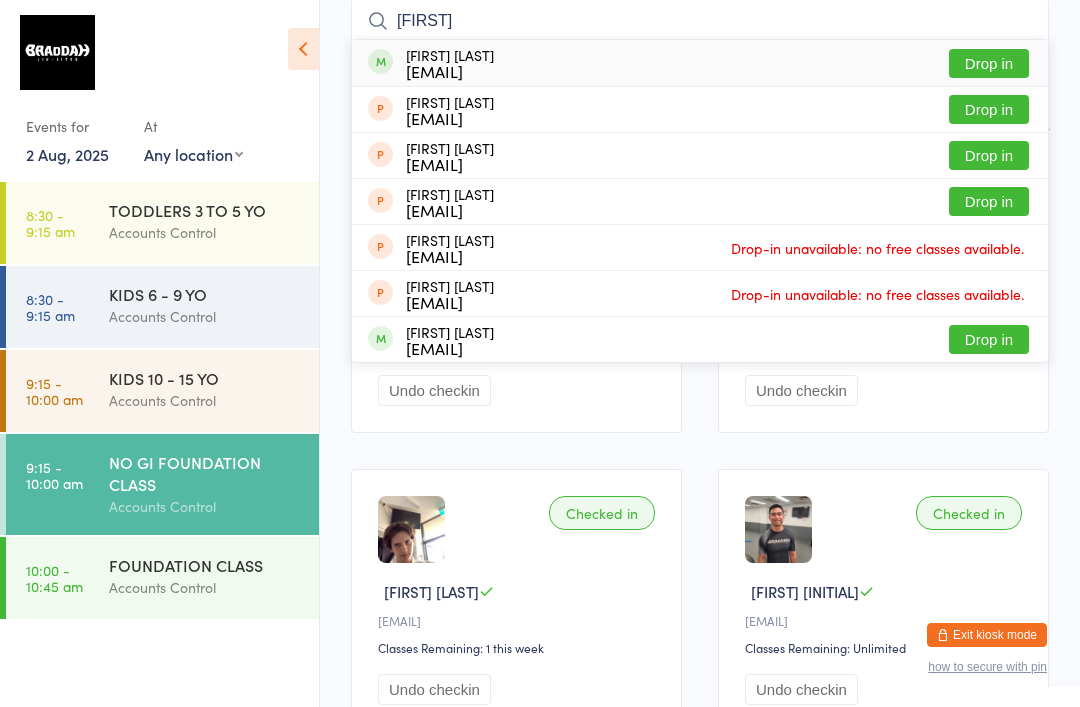 type on "[FIRST]" 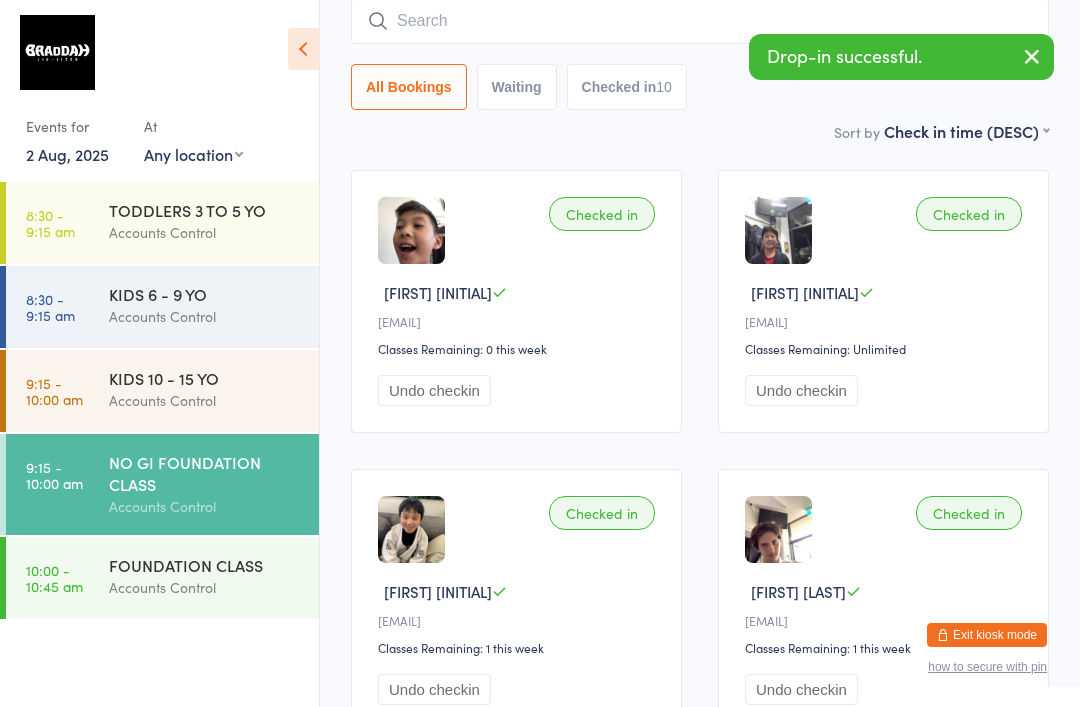click at bounding box center (700, 21) 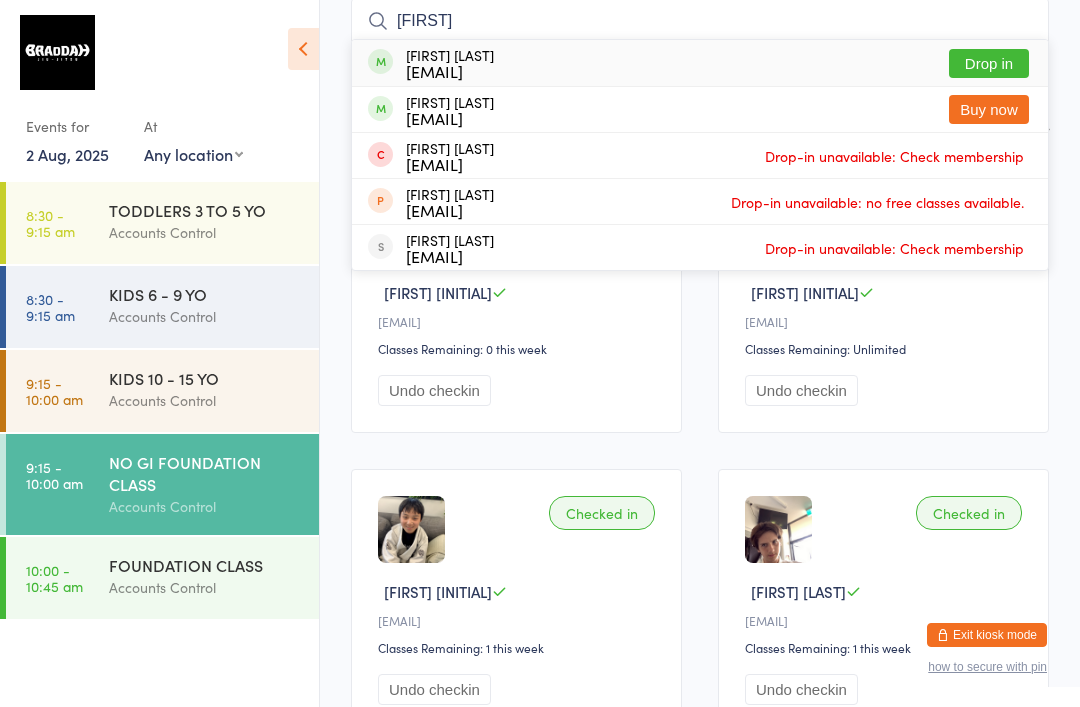 type on "[FIRST]" 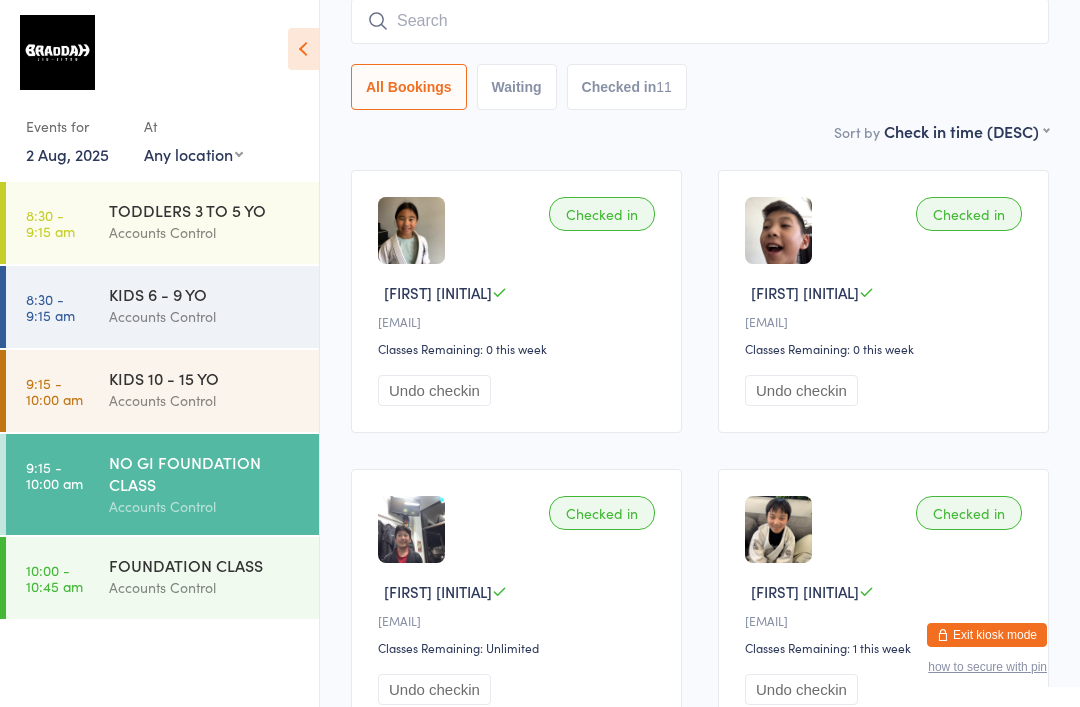 click on "All Bookings Waiting  Checked in  11" at bounding box center (700, 54) 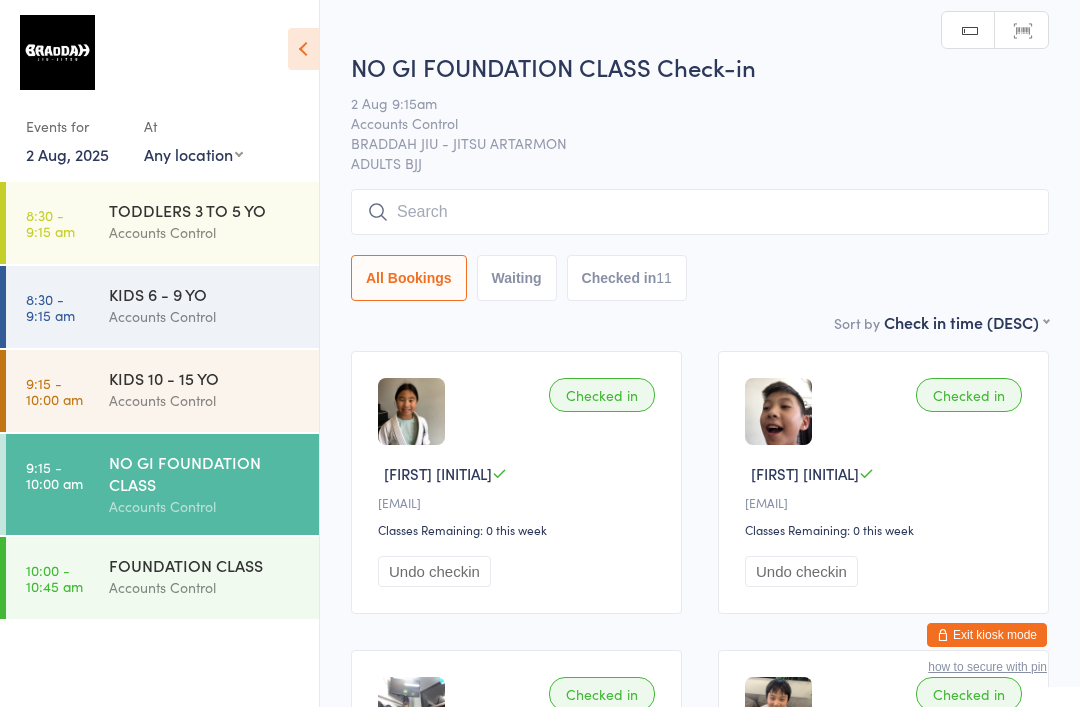 click at bounding box center [700, 212] 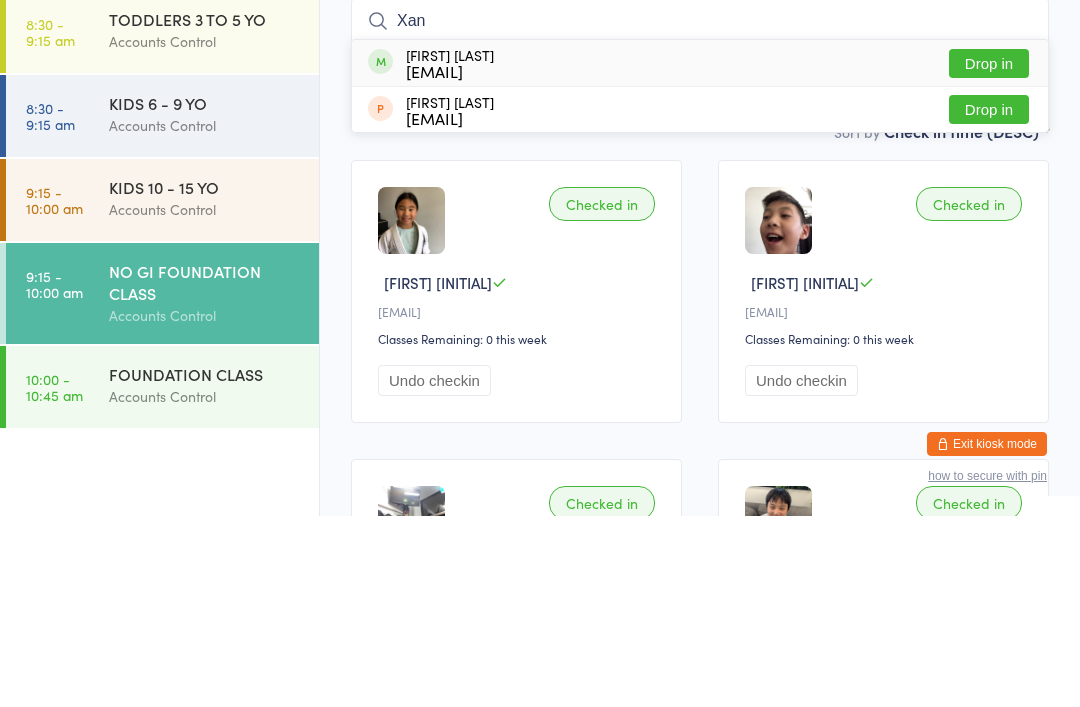 type on "Xan" 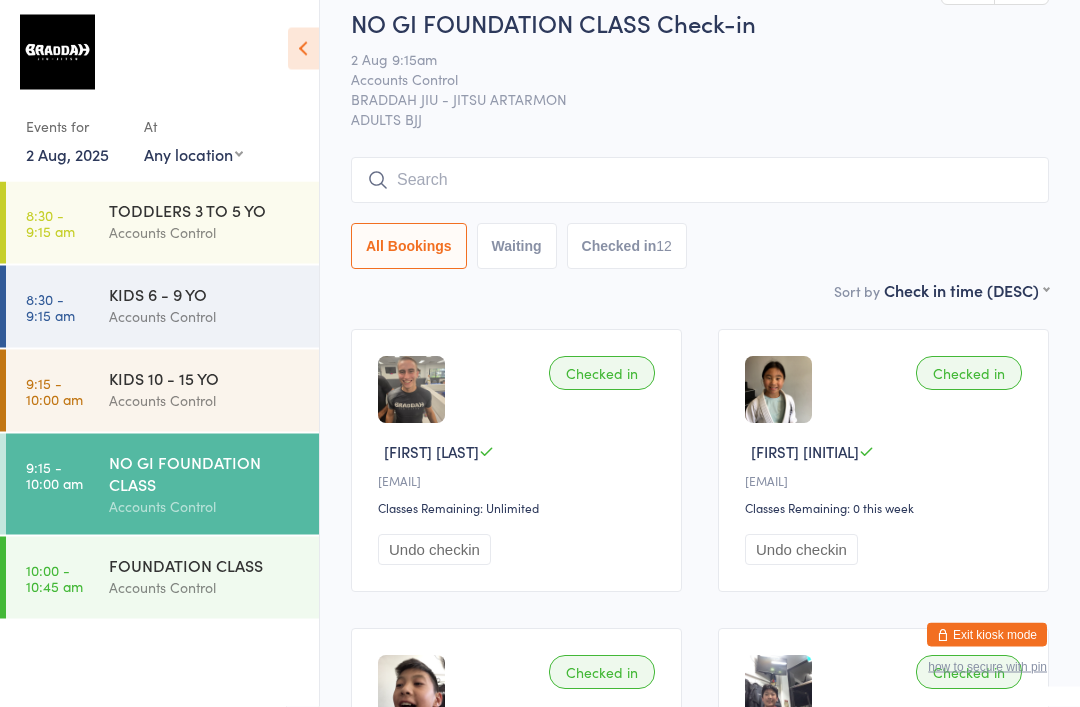 scroll, scrollTop: 0, scrollLeft: 0, axis: both 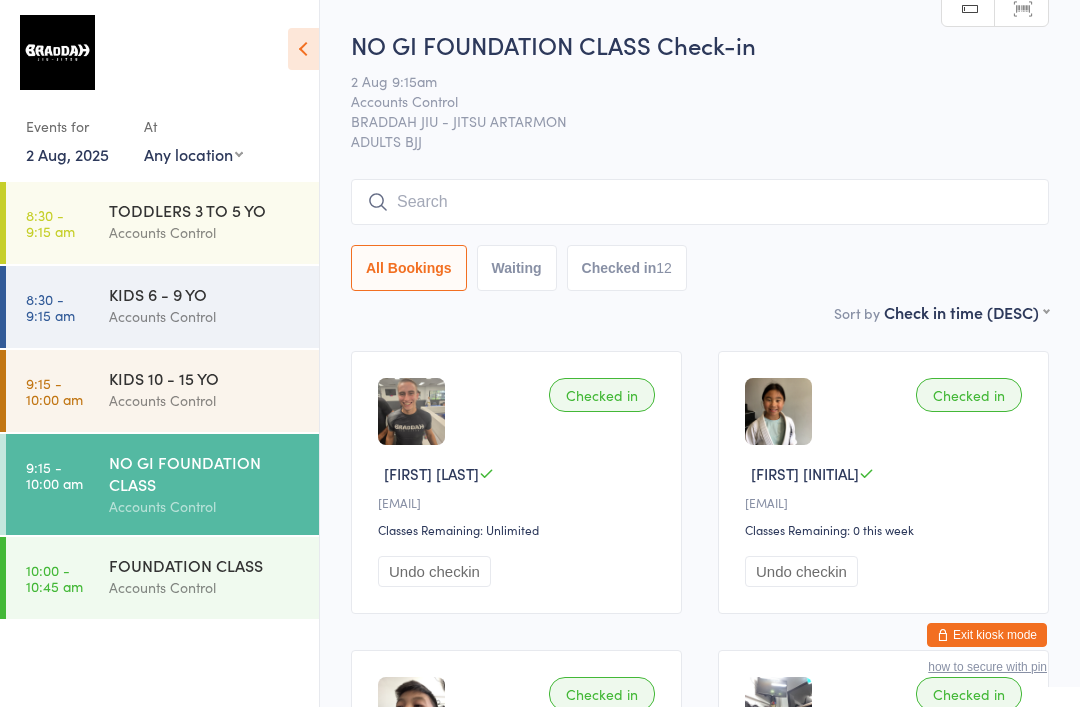 click on "Accounts Control" at bounding box center (205, 400) 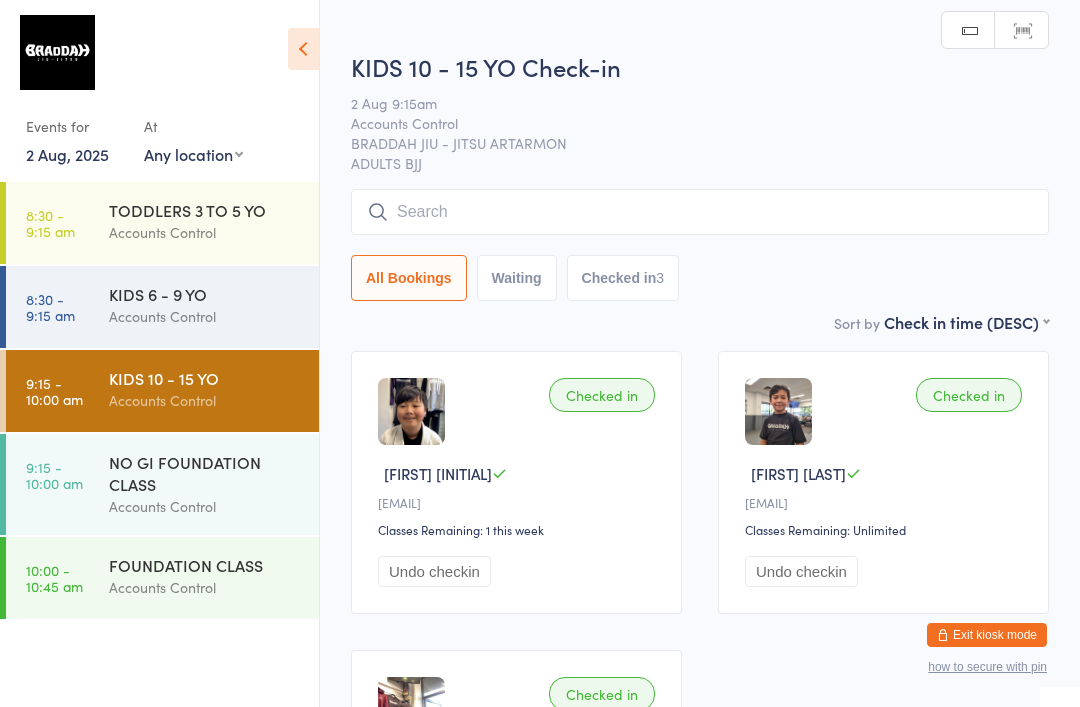 click at bounding box center [700, 212] 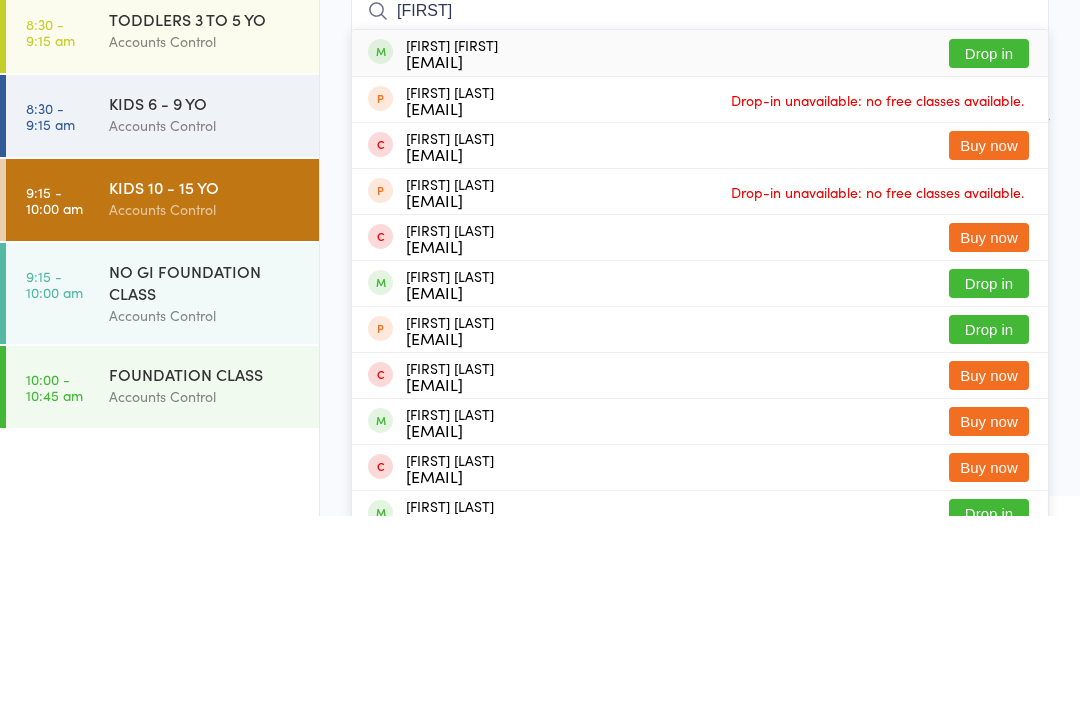 type on "[FIRST]" 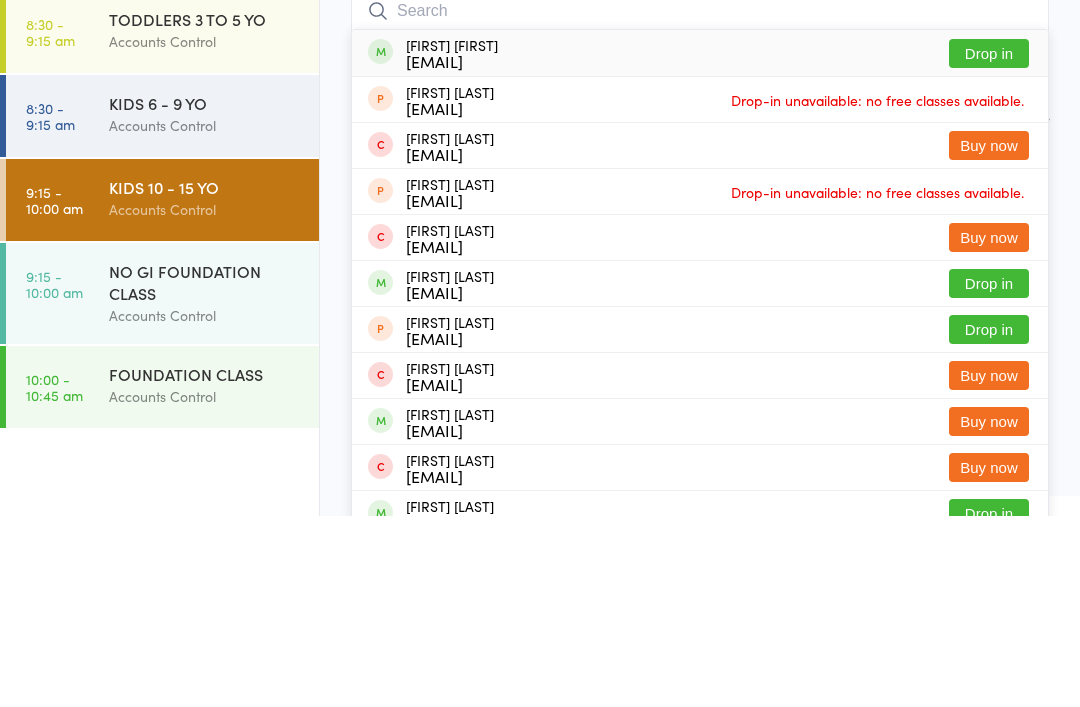 scroll, scrollTop: 191, scrollLeft: 0, axis: vertical 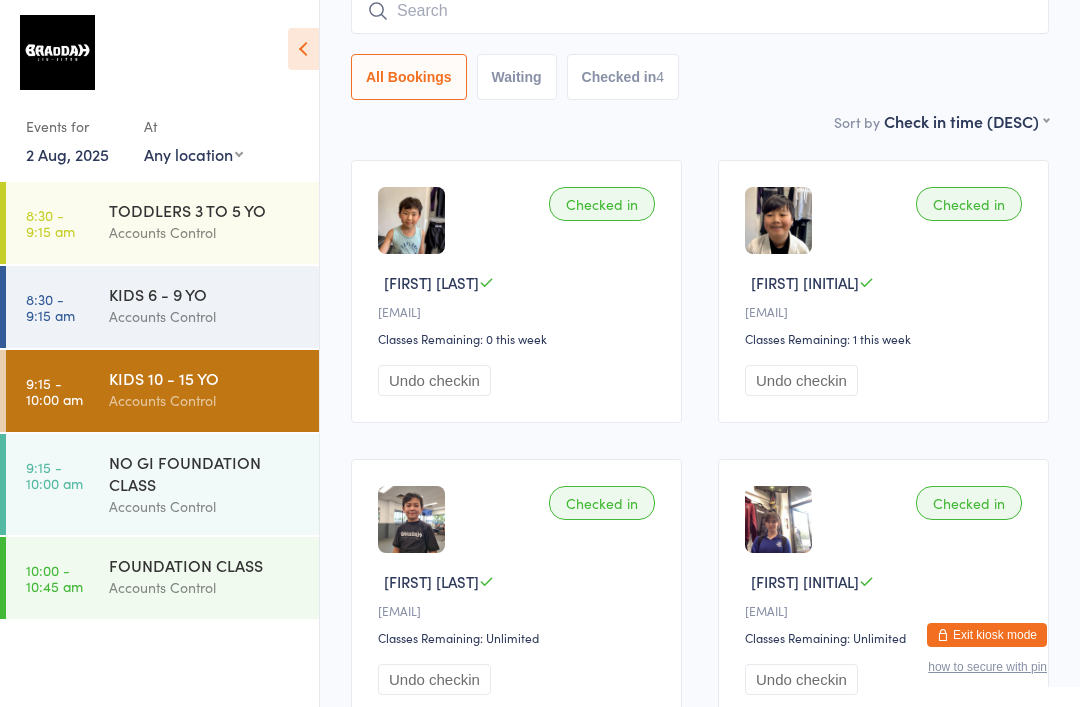 click on "Accounts Control" at bounding box center [205, 506] 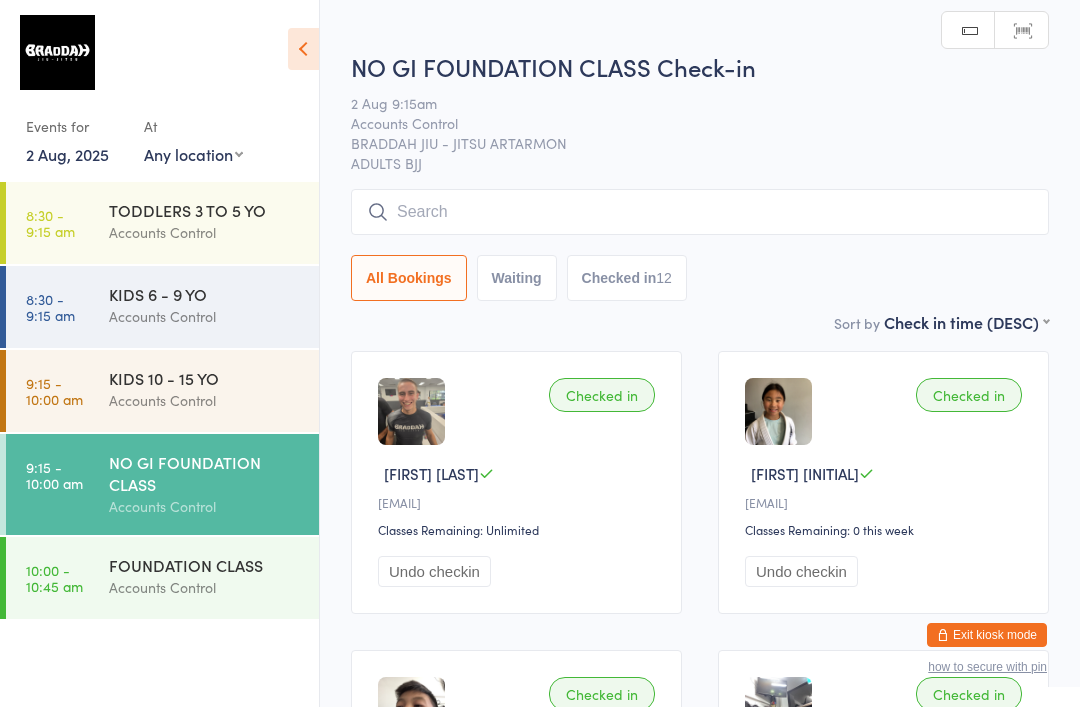 click at bounding box center (700, 212) 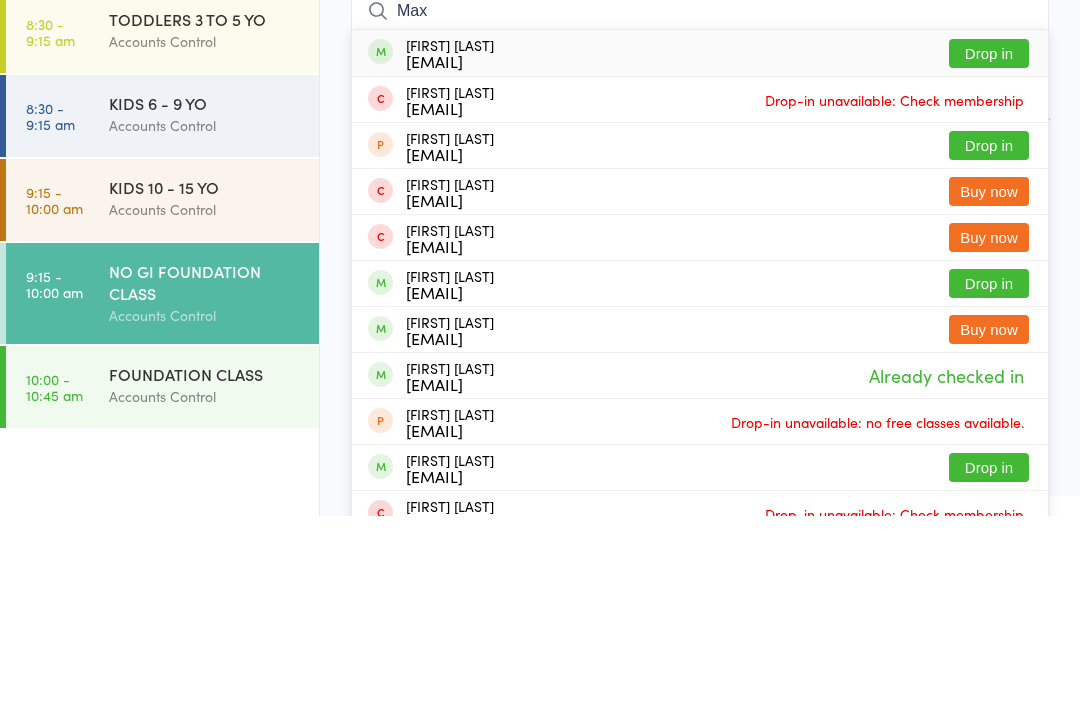 type on "Max" 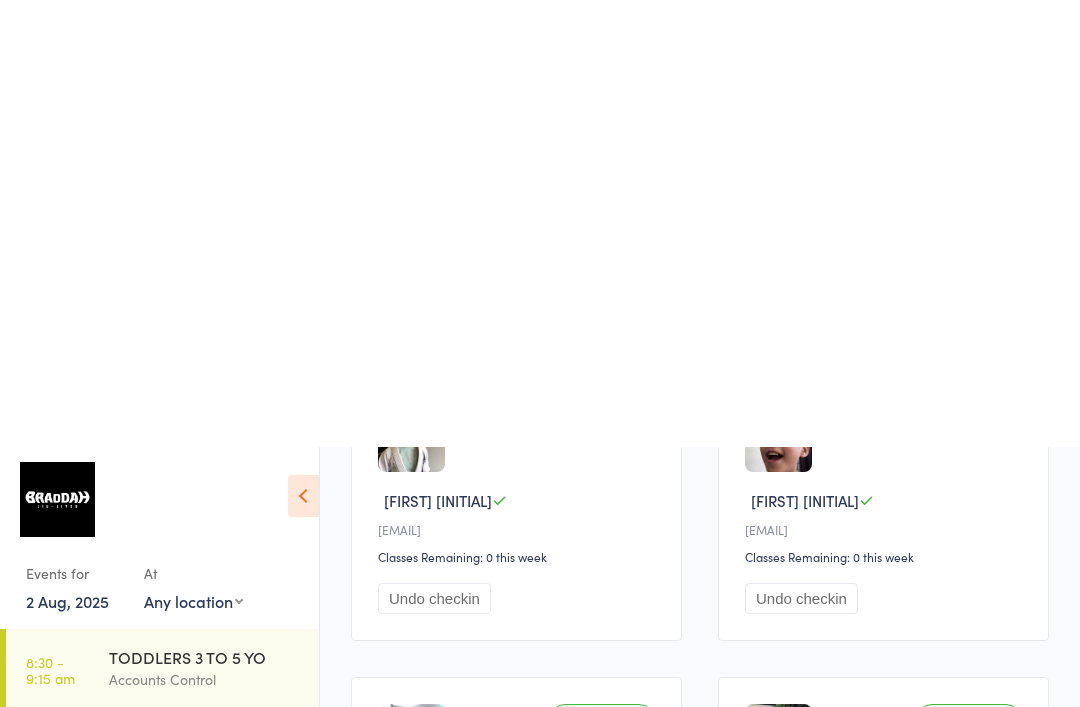 scroll, scrollTop: 0, scrollLeft: 0, axis: both 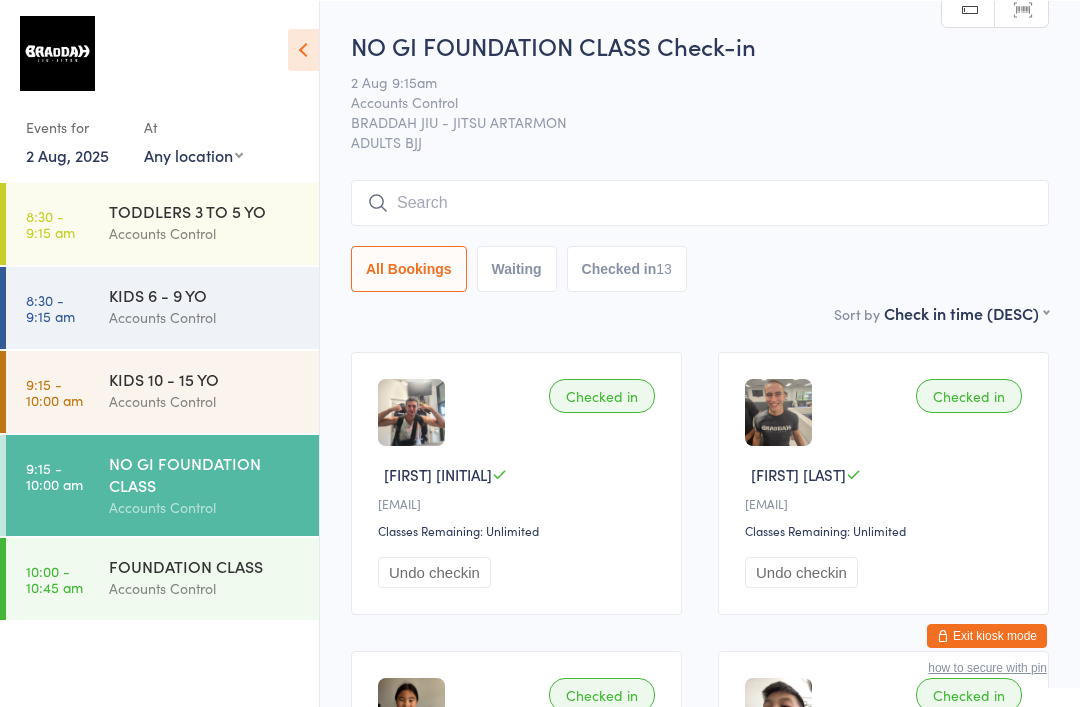 click at bounding box center [700, 202] 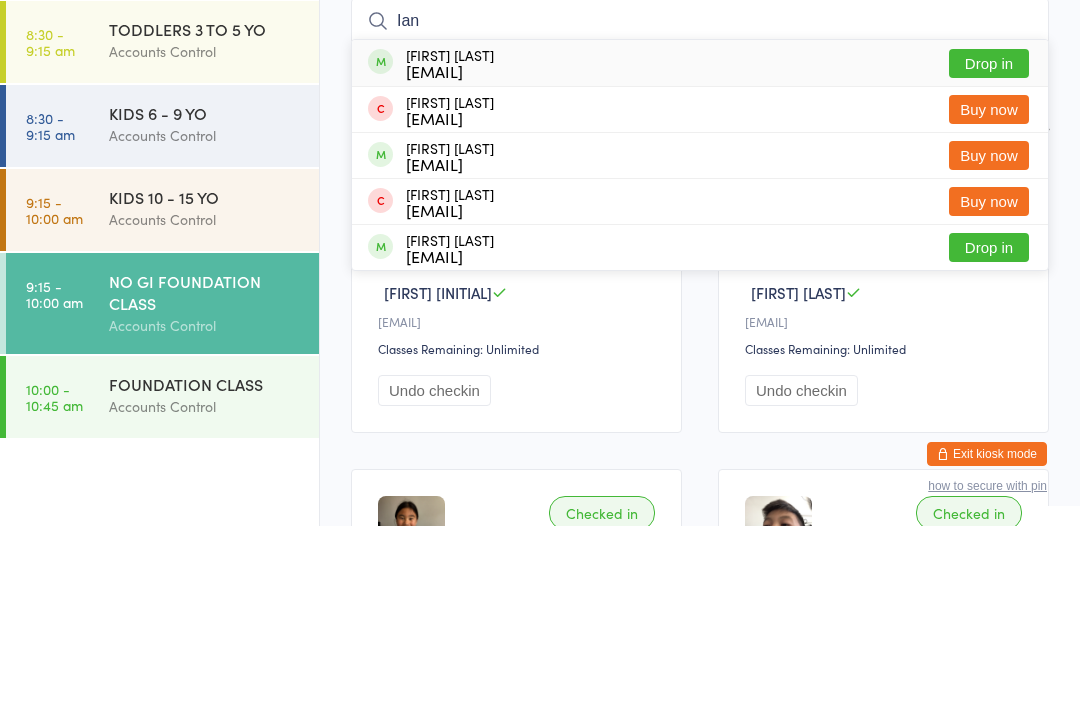 type on "Ian" 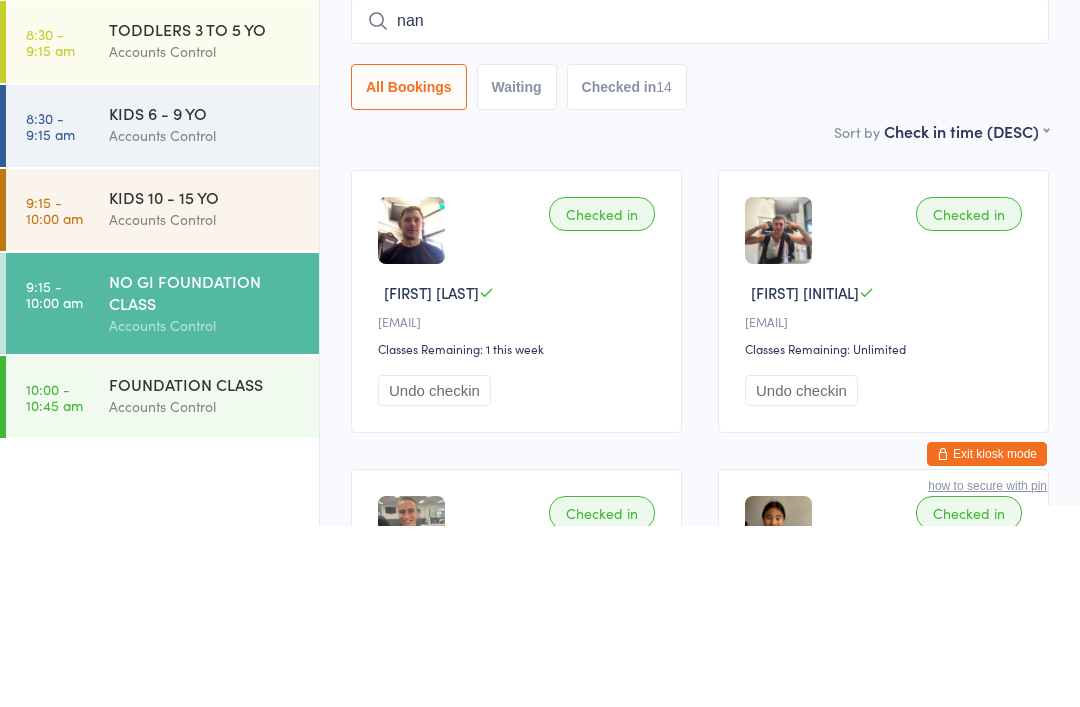 type on "nan" 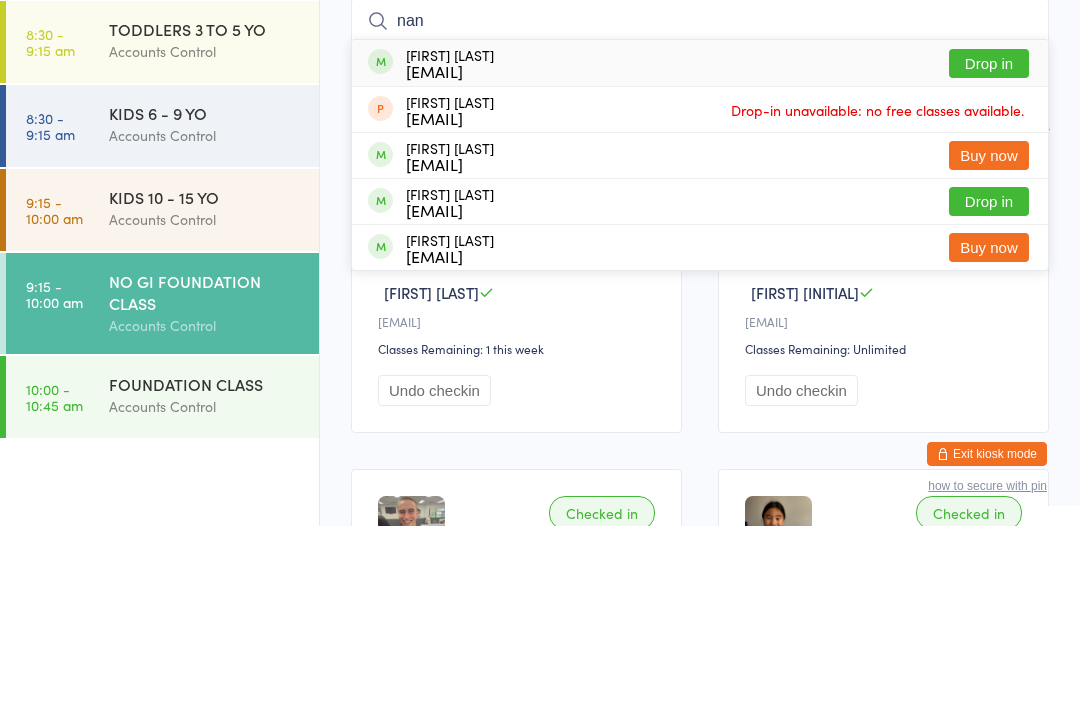 click on "Drop in" at bounding box center (989, 244) 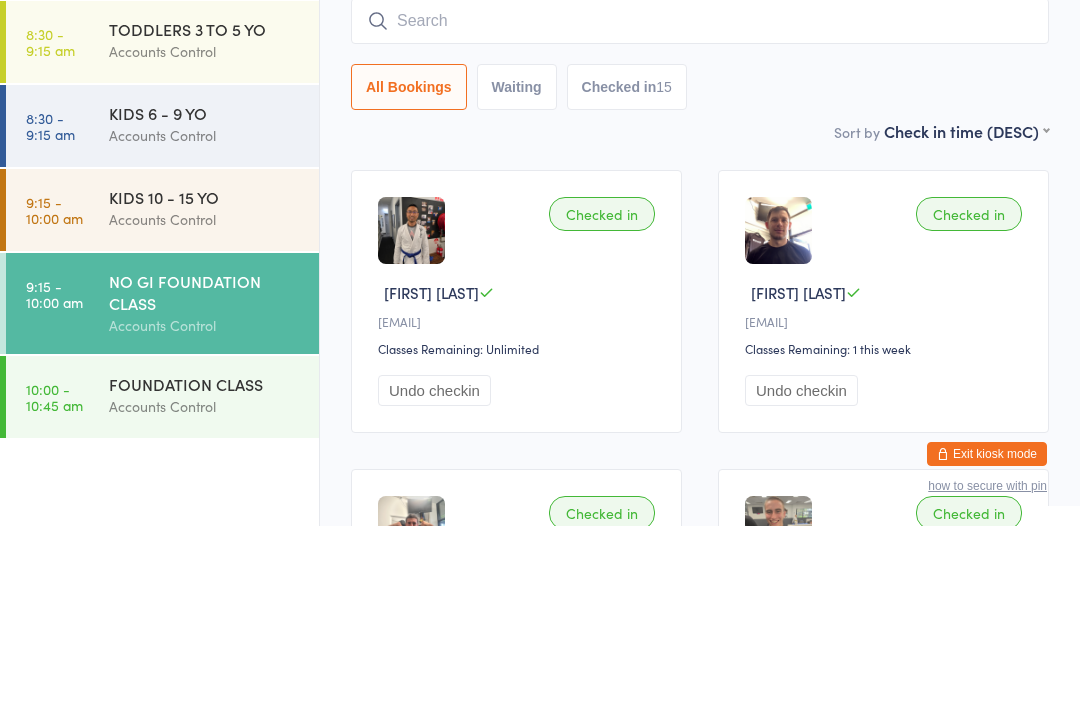 scroll, scrollTop: 181, scrollLeft: 0, axis: vertical 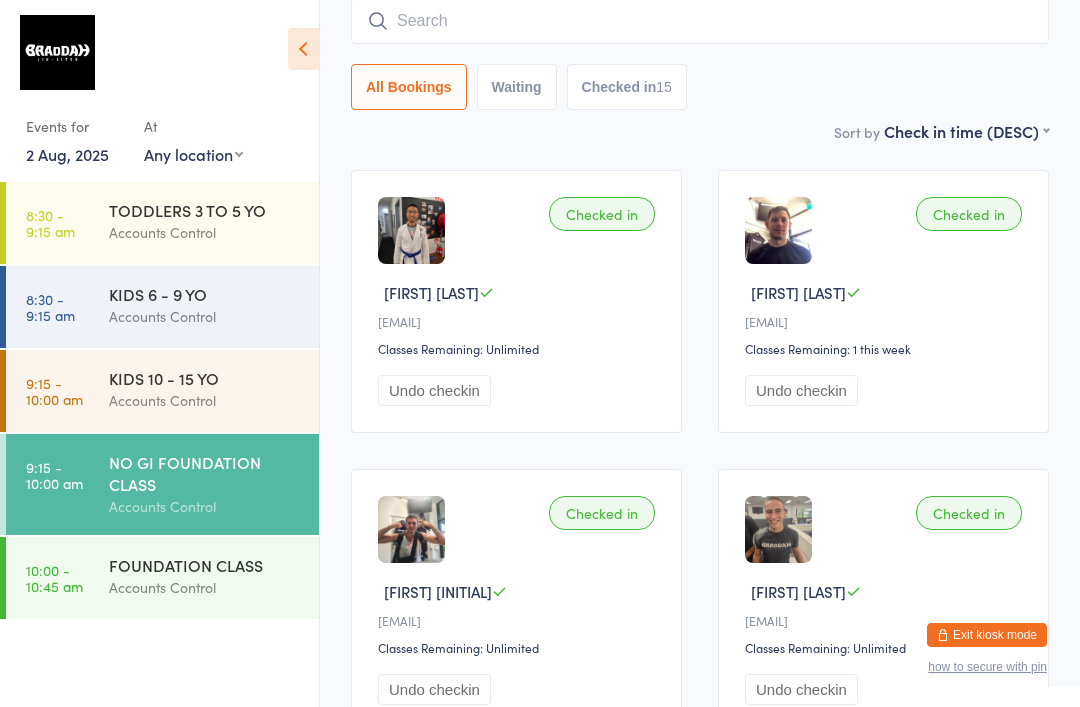 click at bounding box center [700, 21] 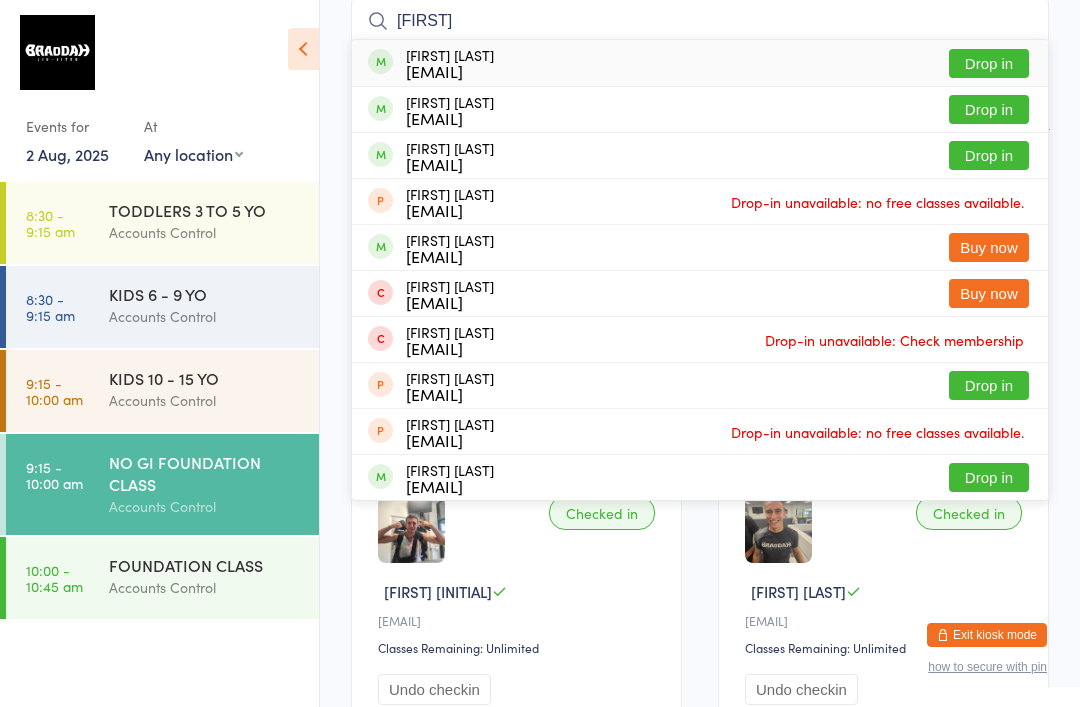 type on "[FIRST]" 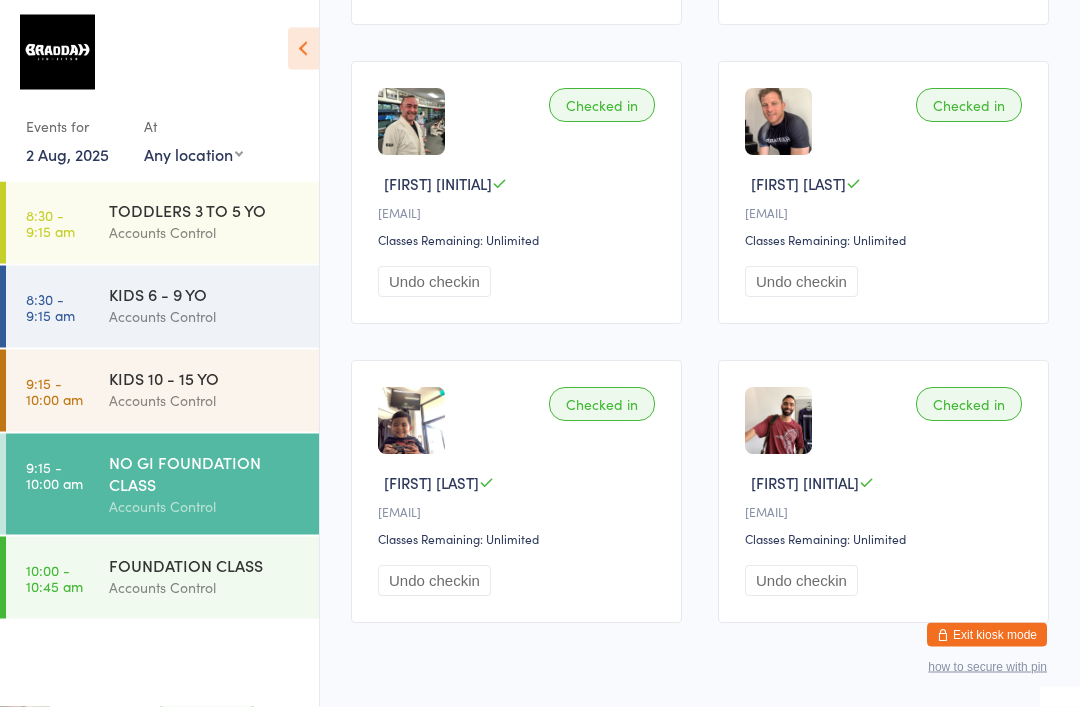 scroll, scrollTop: 2126, scrollLeft: 0, axis: vertical 